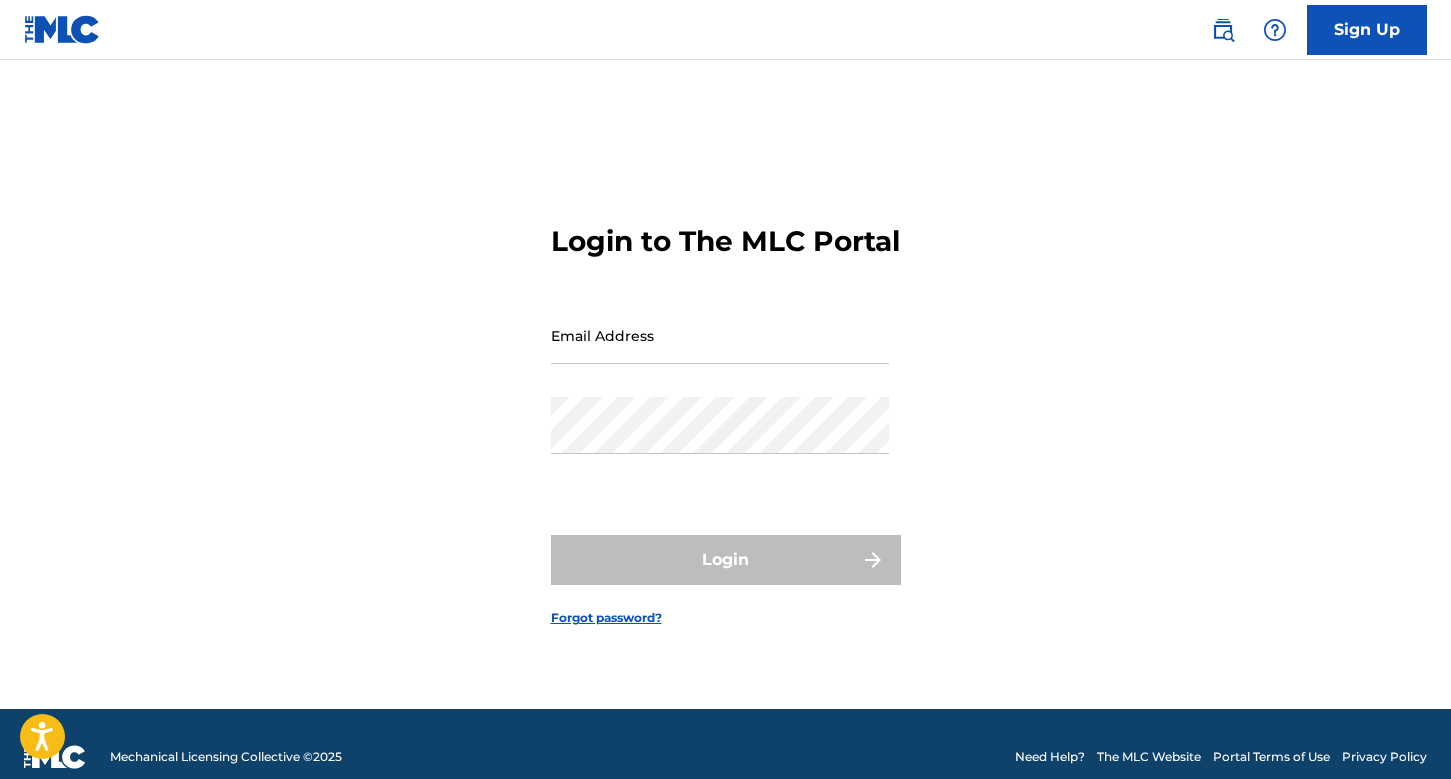 scroll, scrollTop: 0, scrollLeft: 0, axis: both 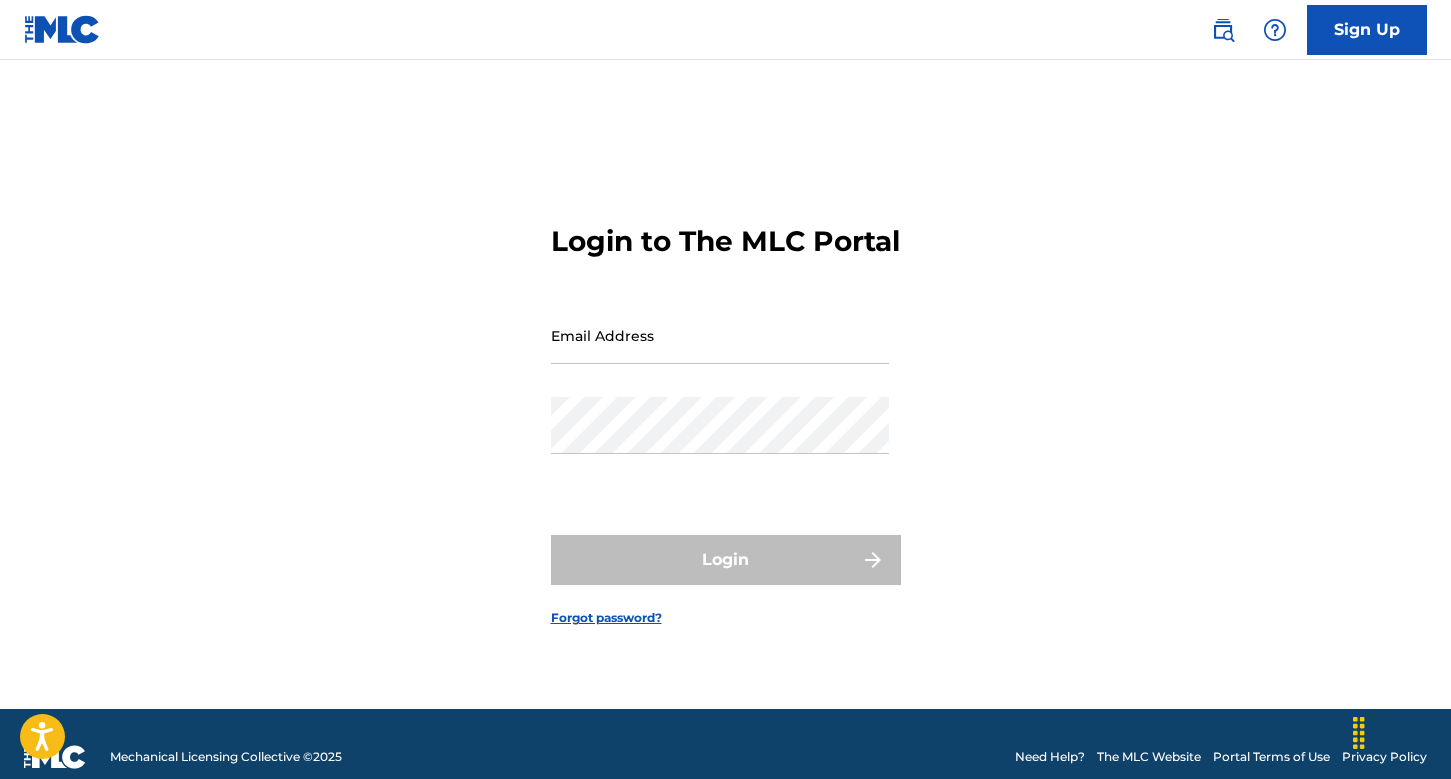 click at bounding box center (1223, 30) 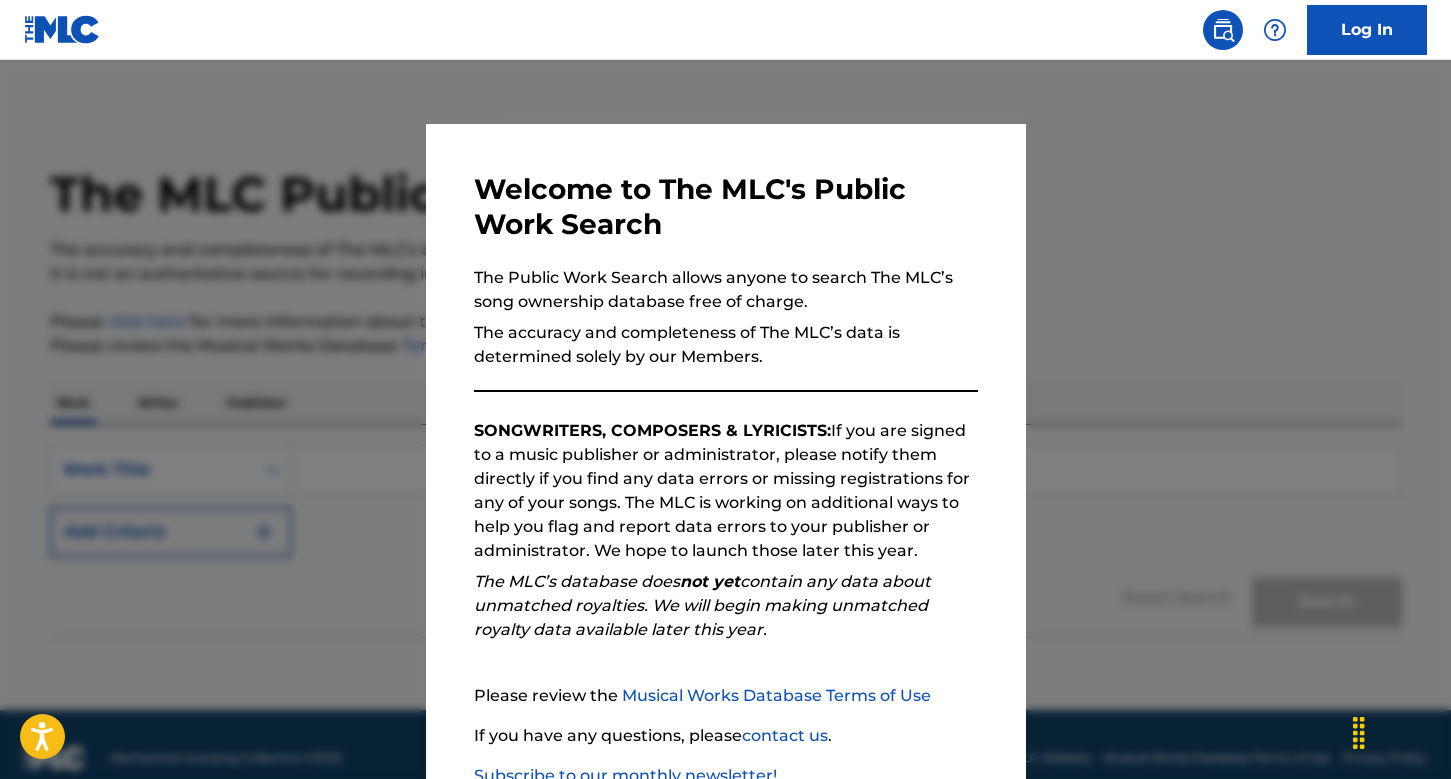 click on "Welcome to The MLC's Public Work Search The Public Work Search allows anyone to search The MLC’s song ownership database free of charge. The accuracy and completeness of The MLC’s data is determined solely by our Members. SONGWRITERS, COMPOSERS & LYRICISTS:  If you are signed to a music publisher or administrator, please notify them directly if you find any data errors or missing registrations for any of your songs. The MLC is working on additional ways to help you flag and report data errors to your publisher or administrator. We hope to launch those later this year. The MLC’s database does  not yet  contain any data about unmatched royalties. We will begin making unmatched royalty data available later this year. Please review the   Musical Works Database Terms of Use If you have any questions, please  contact us . Subscribe to our monthly newsletter! This message will reappear one week after it is closed. Continue" at bounding box center [726, 519] 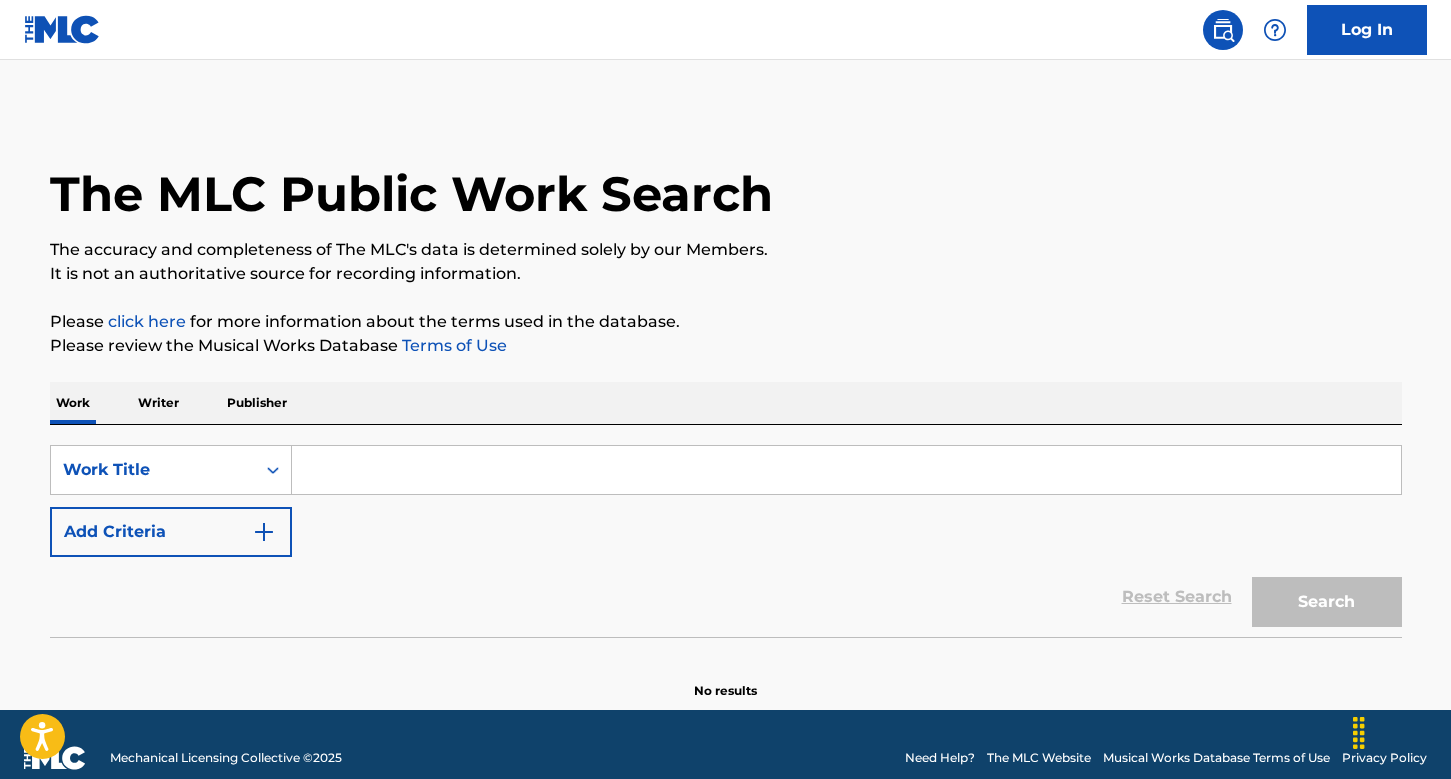 click on "Log In" at bounding box center (1367, 30) 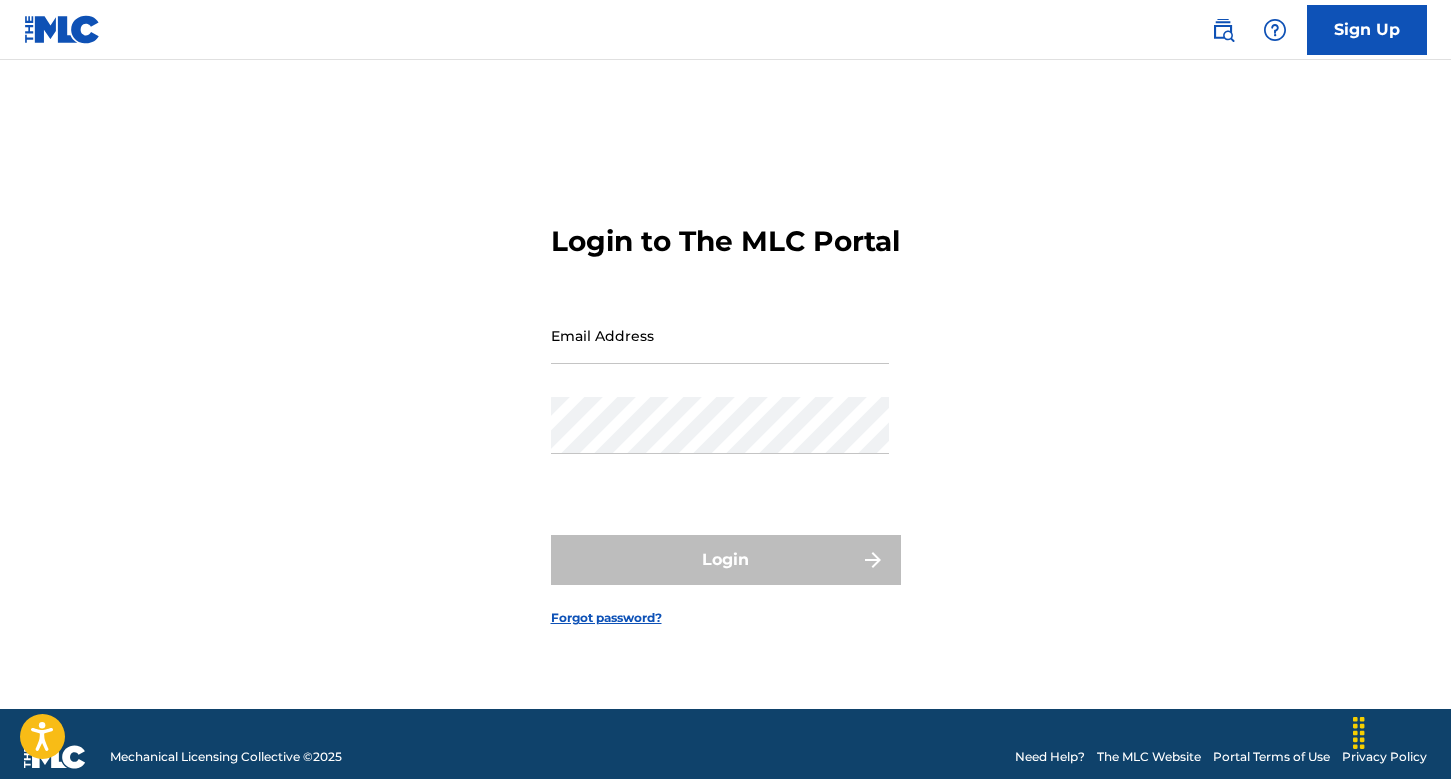 click on "Email Address" at bounding box center (720, 335) 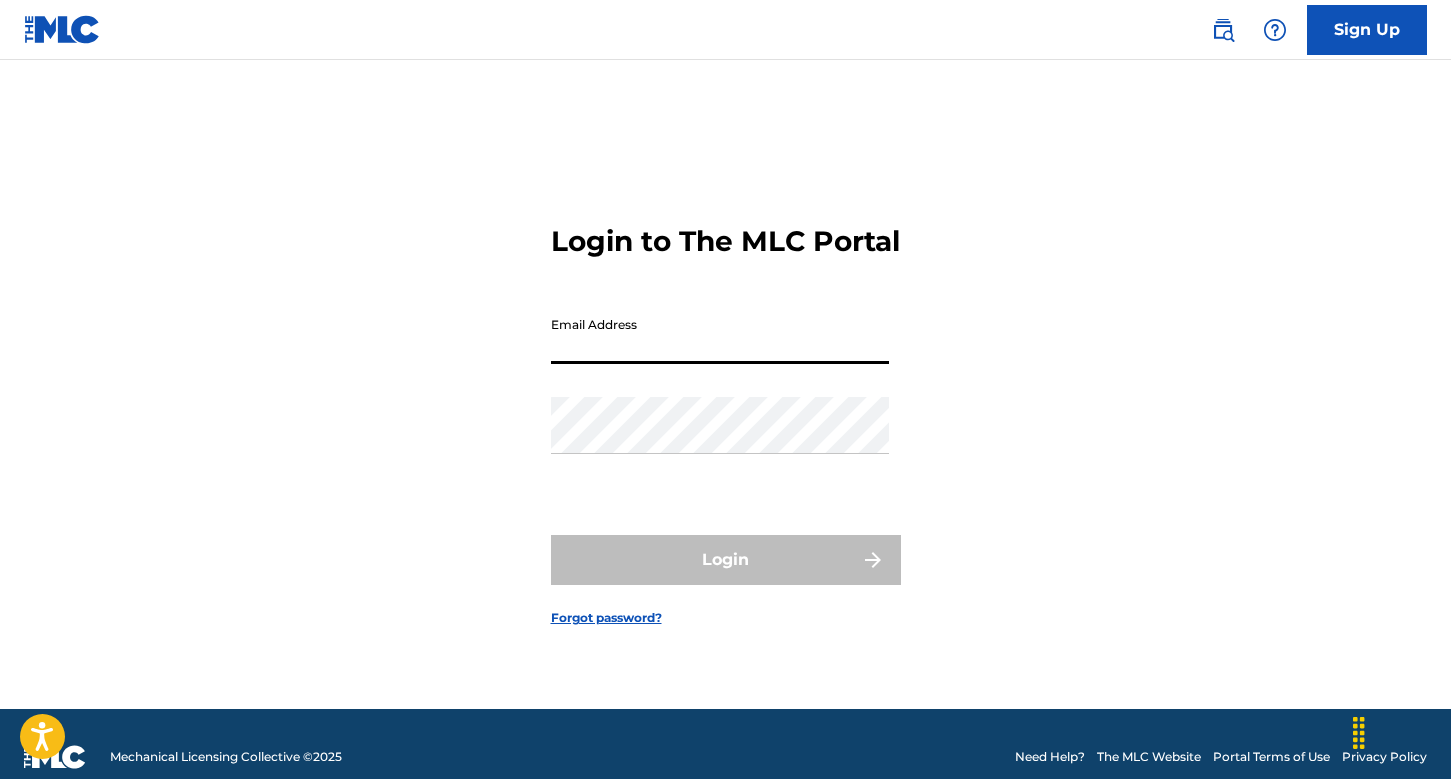 click on "Email Address" at bounding box center (720, 335) 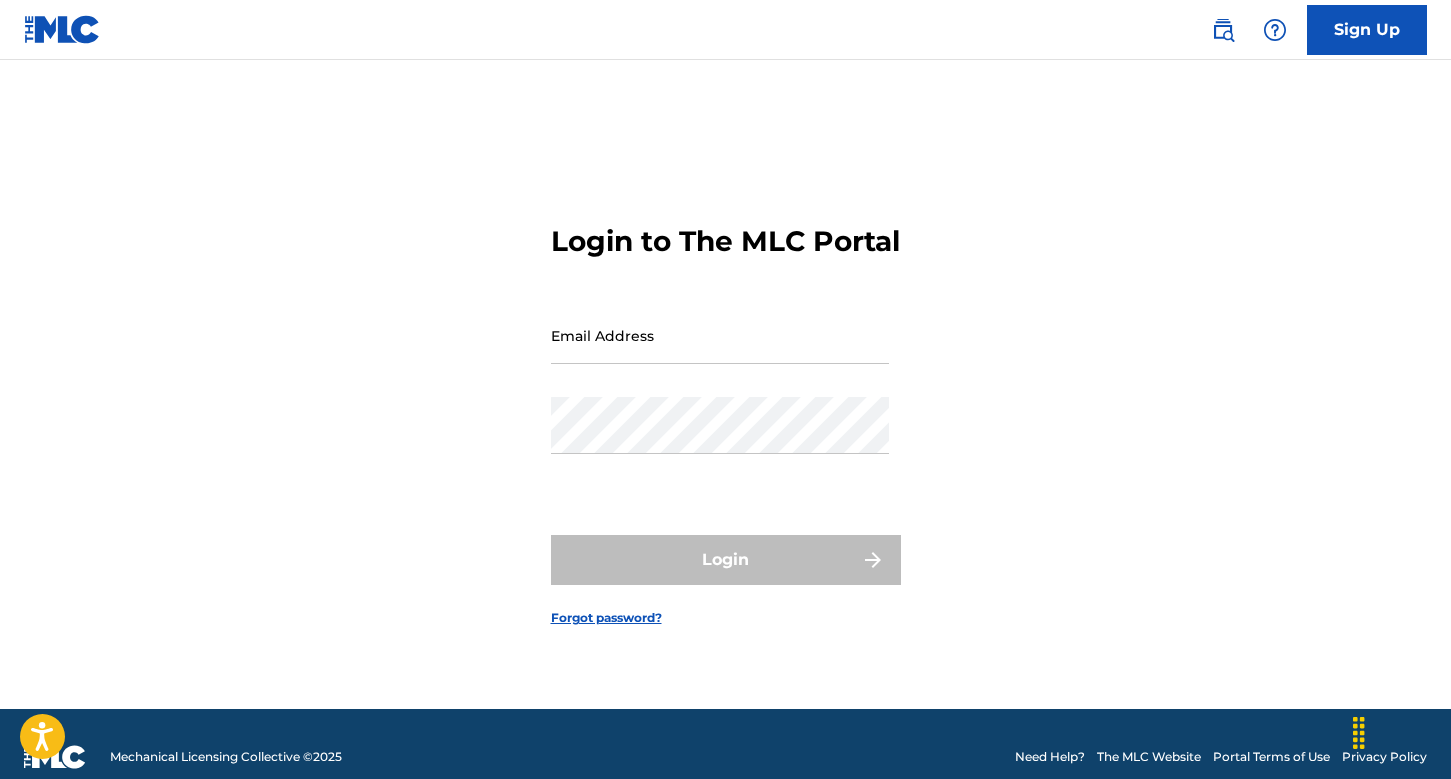 click on "Sign Up" at bounding box center [725, 30] 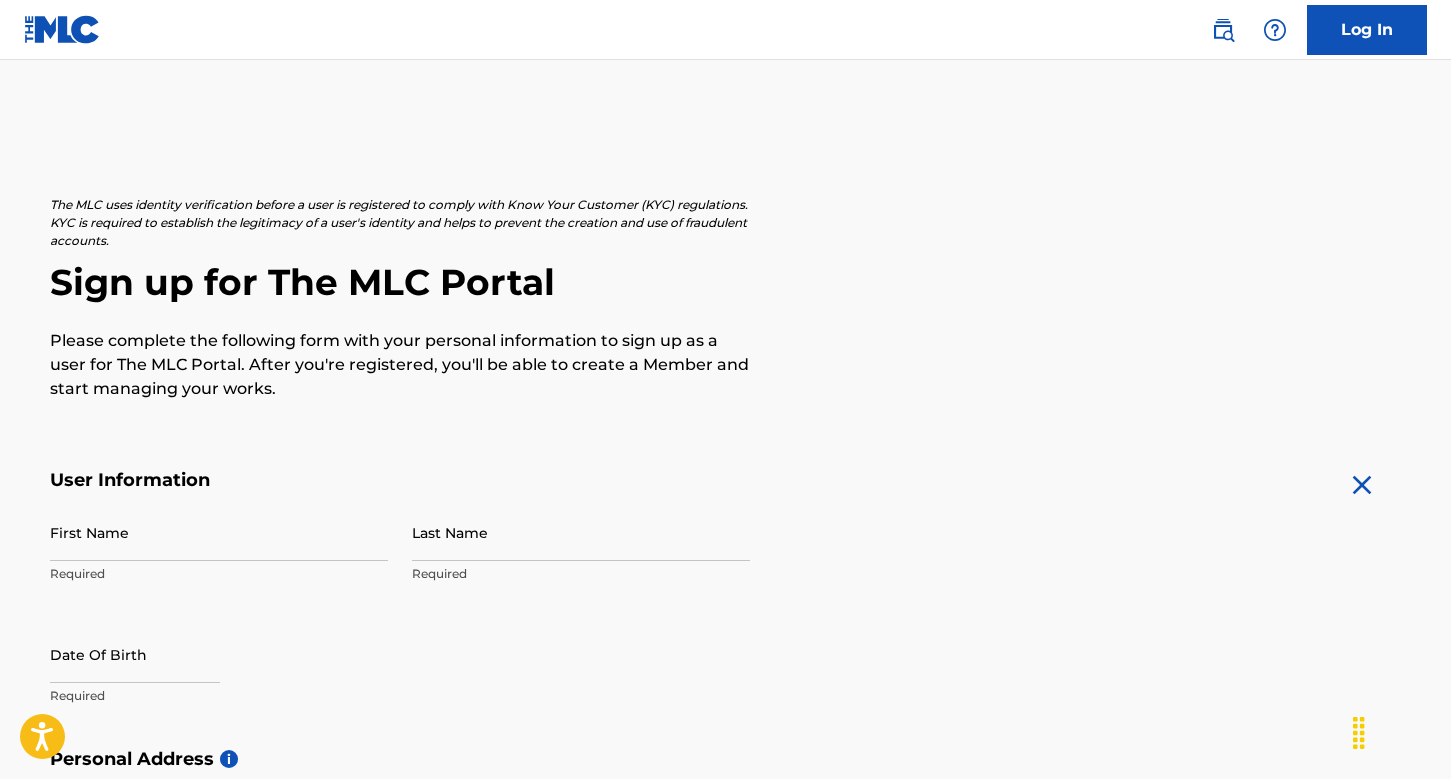 click on "Required" at bounding box center [219, 574] 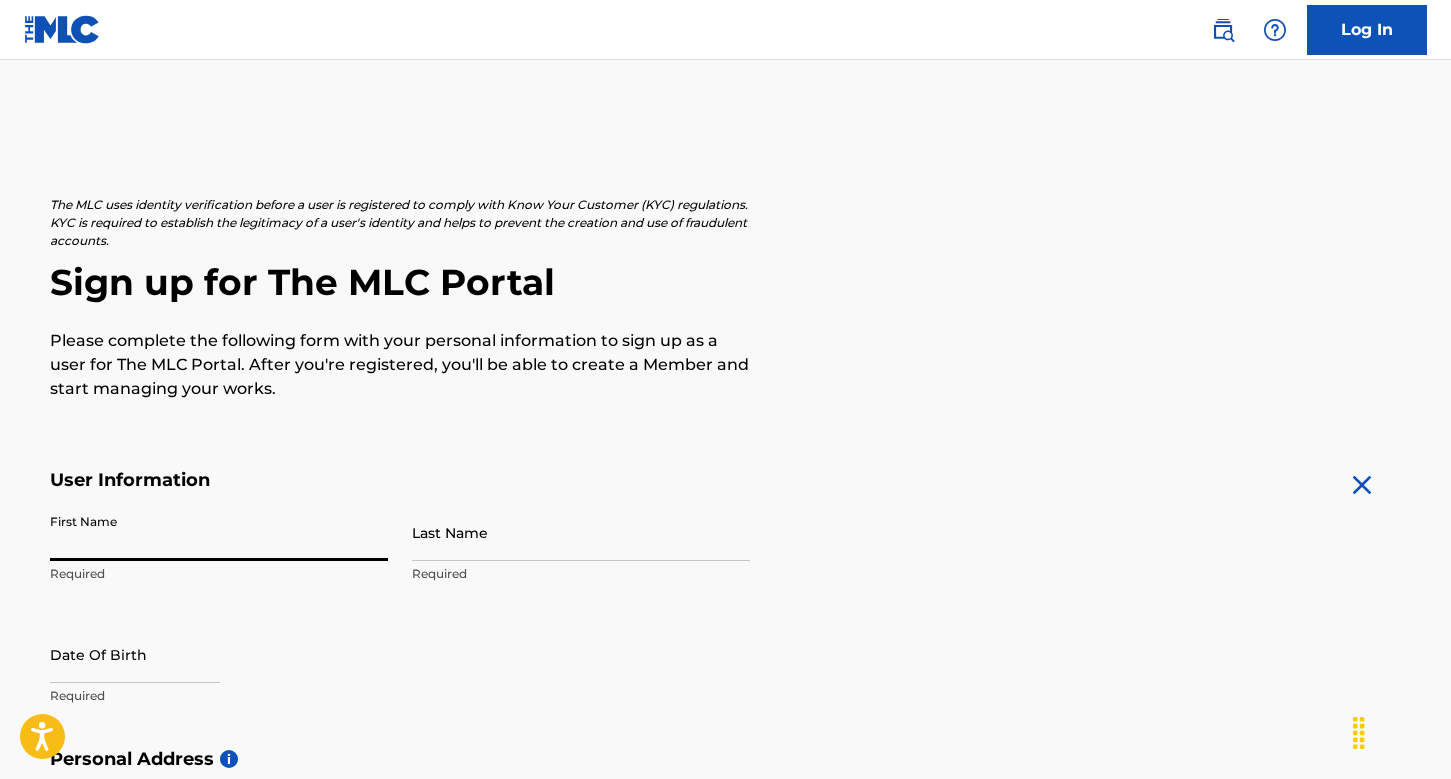 click on "First Name" at bounding box center [219, 532] 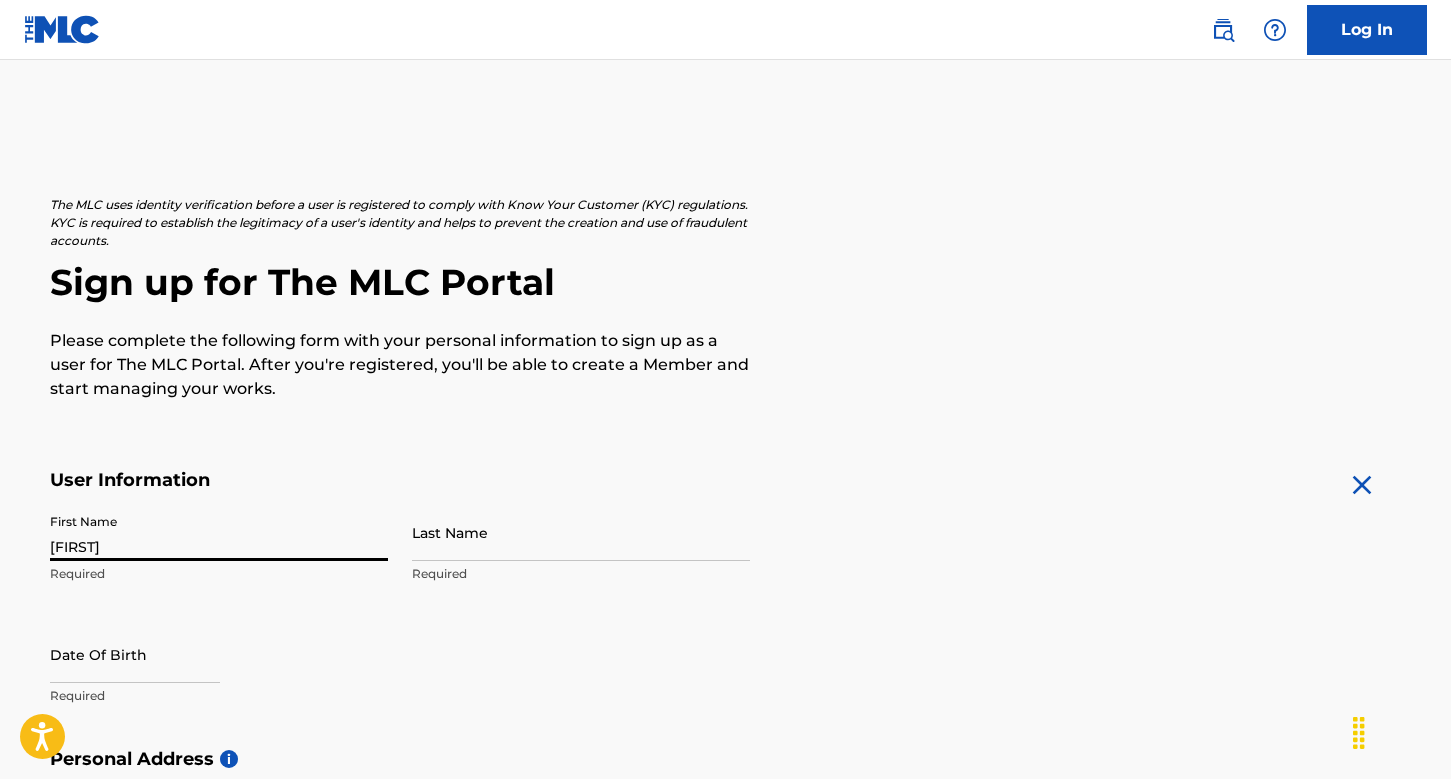 type on "[LAST]" 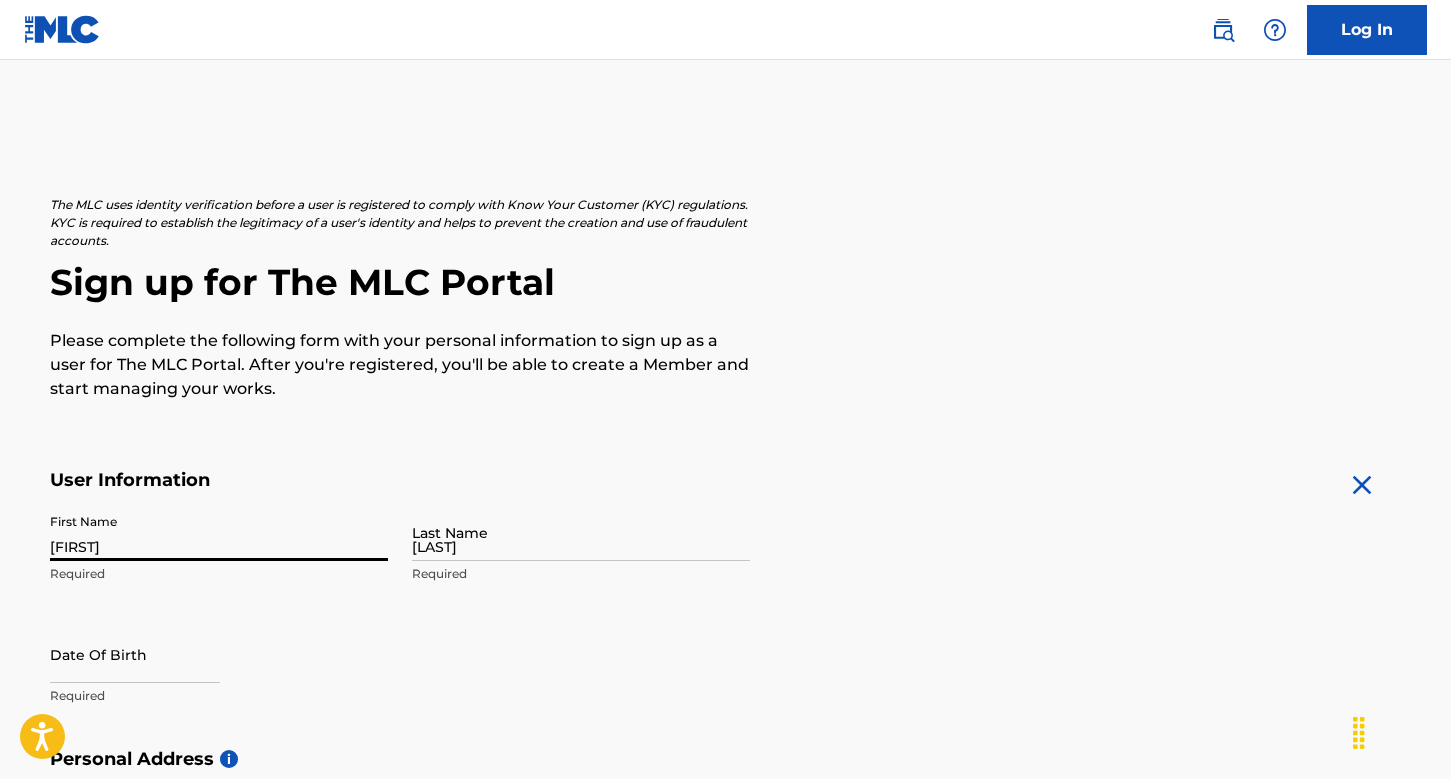 type on "[NUMBER] [STREET]" 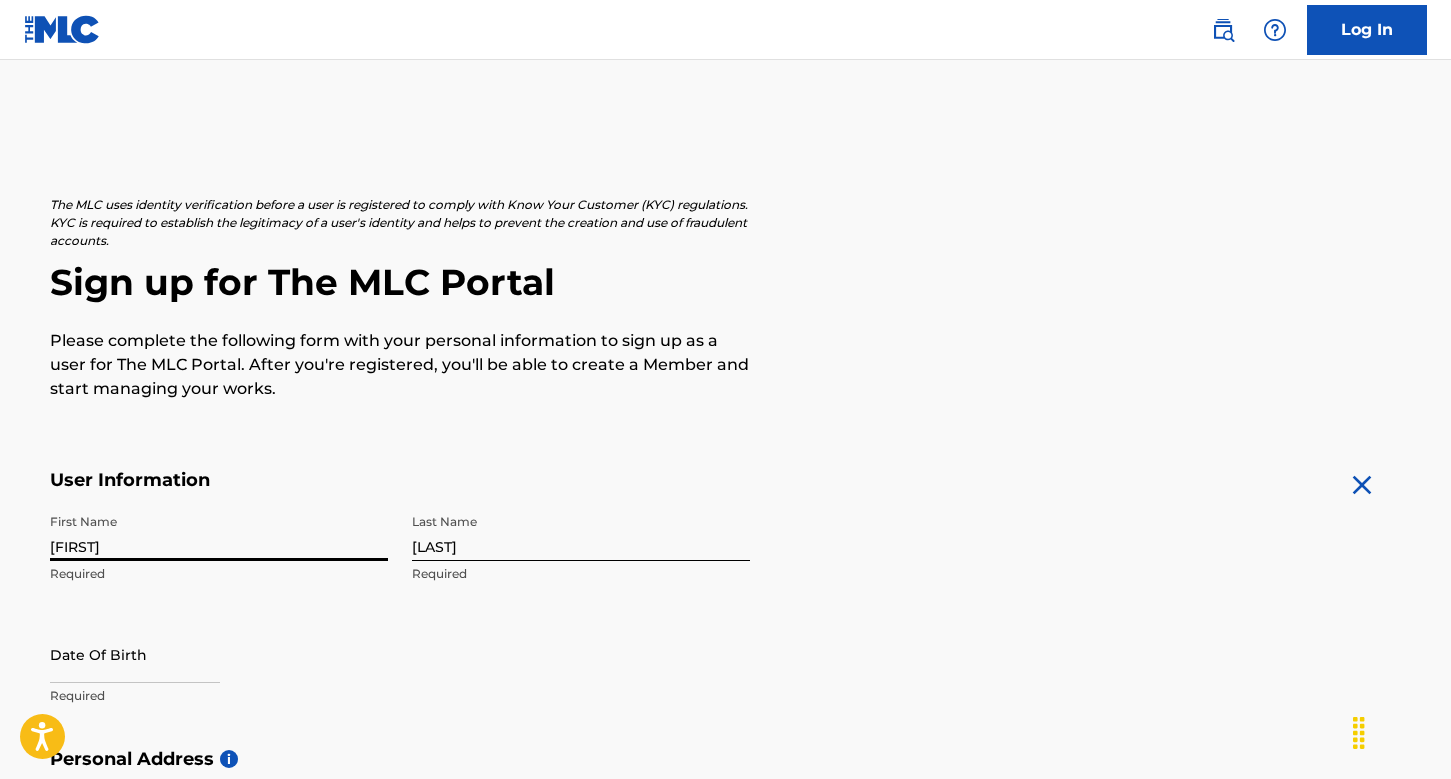 scroll, scrollTop: 656, scrollLeft: 0, axis: vertical 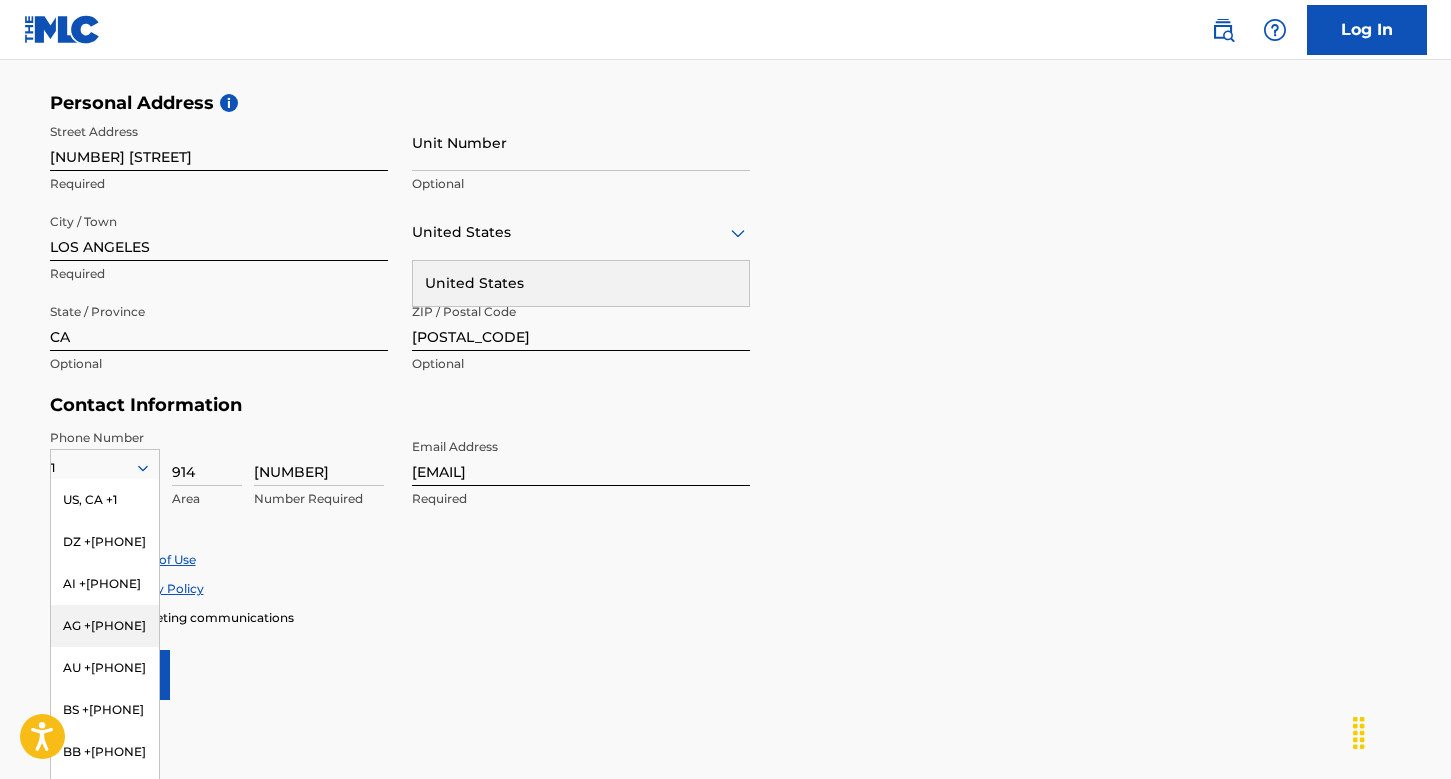 click on "CA" at bounding box center [219, 322] 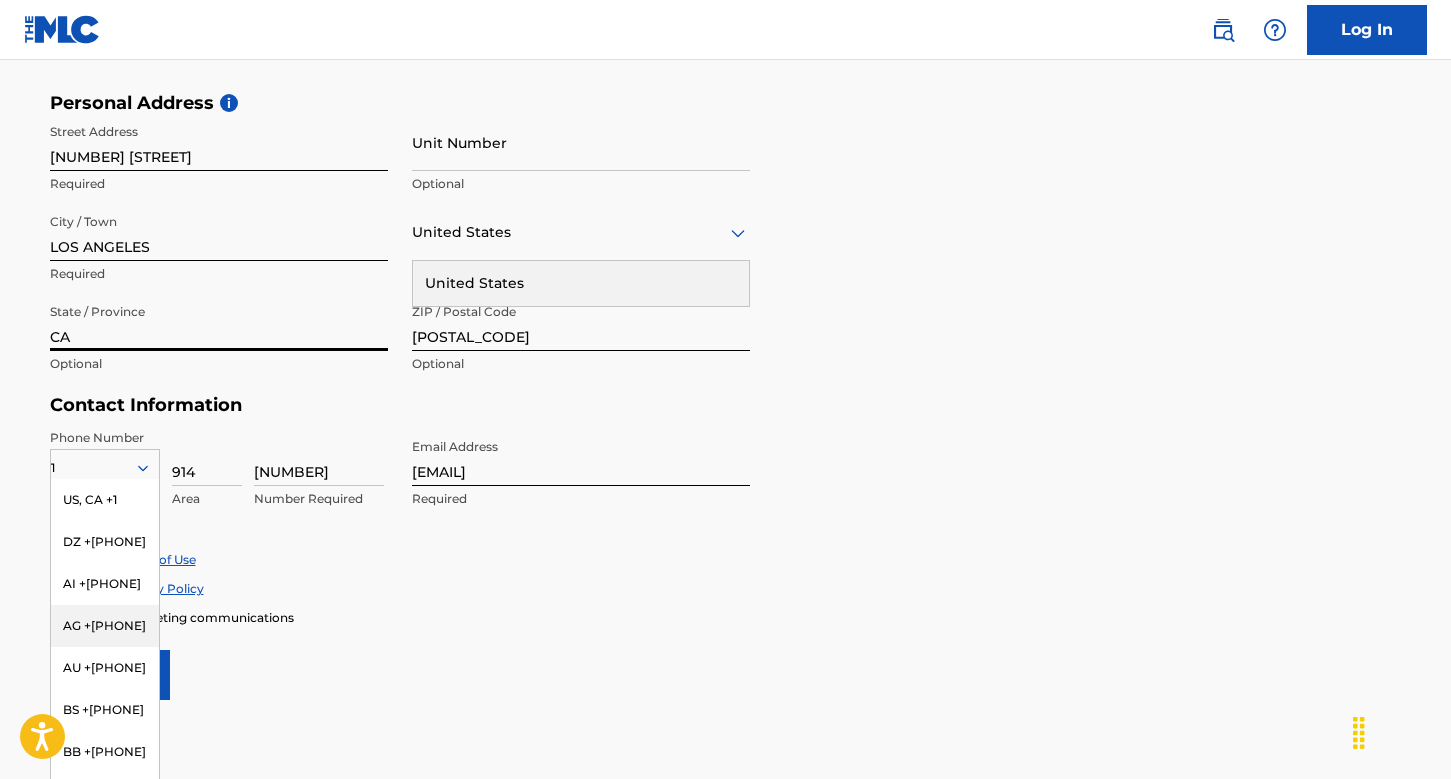 click on "Phone Number 1 US, CA +1DZ +[PHONE] AI +[PHONE] AG +[PHONE] AU +[PHONE] BS +[PHONE] BB +[PHONE] BZ +[PHONE] BM +[PHONE] BO +[PHONE] KY +[PHONE] DM +[PHONE] DO +[PHONE] ER +[PHONE] ET +[PHONE] GA +[PHONE] GD +[PHONE] IN +[PHONE] JM +[PHONE] JP +[PHONE] LV +[PHONE] LB +[PHONE] LR +[PHONE] LY +[PHONE] MG +[PHONE] FM +[PHONE] ME, RS +[PHONE] MS +[PHONE] MA, EH +[PHONE] NL +[PHONE] PE +[PHONE] PT +[PHONE] KN +[PHONE] LC +[PHONE] VC +[PHONE] SN +[PHONE] SK +[PHONE] CH +[PHONE] TT +[PHONE] TN +[PHONE] TC +[PHONE] AE +[PHONE] VG +[PHONE] WF +[PHONE] Country Required [NUMBER] Area [NUMBER] Number Required Email Address [EMAIL] Required" at bounding box center [400, 490] 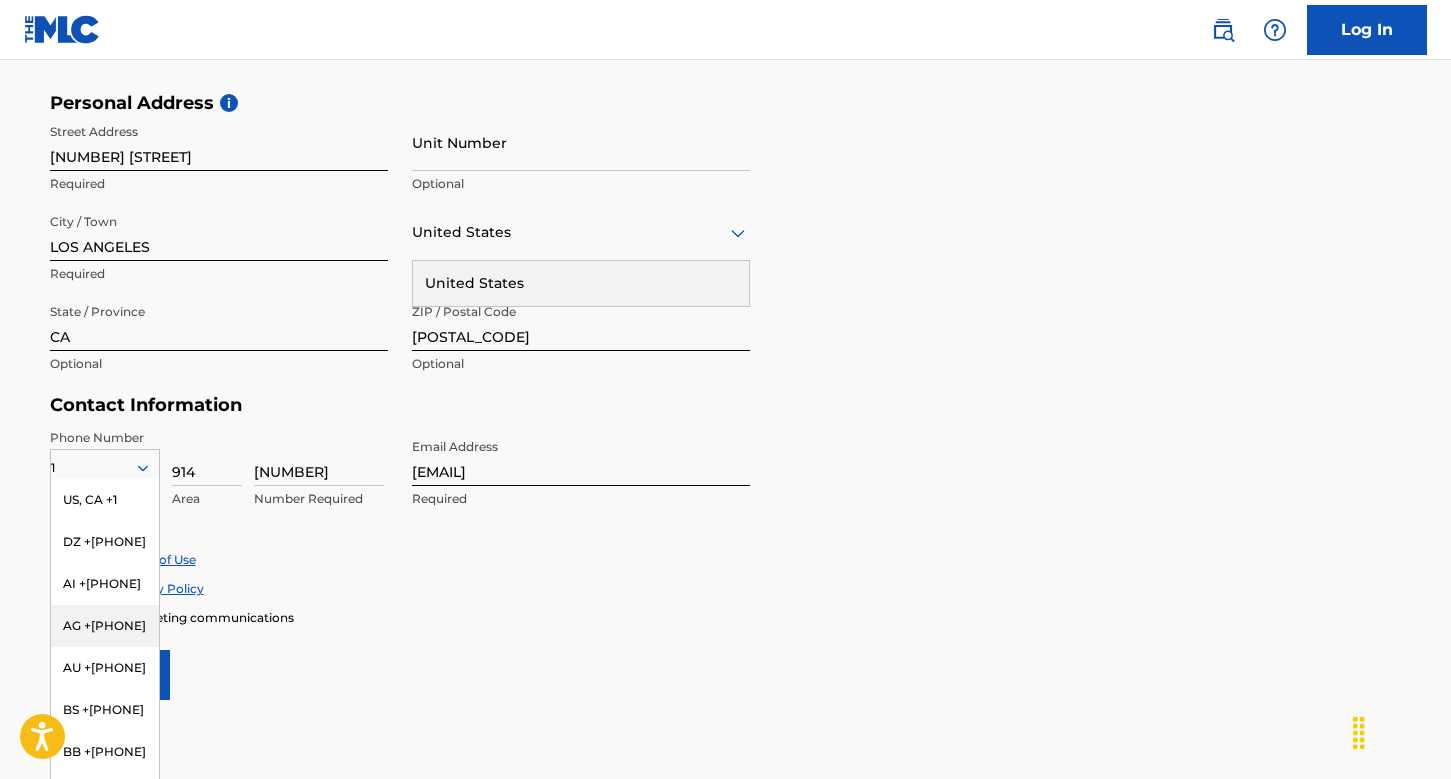 click on "Contact Information" at bounding box center (400, 405) 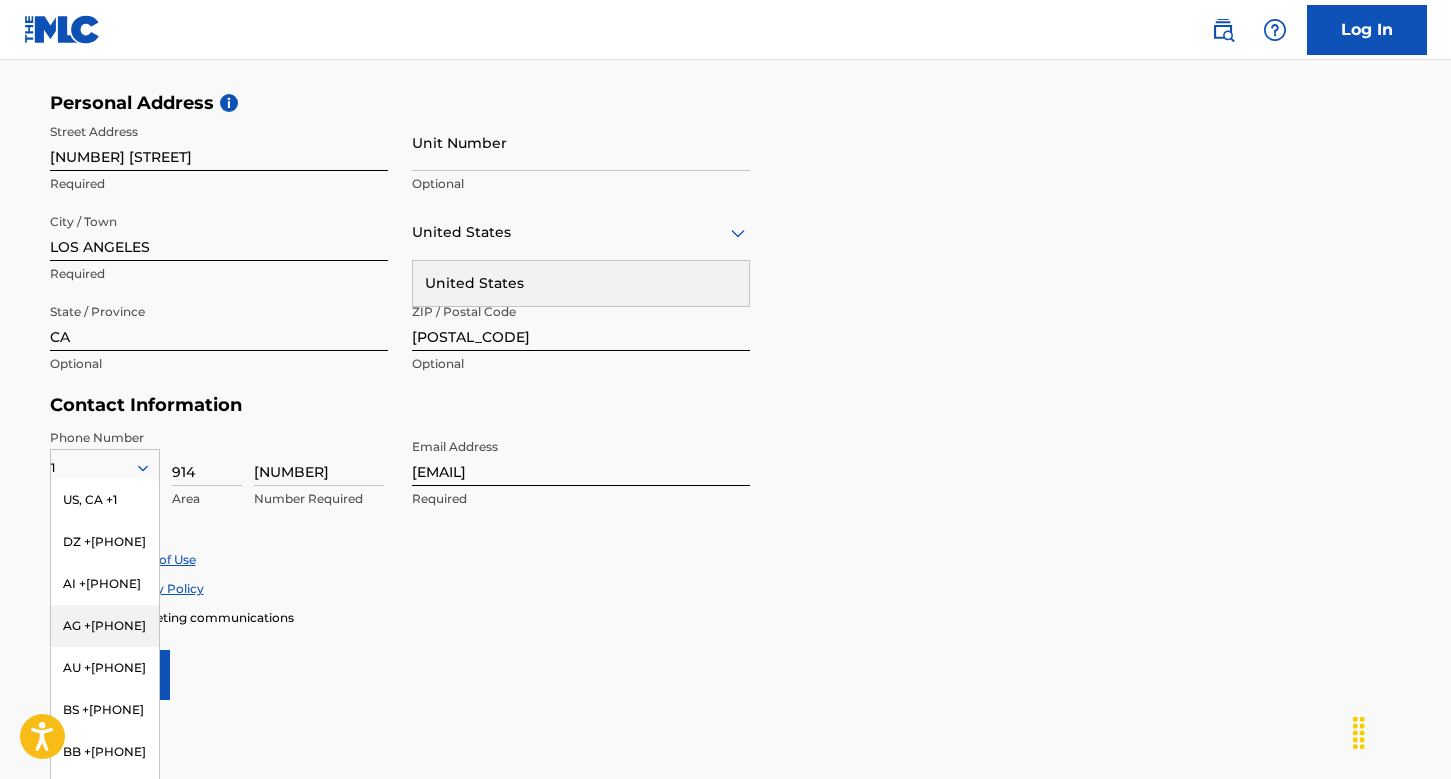 click on "Contact Information" at bounding box center [400, 405] 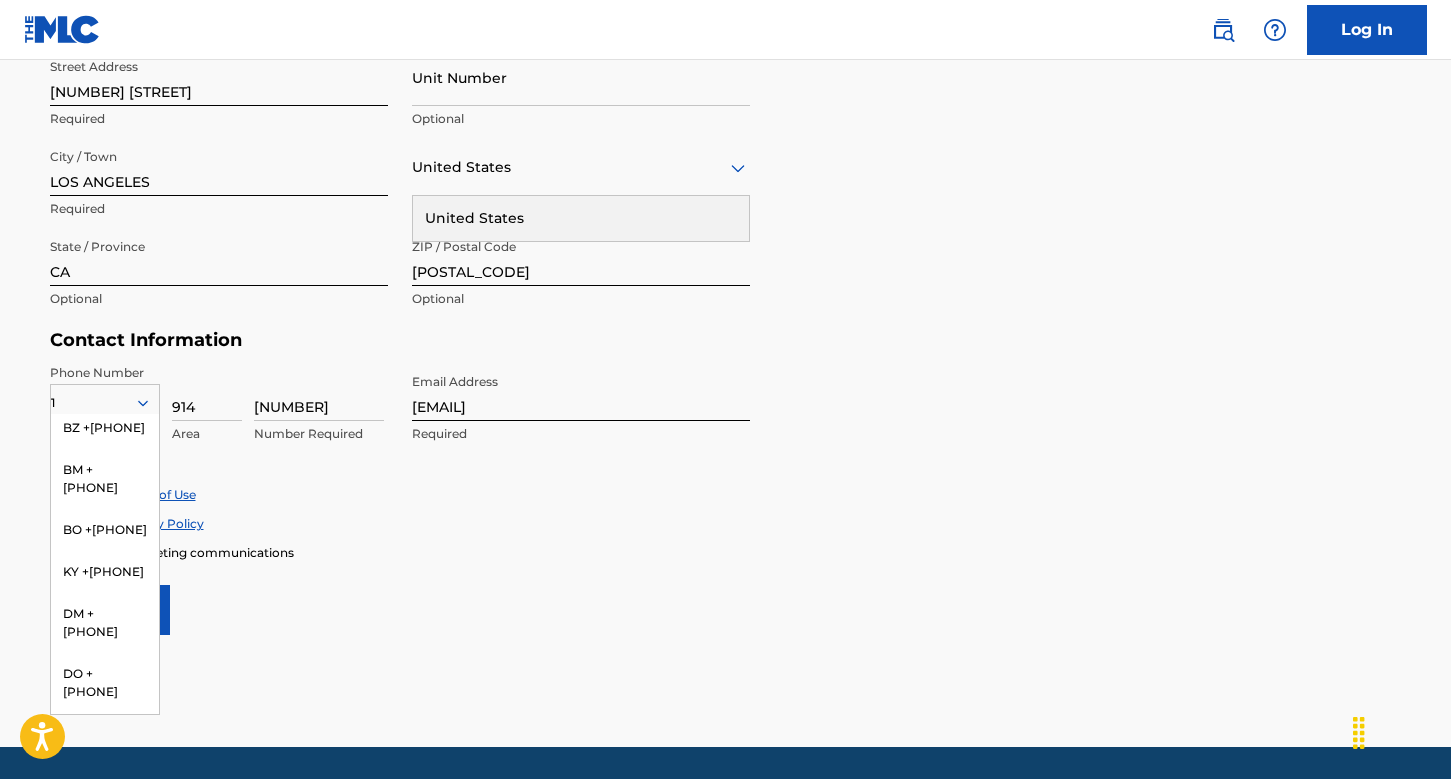 scroll, scrollTop: 0, scrollLeft: 0, axis: both 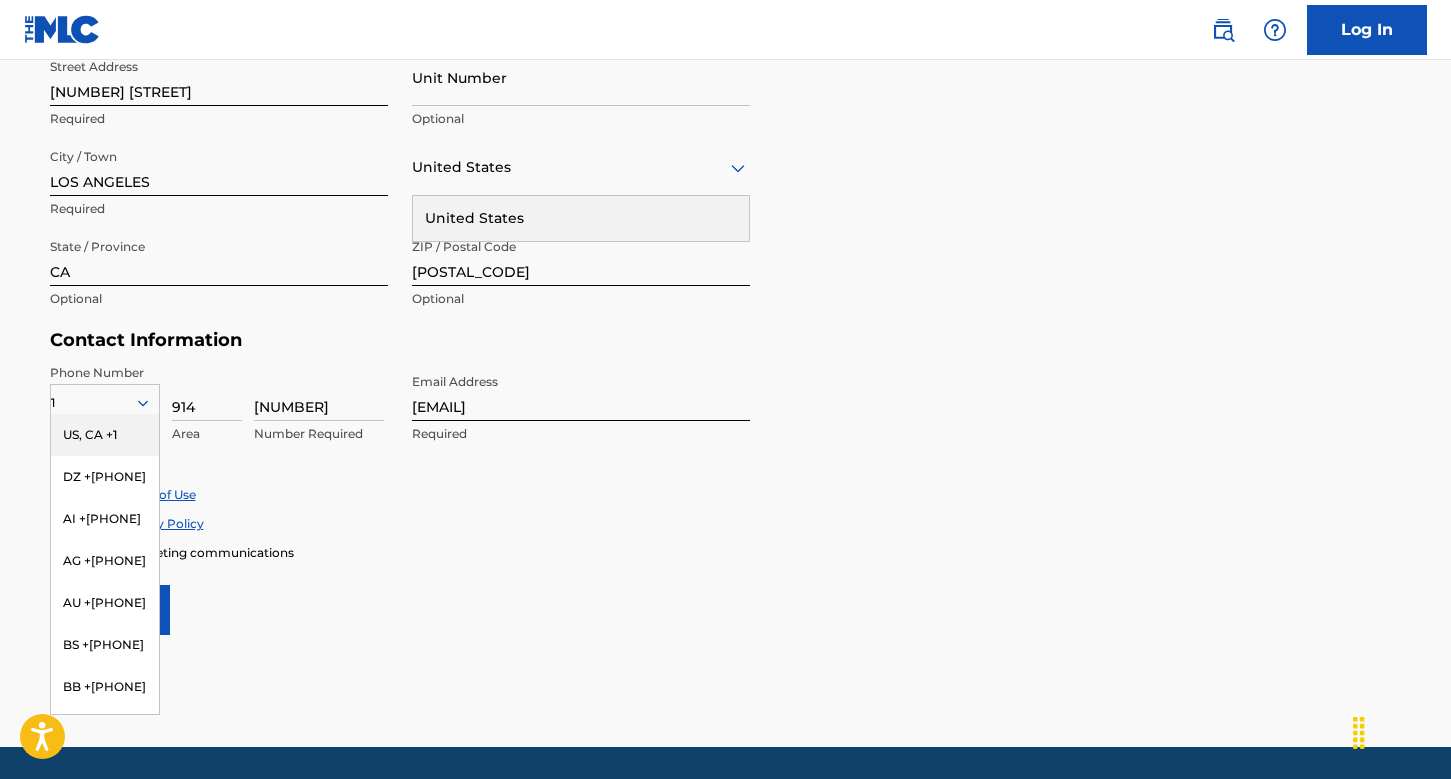 click on "US, CA +1" at bounding box center (105, 435) 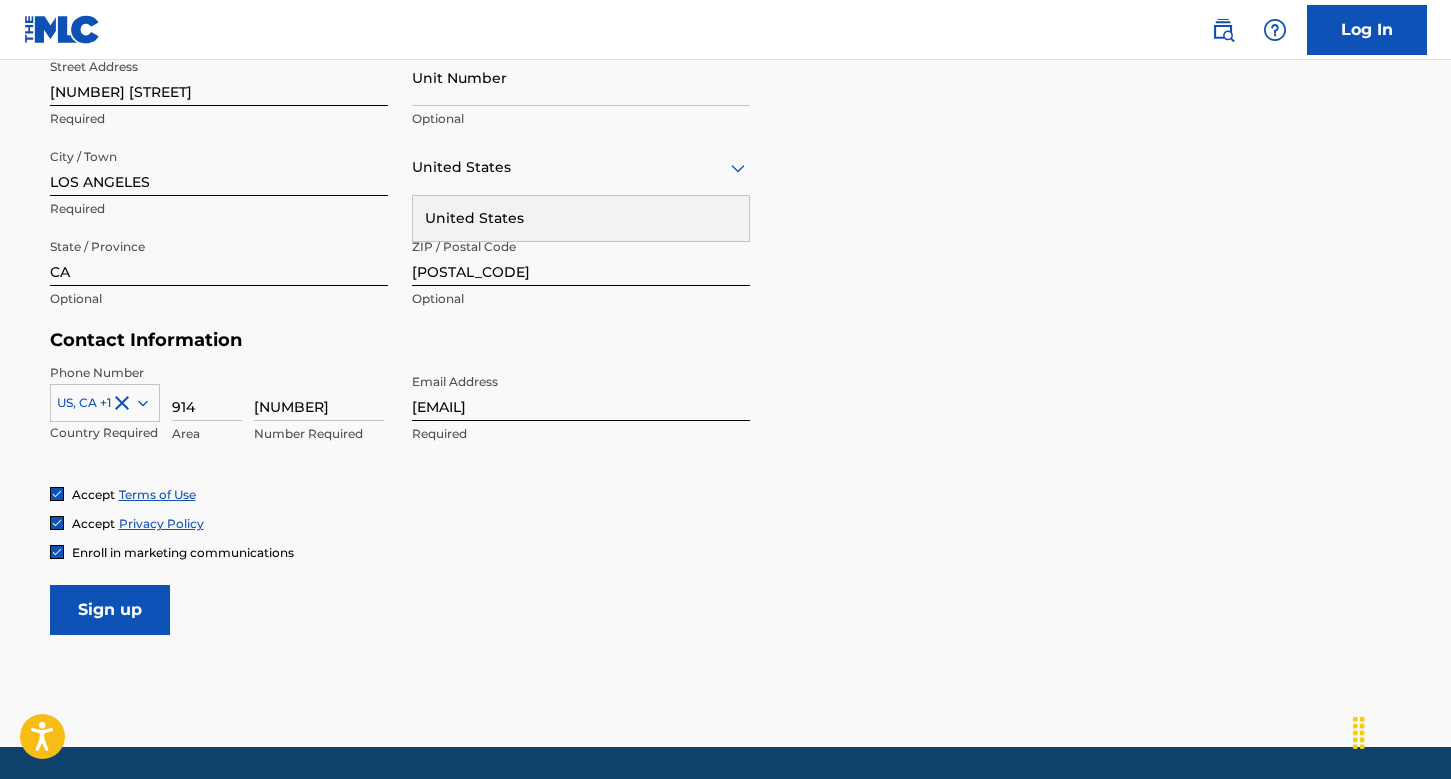 click on "Phone Number US, CA +1 Country Required [NUMBER] Area [NUMBER] Number Required Email Address [EMAIL] Required" at bounding box center (400, 425) 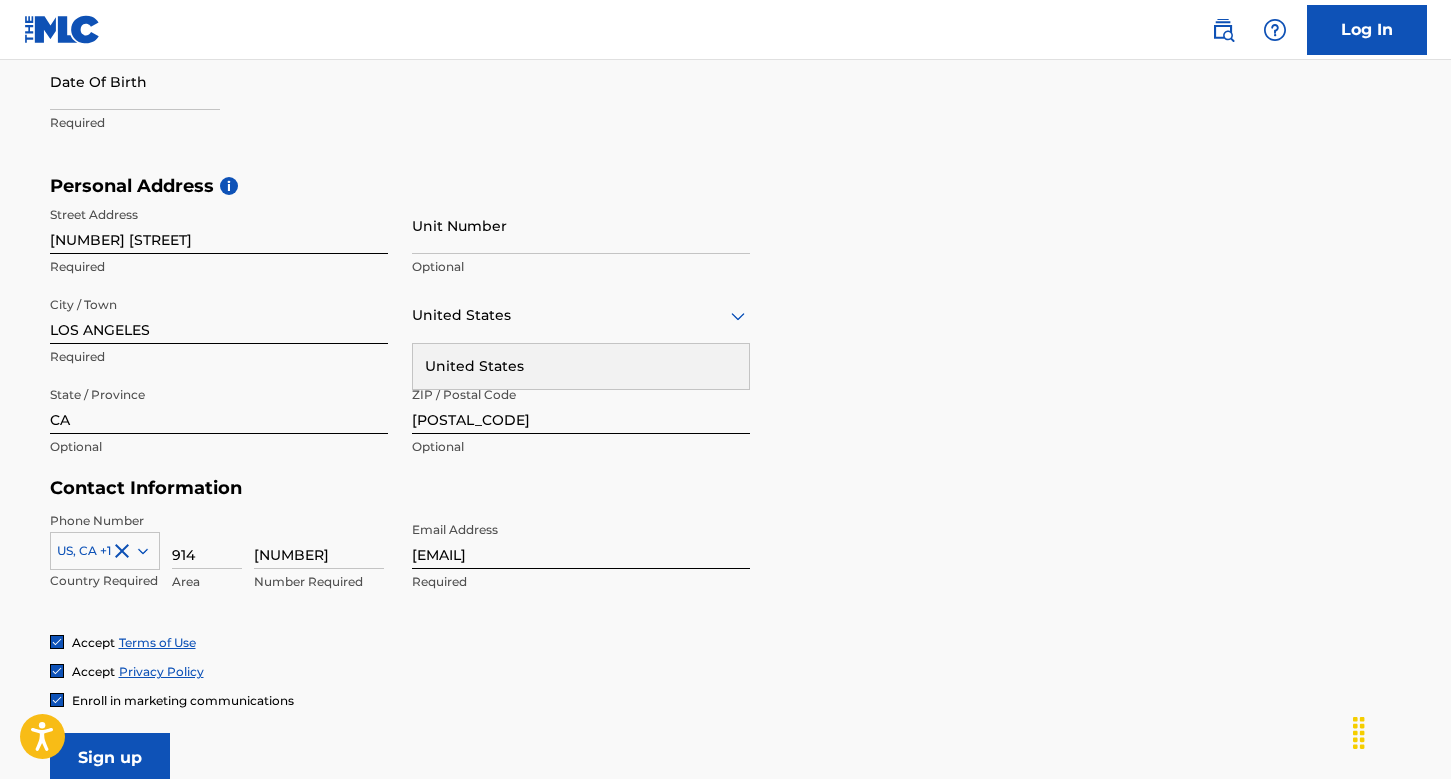 scroll, scrollTop: 570, scrollLeft: 0, axis: vertical 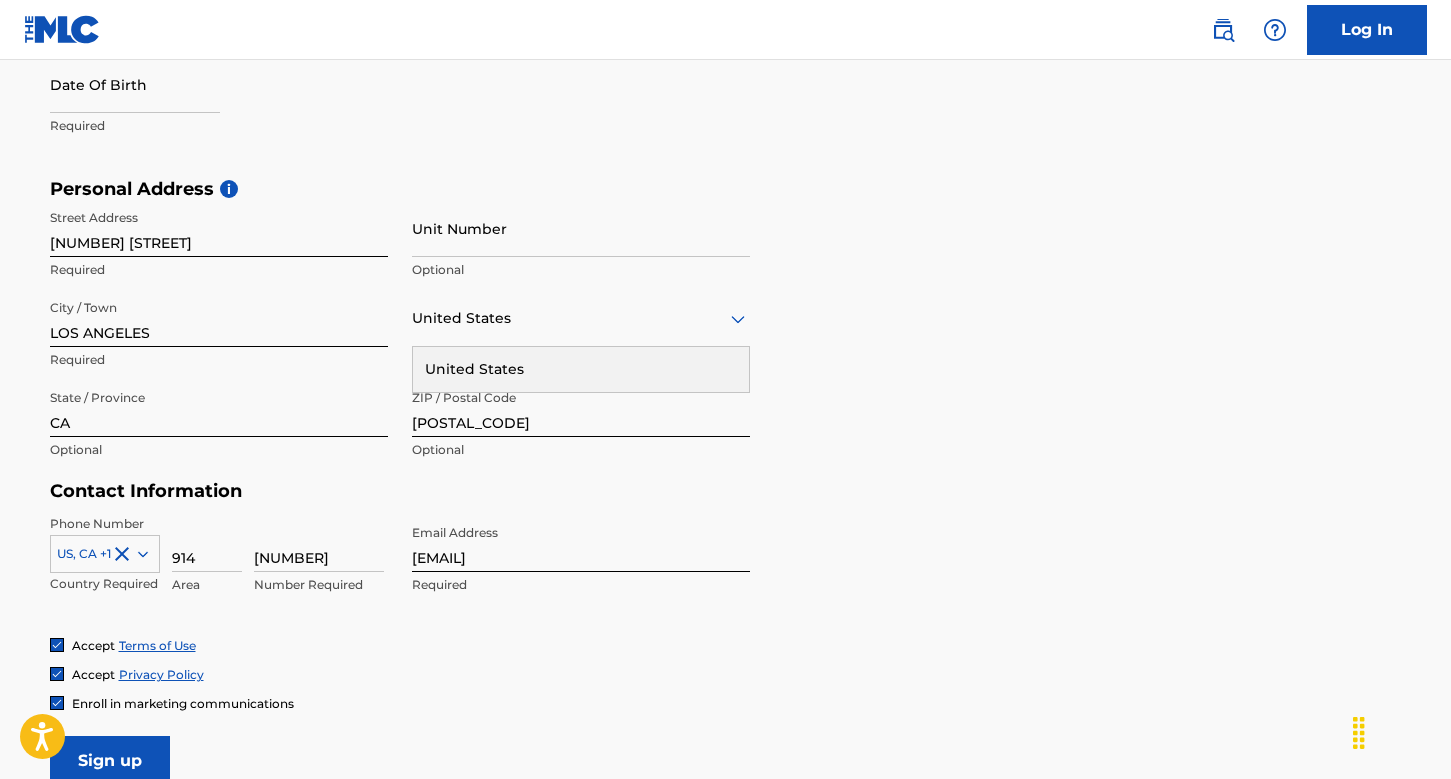 click on "[NUMBER] [STREET]" at bounding box center (219, 228) 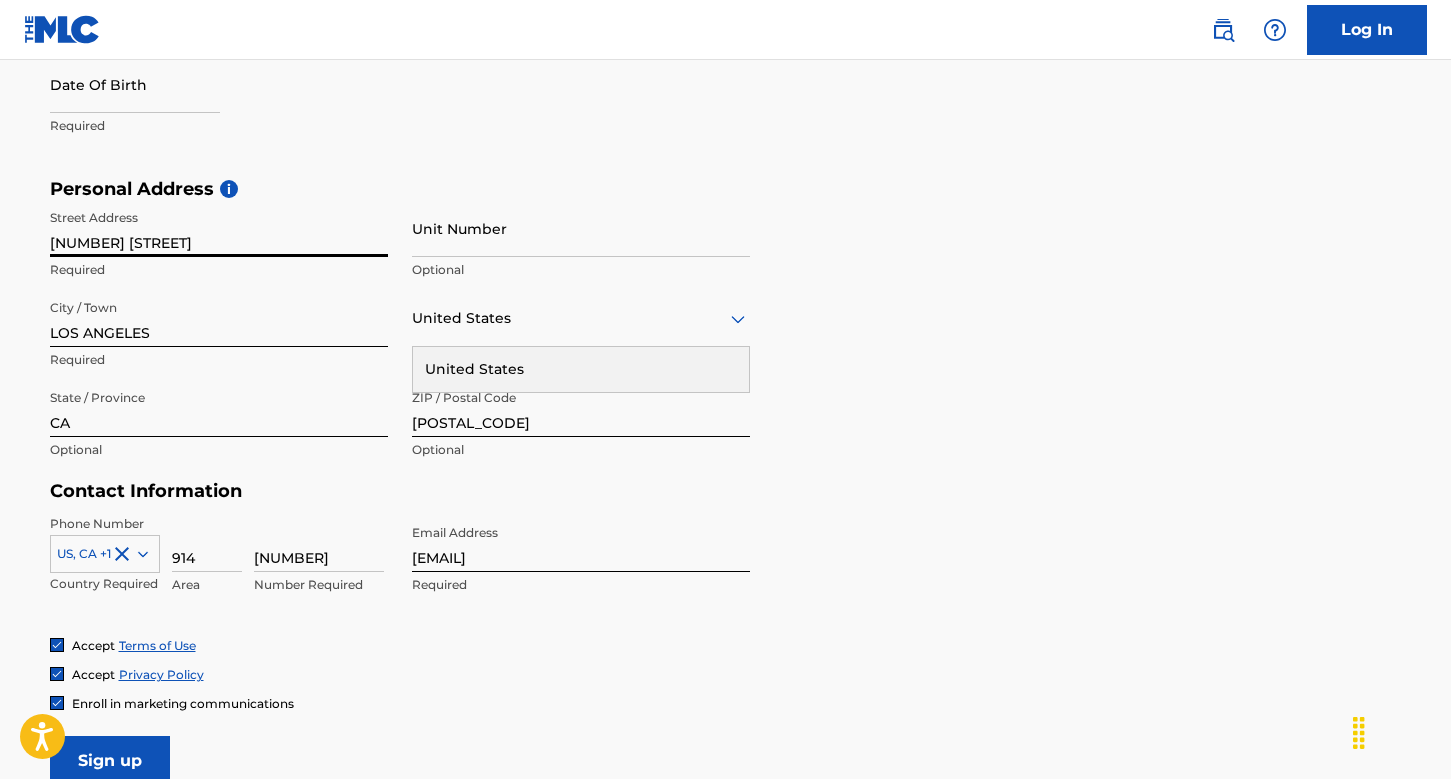 type on "[NUMBER] [STREET]" 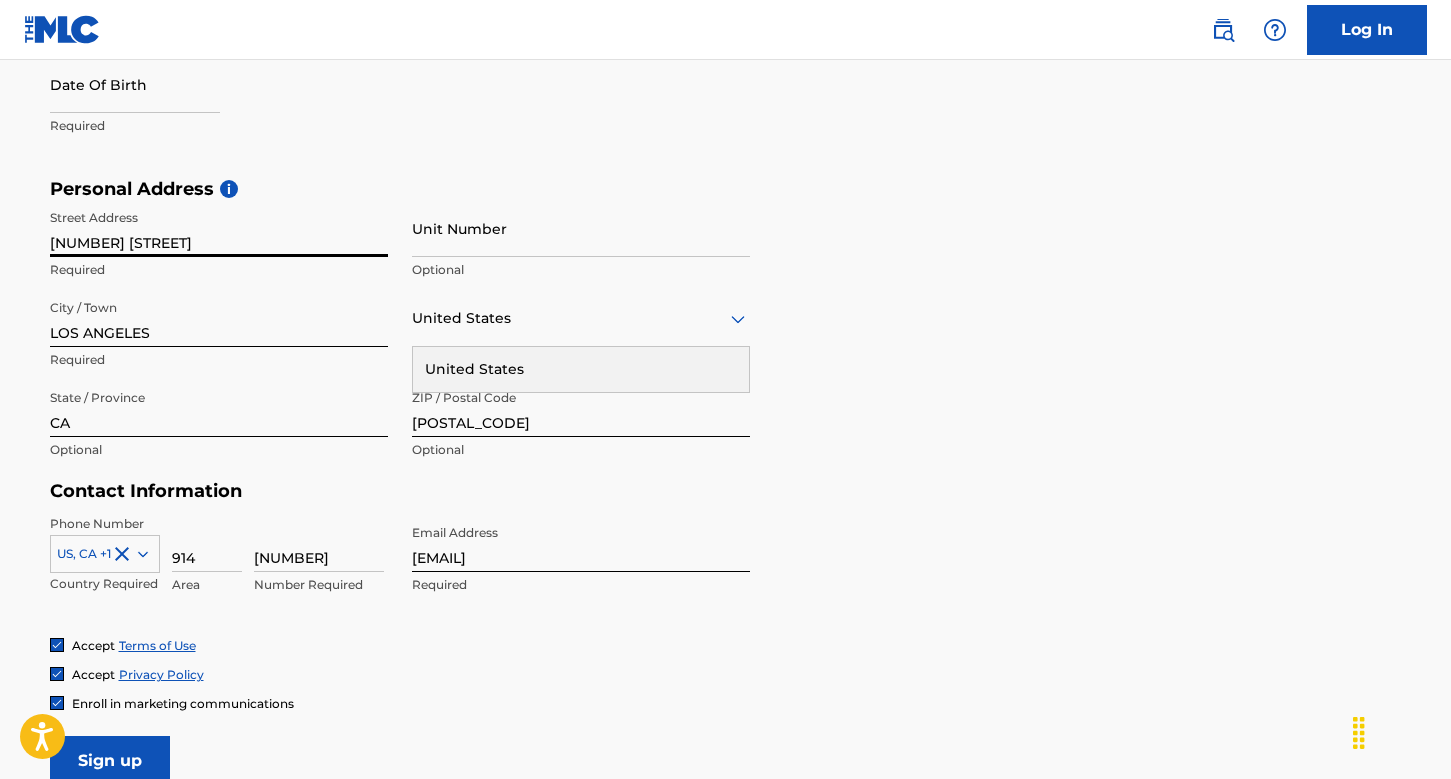 click on "Personal Address i" at bounding box center [726, 189] 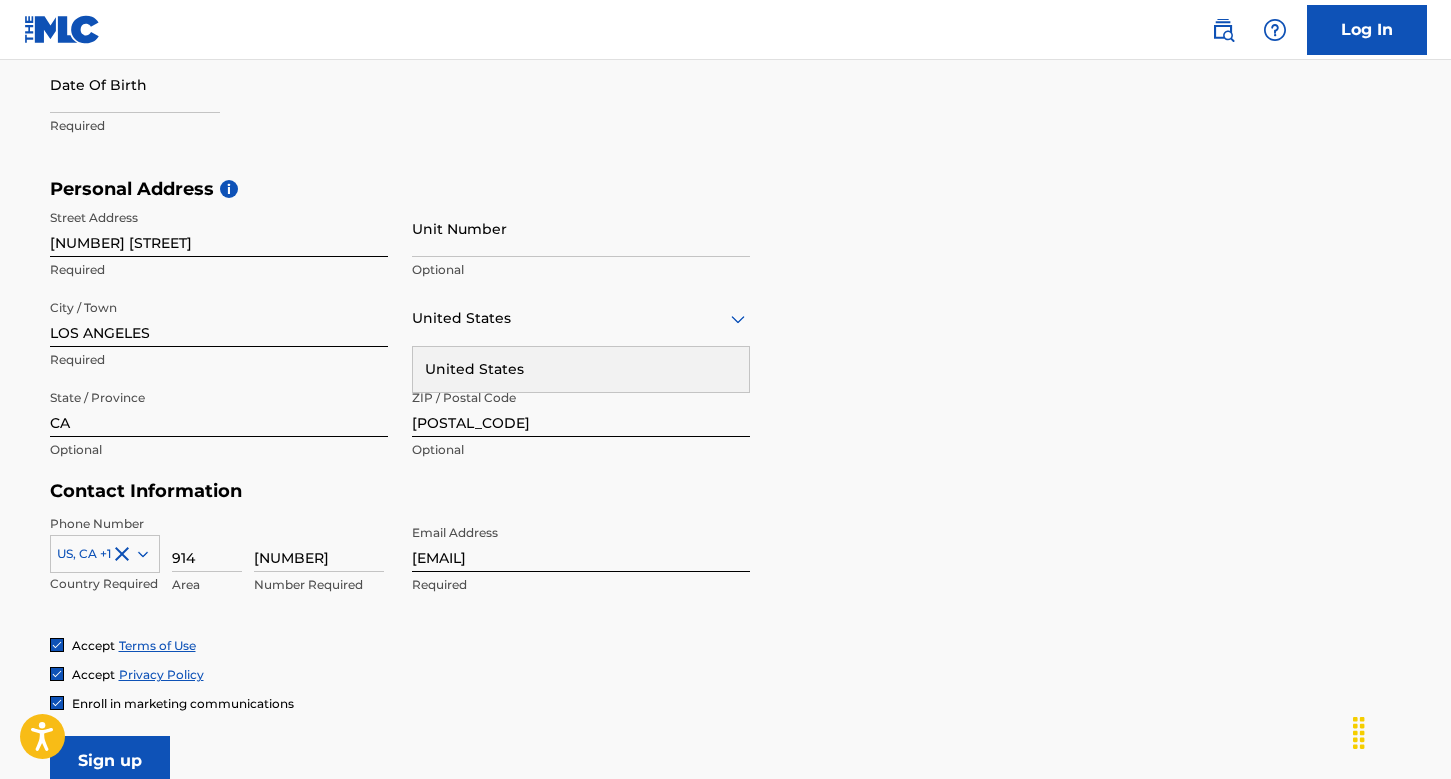 click on "Sign up" at bounding box center [110, 761] 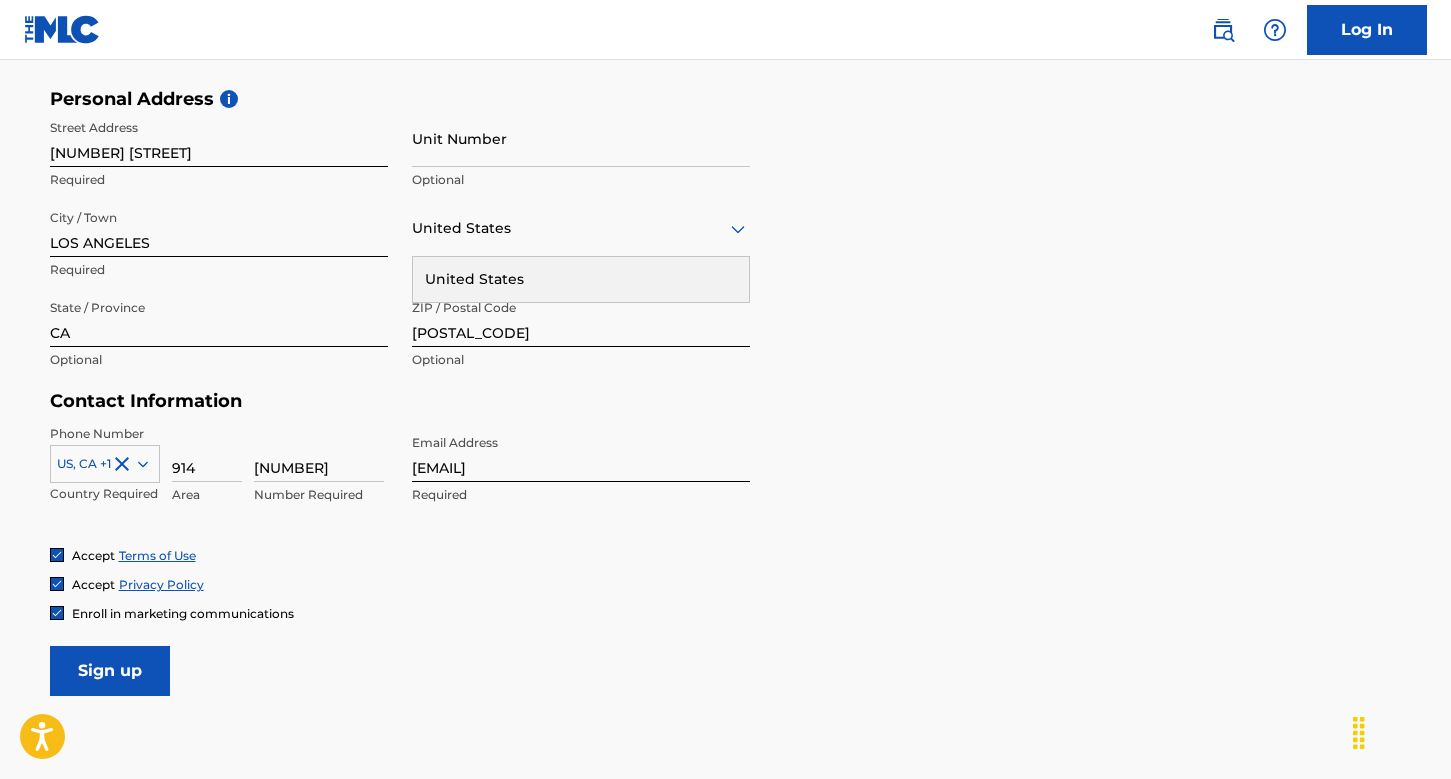 scroll, scrollTop: 710, scrollLeft: 0, axis: vertical 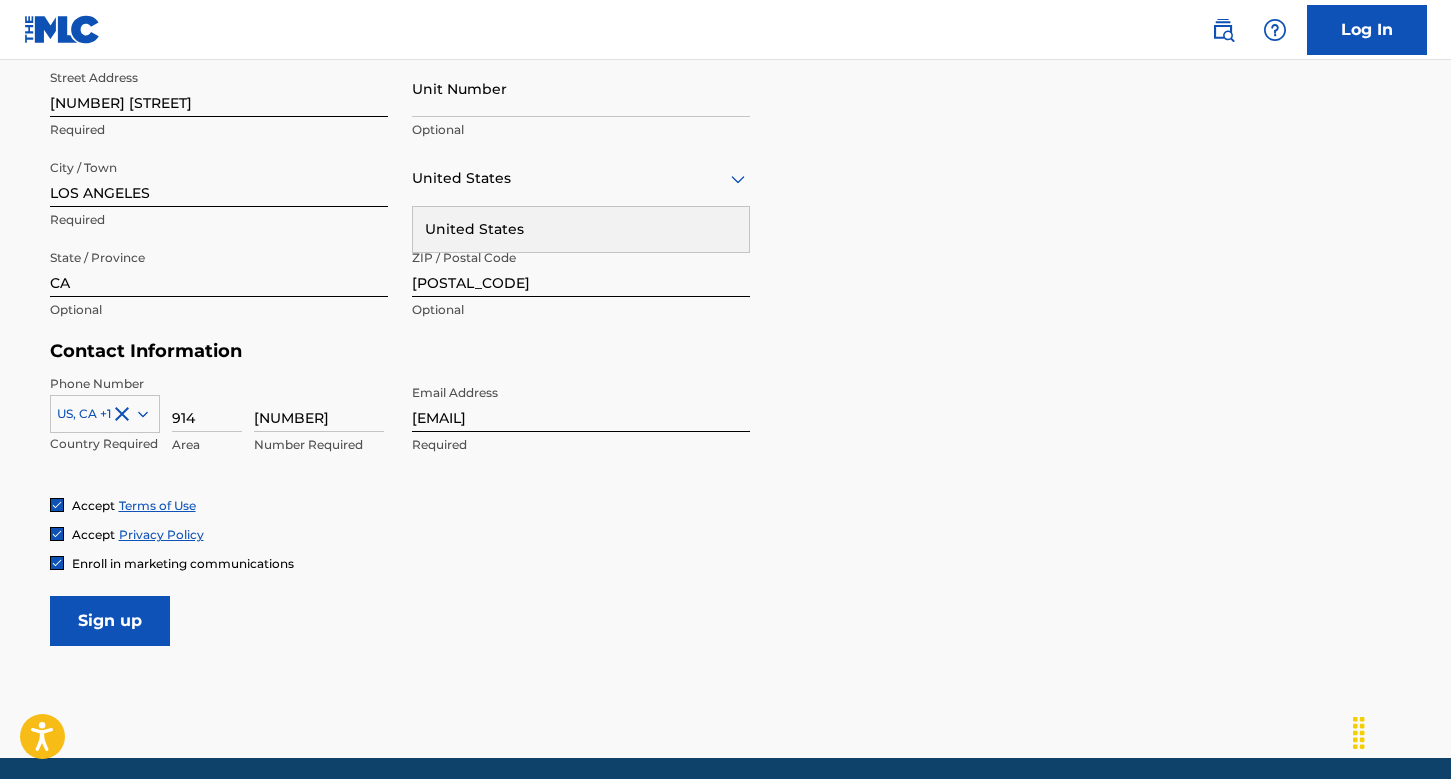 type 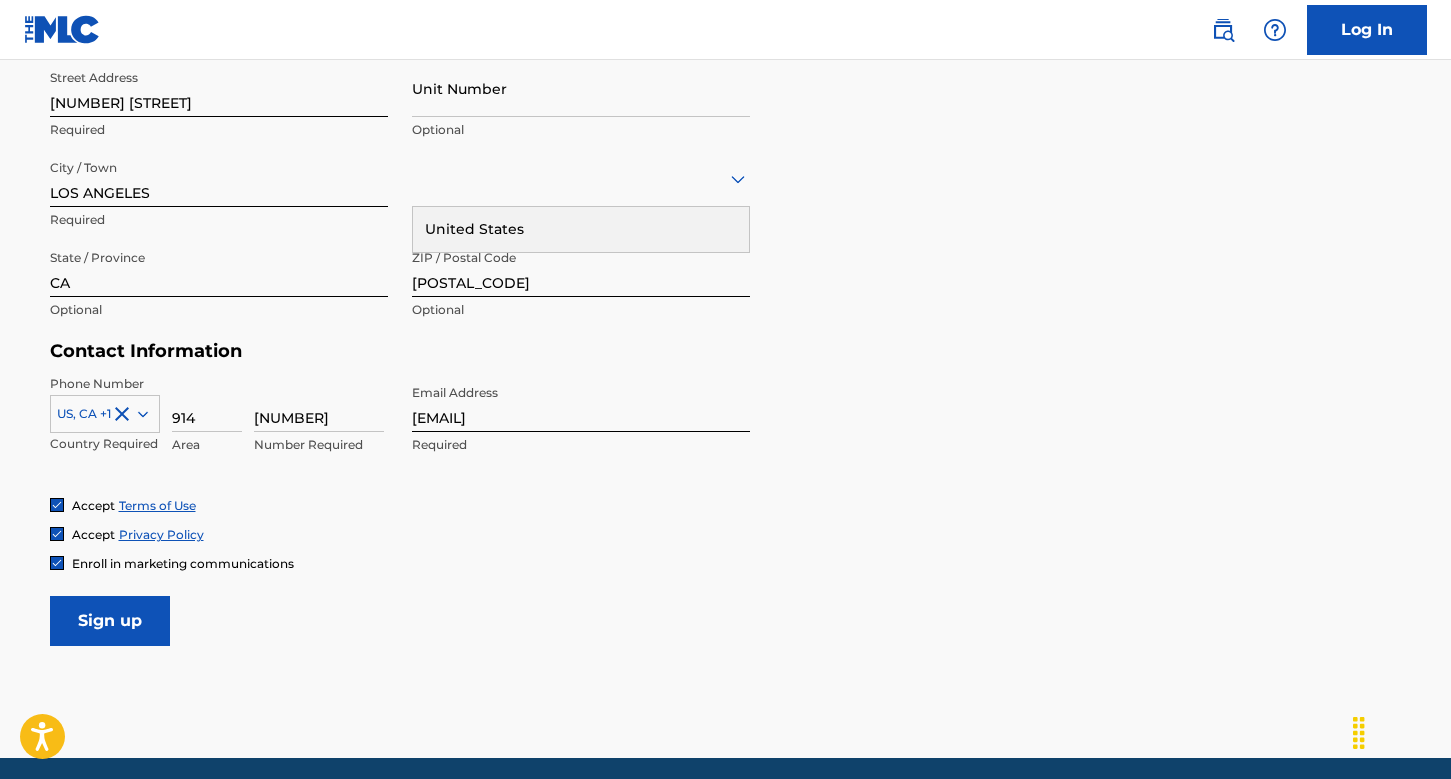 click on "Sign up" at bounding box center (110, 621) 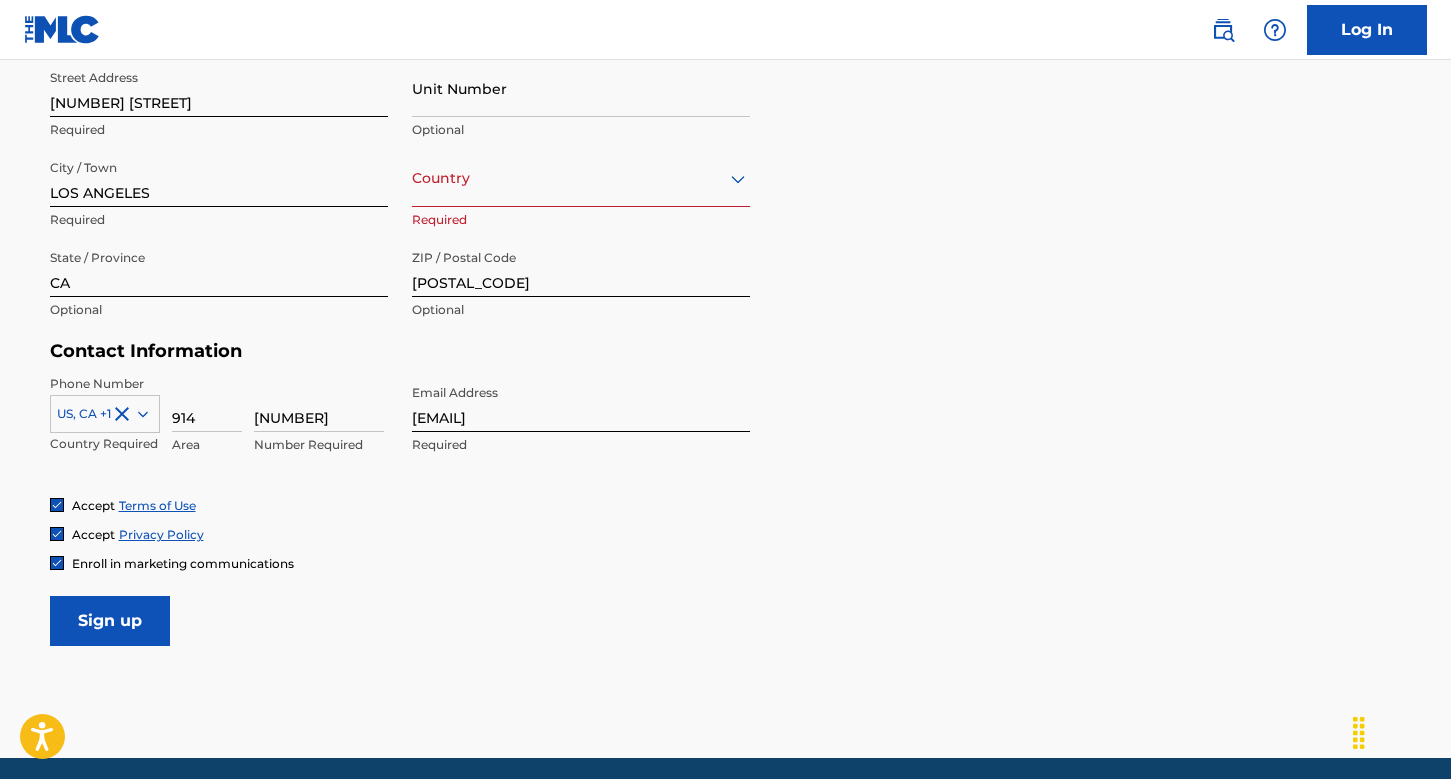 click at bounding box center [581, 178] 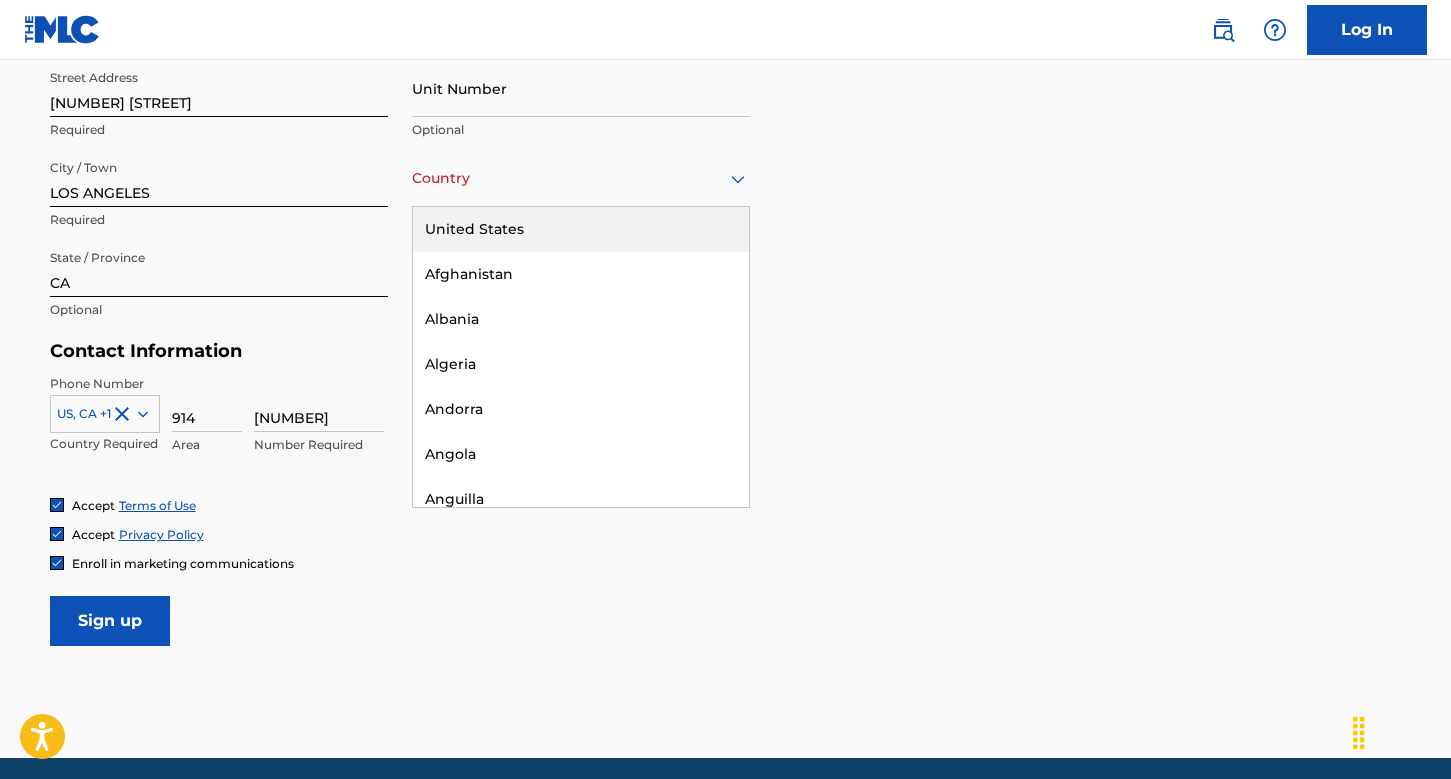 click on "United States" at bounding box center (581, 229) 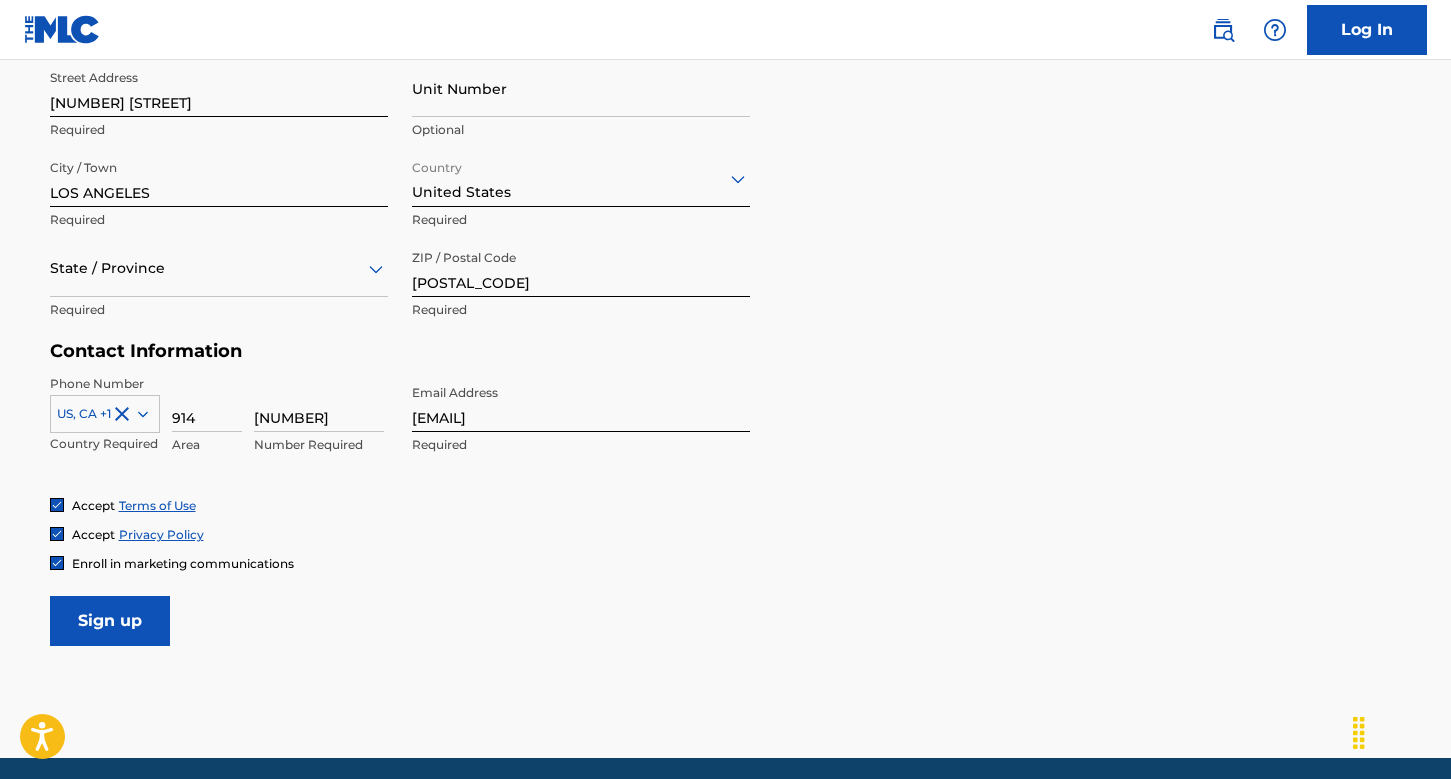 click on "Sign up" at bounding box center [110, 621] 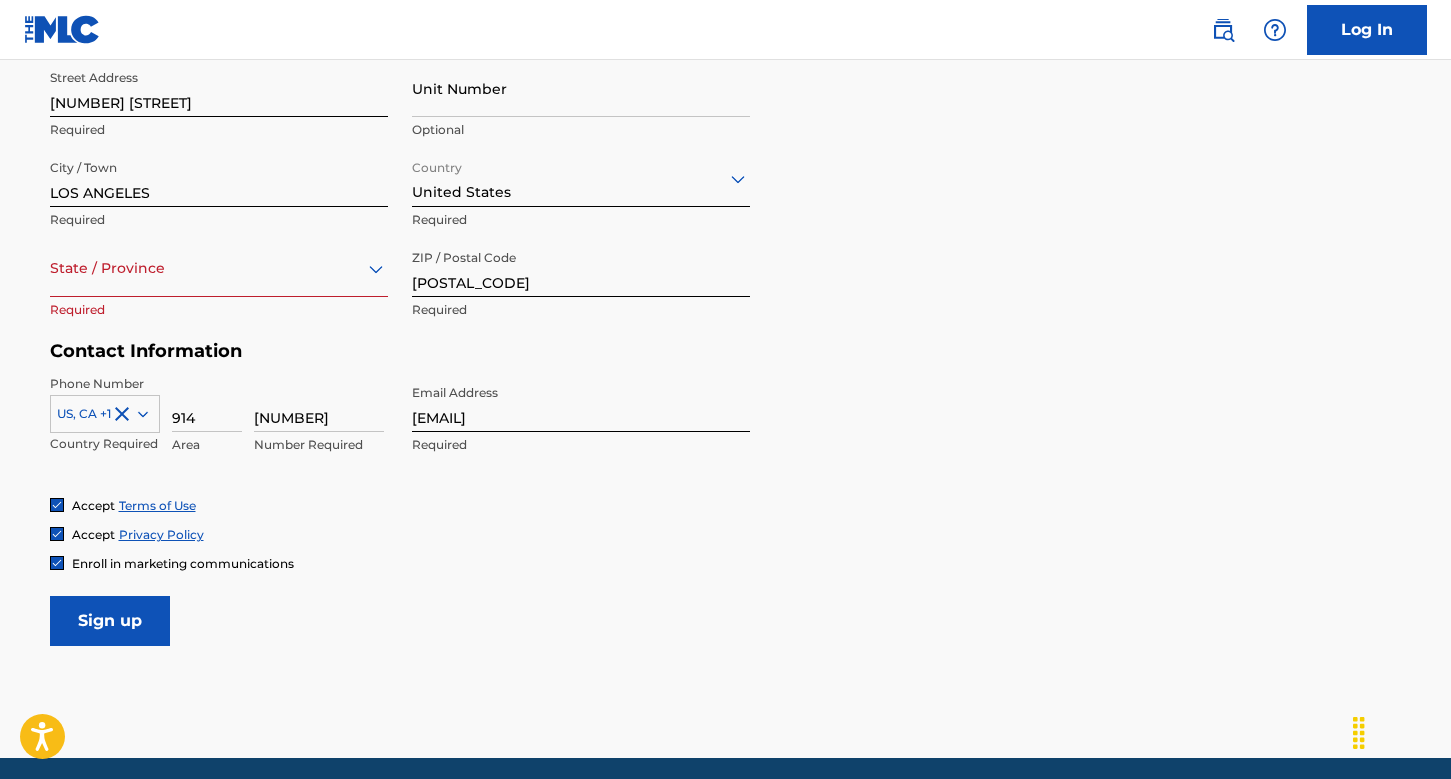 click at bounding box center (219, 268) 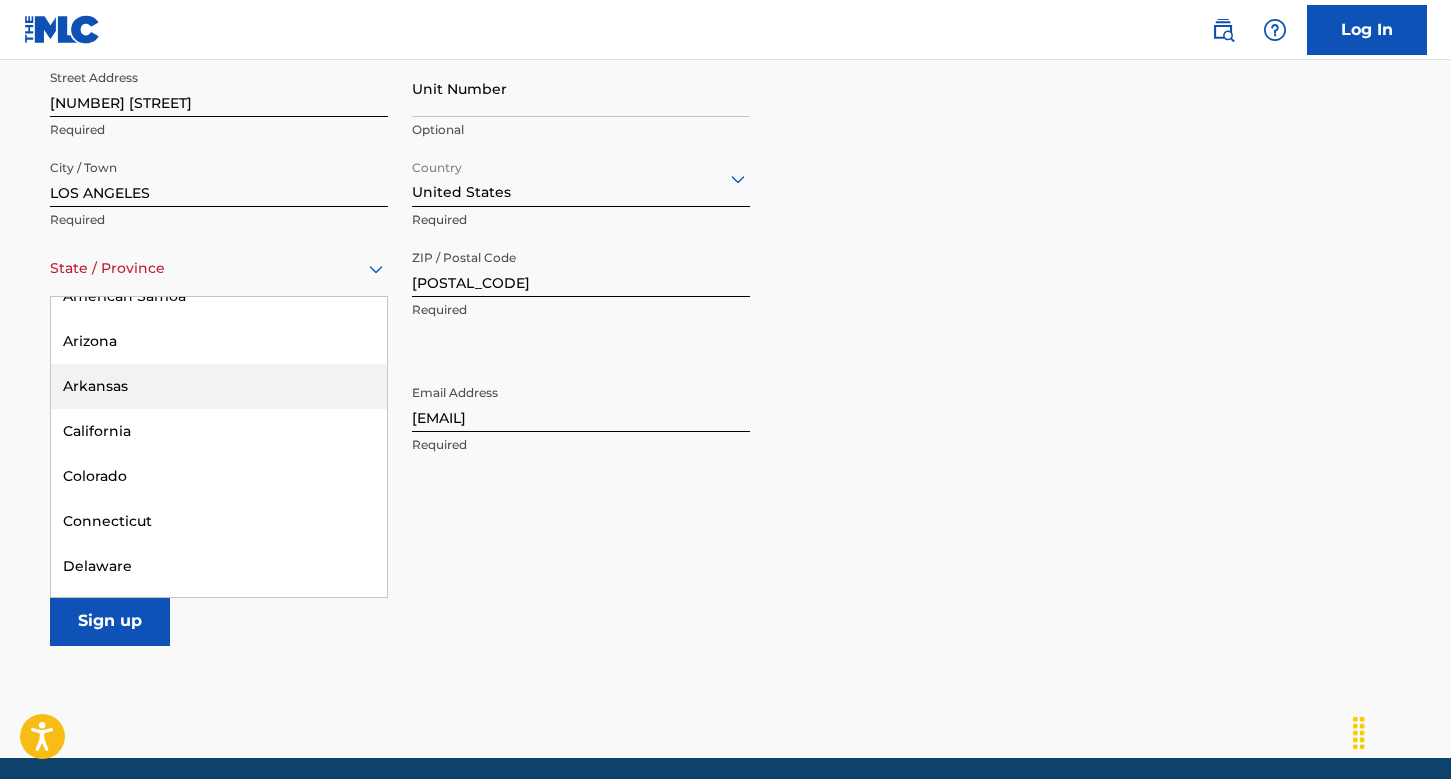 scroll, scrollTop: 109, scrollLeft: 0, axis: vertical 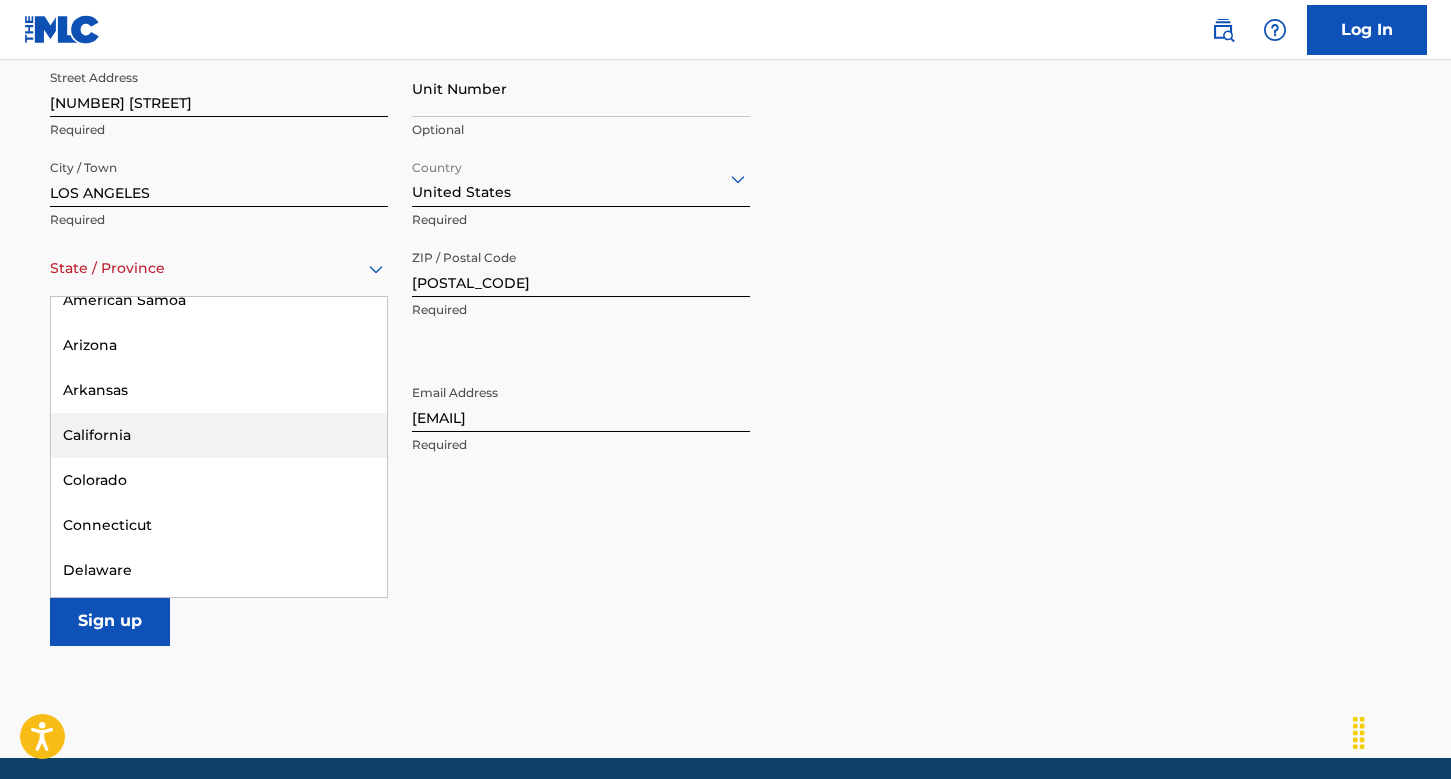 click on "California" at bounding box center (219, 435) 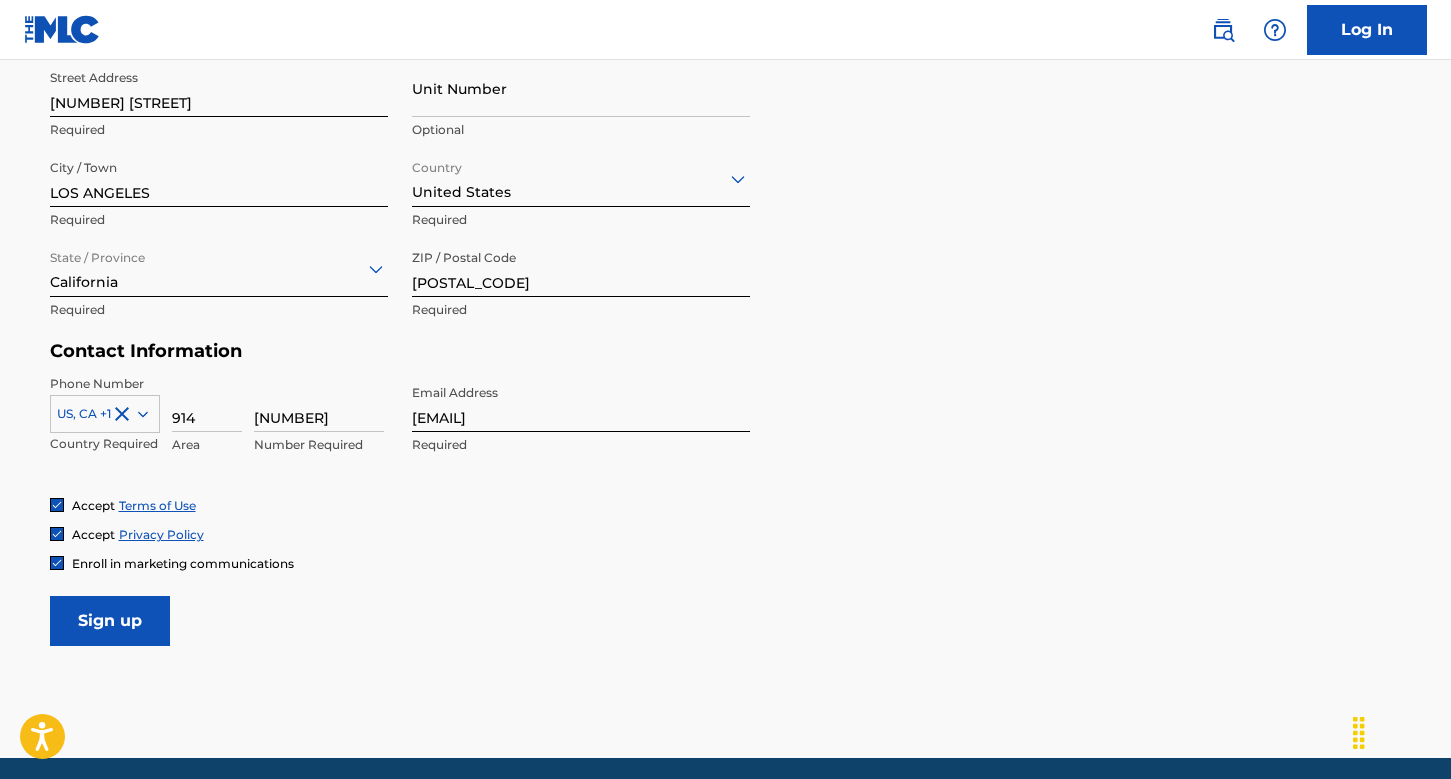 click on "Sign up" at bounding box center [110, 621] 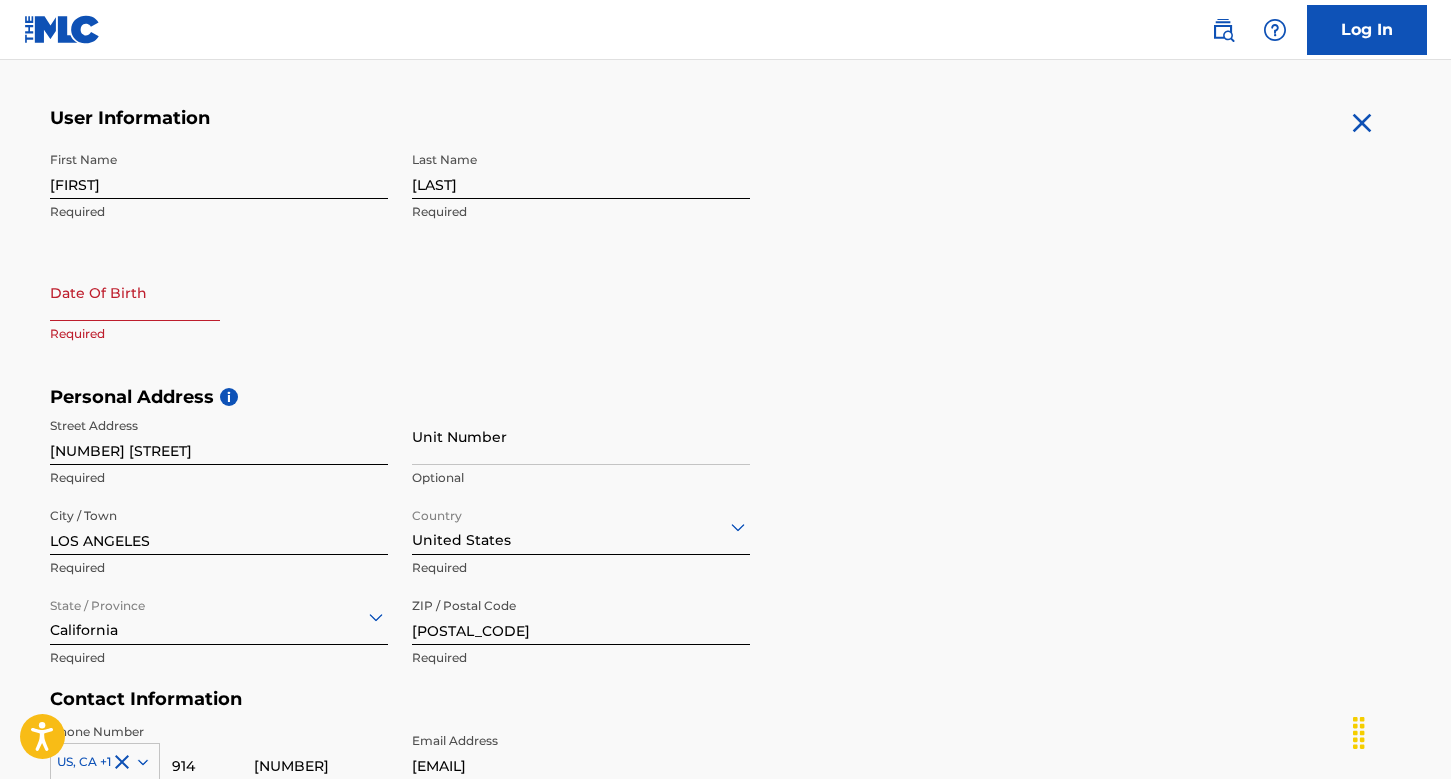 scroll, scrollTop: 343, scrollLeft: 0, axis: vertical 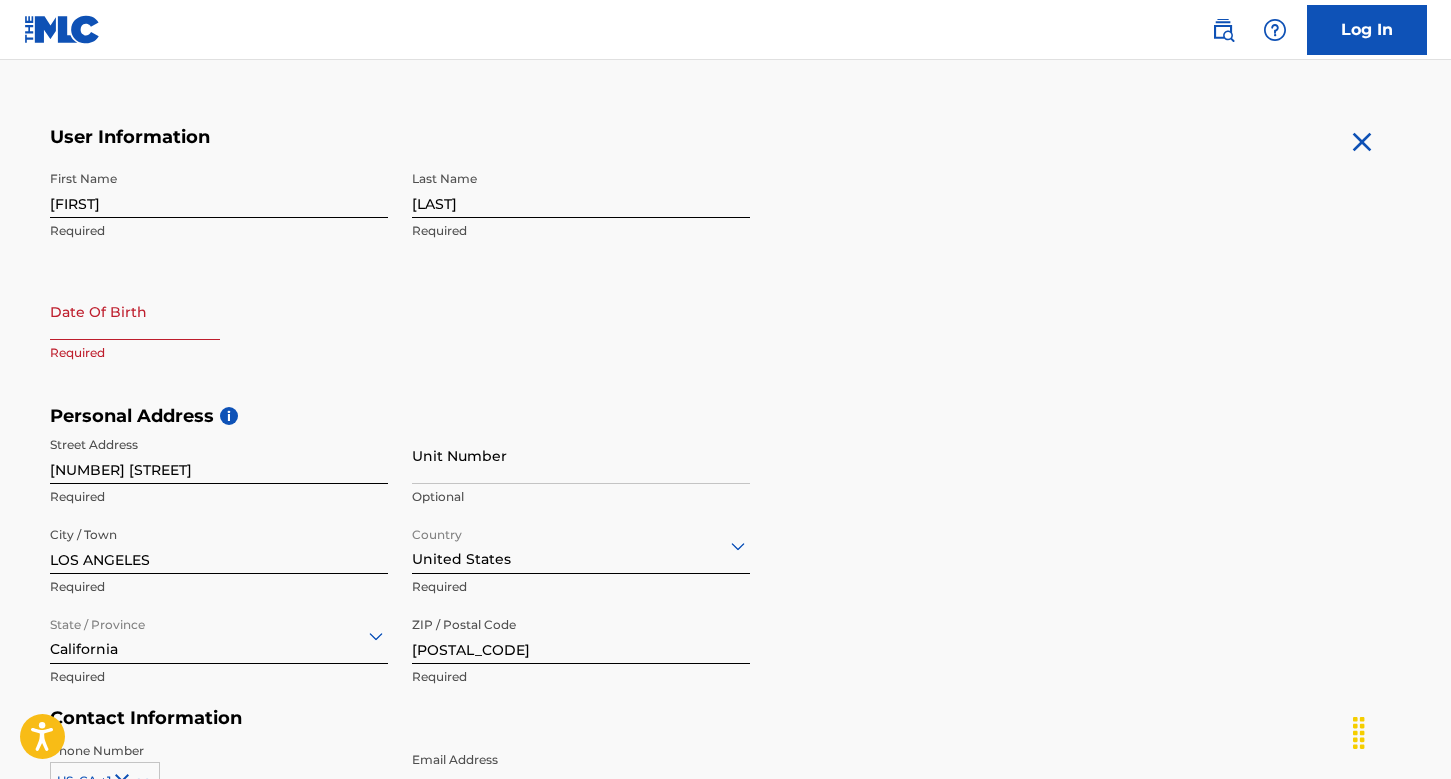 click on "Required" at bounding box center (219, 353) 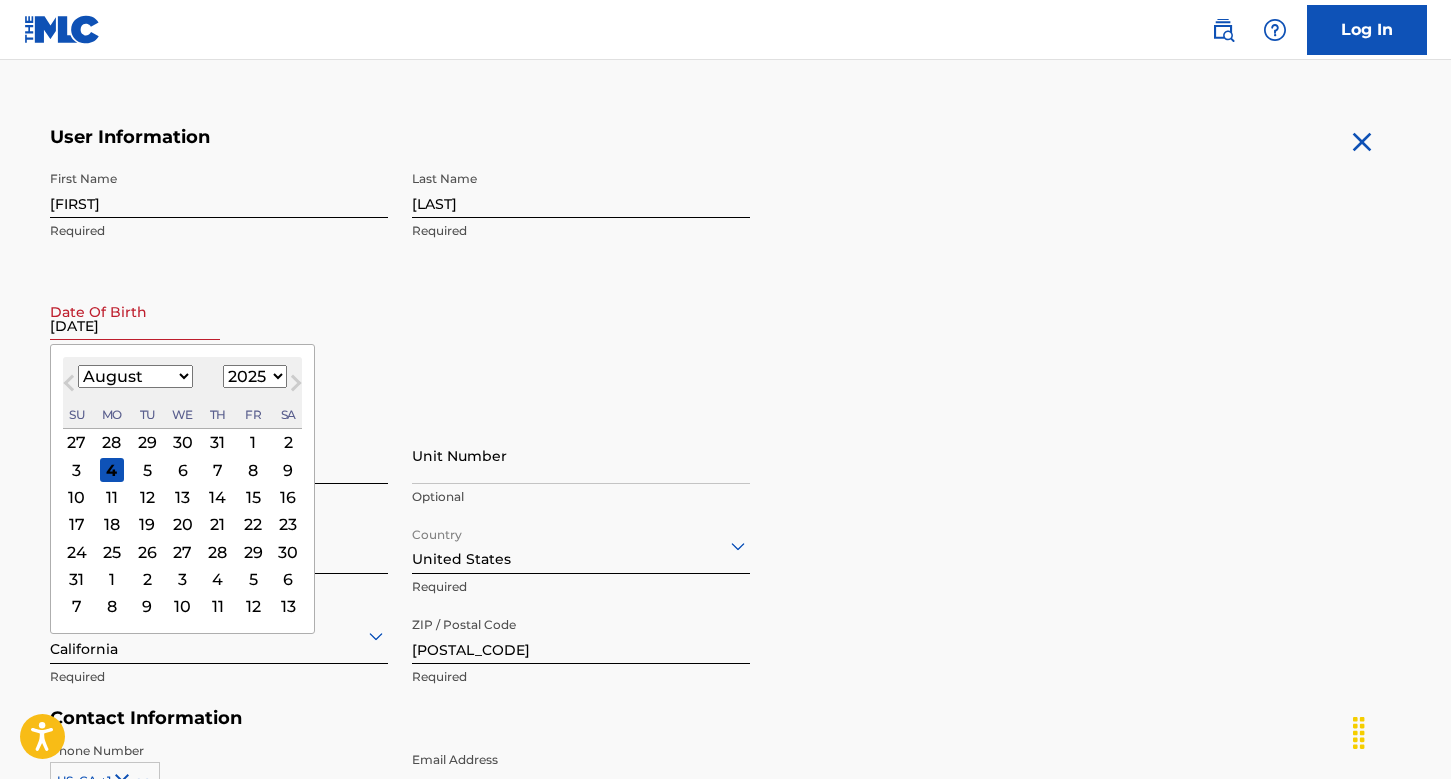 type on "[DATE]" 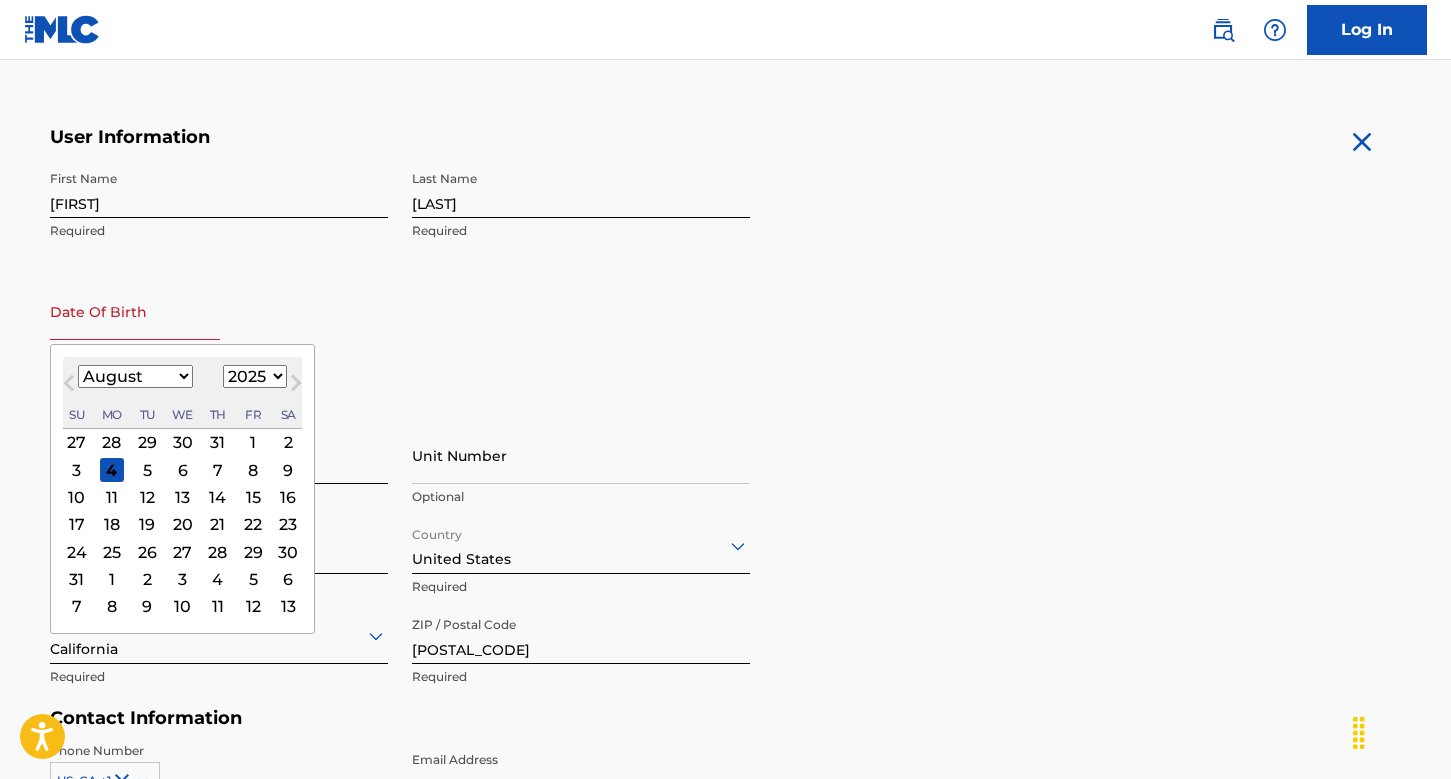 click on "[DATE]" at bounding box center [219, 328] 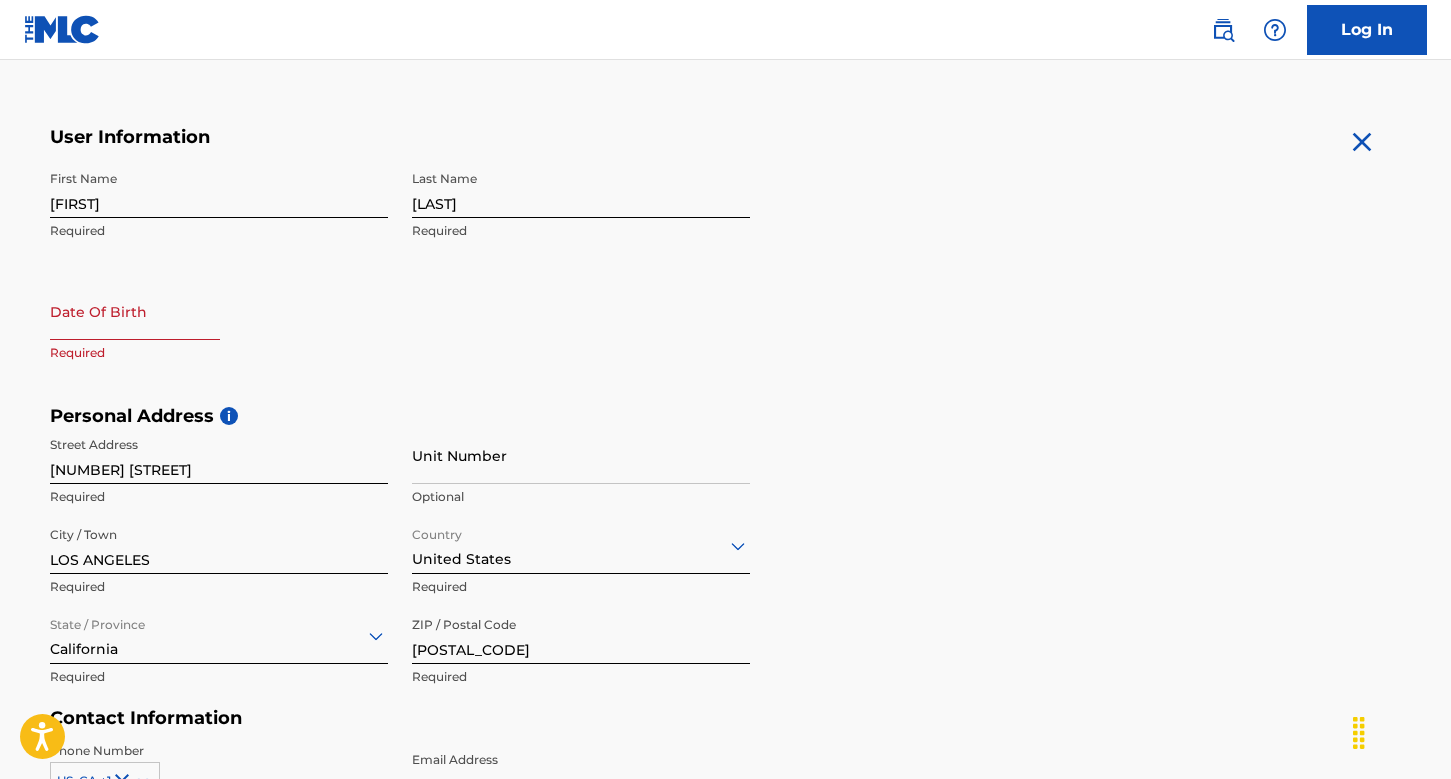 click on "Required" at bounding box center (219, 353) 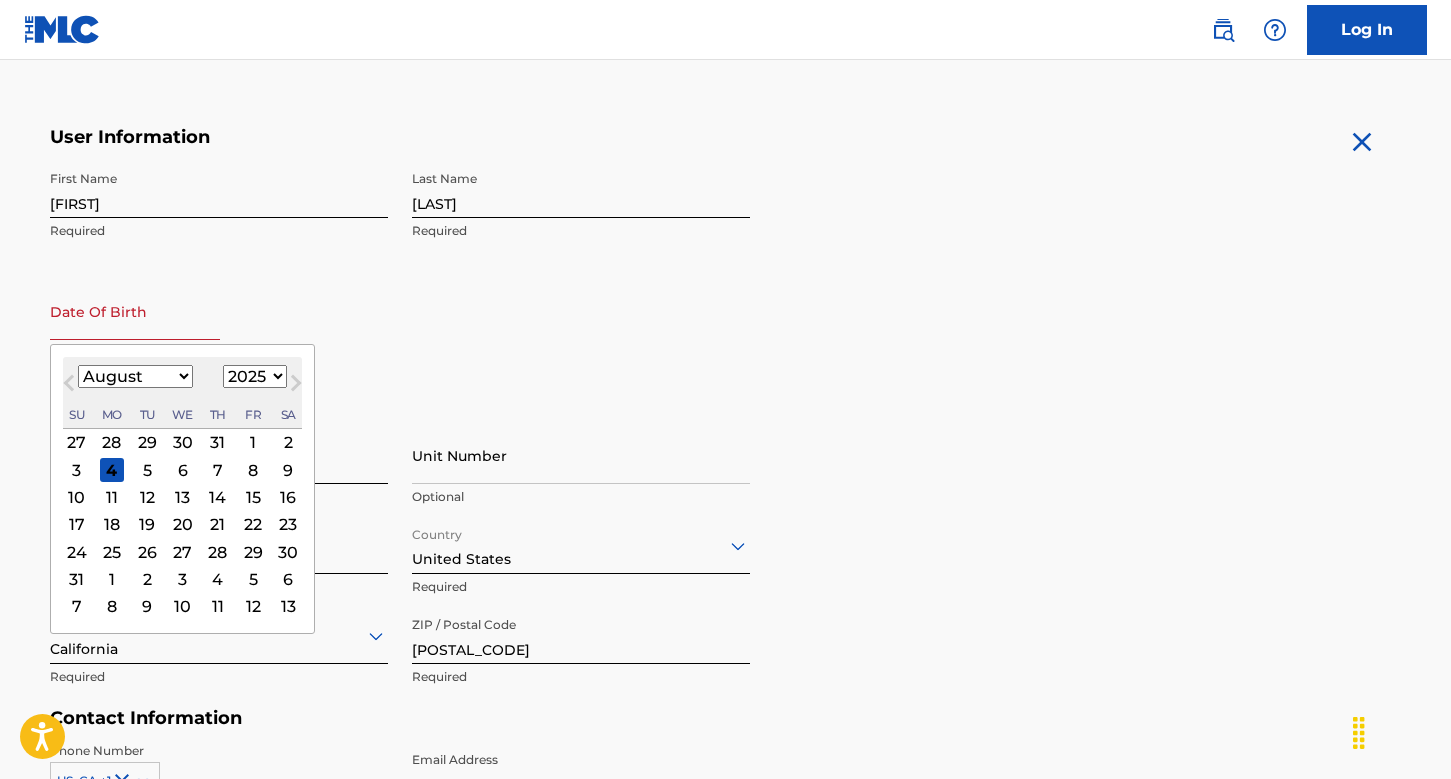 click on "January February March April May June July August September October November December" at bounding box center [135, 376] 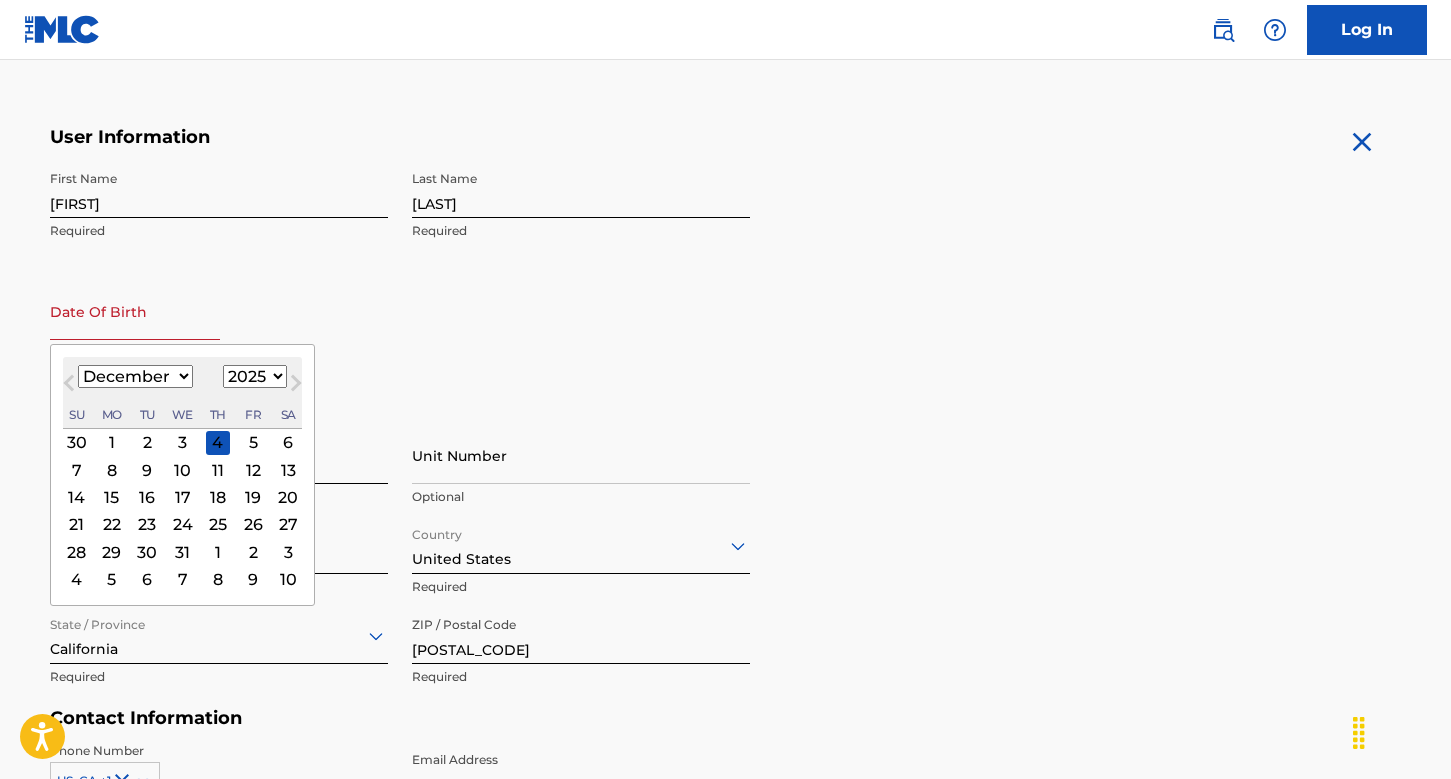 click on "1899 1900 1901 1902 1903 1904 1905 1906 1907 1908 1909 1910 1911 1912 1913 1914 1915 1916 1917 1918 1919 1920 1921 1922 1923 1924 1925 1926 1927 1928 1929 1930 1931 1932 1933 1934 1935 1936 1937 1938 1939 1940 1941 1942 1943 1944 1945 1946 1947 1948 1949 1950 1951 1952 1953 1954 1955 1956 1957 1958 1959 1960 1961 1962 1963 1964 1965 1966 1967 1968 1969 1970 1971 1972 1973 1974 1975 1976 1977 1978 1979 1980 1981 1982 1983 1984 1985 1986 1987 1988 1989 1990 1991 1992 1993 1994 1995 1996 1997 1998 1999 2000 2001 2002 2003 2004 2005 2006 2007 2008 2009 2010 2011 2012 2013 2014 2015 2016 2017 2018 2019 2020 2021 2022 2023 2024 2025 2026 2027 2028 2029 2030 2031 2032 2033 2034 2035 2036 2037 2038 2039 2040 2041 2042 2043 2044 2045 2046 2047 2048 2049 2050 2051 2052 2053 2054 2055 2056 2057 2058 2059 2060 2061 2062 2063 2064 2065 2066 2067 2068 2069 2070 2071 2072 2073 2074 2075 2076 2077 2078 2079 2080 2081 2082 2083 2084 2085 2086 2087 2088 2089 2090 2091 2092 2093 2094 2095 2096 2097 2098 2099 2100" at bounding box center [255, 376] 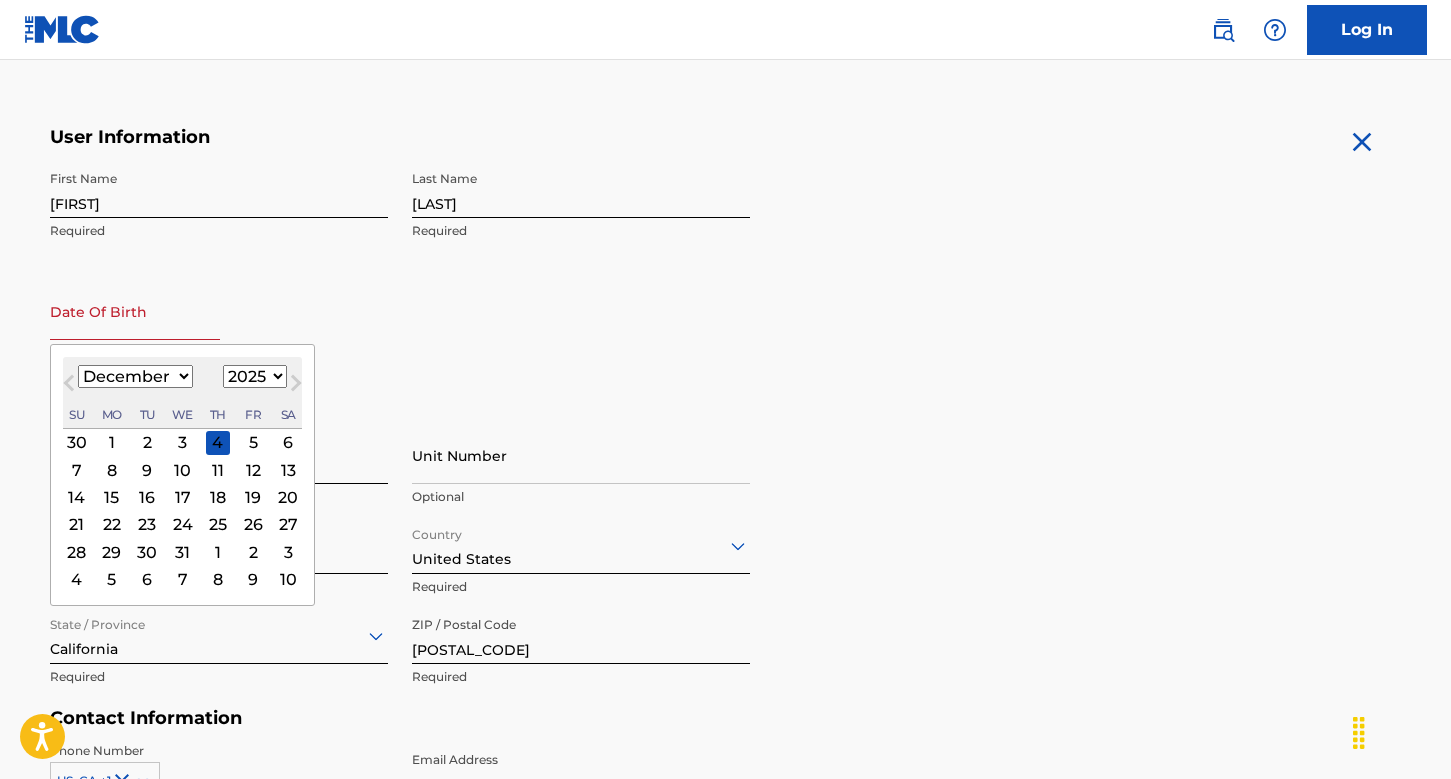 select on "1990" 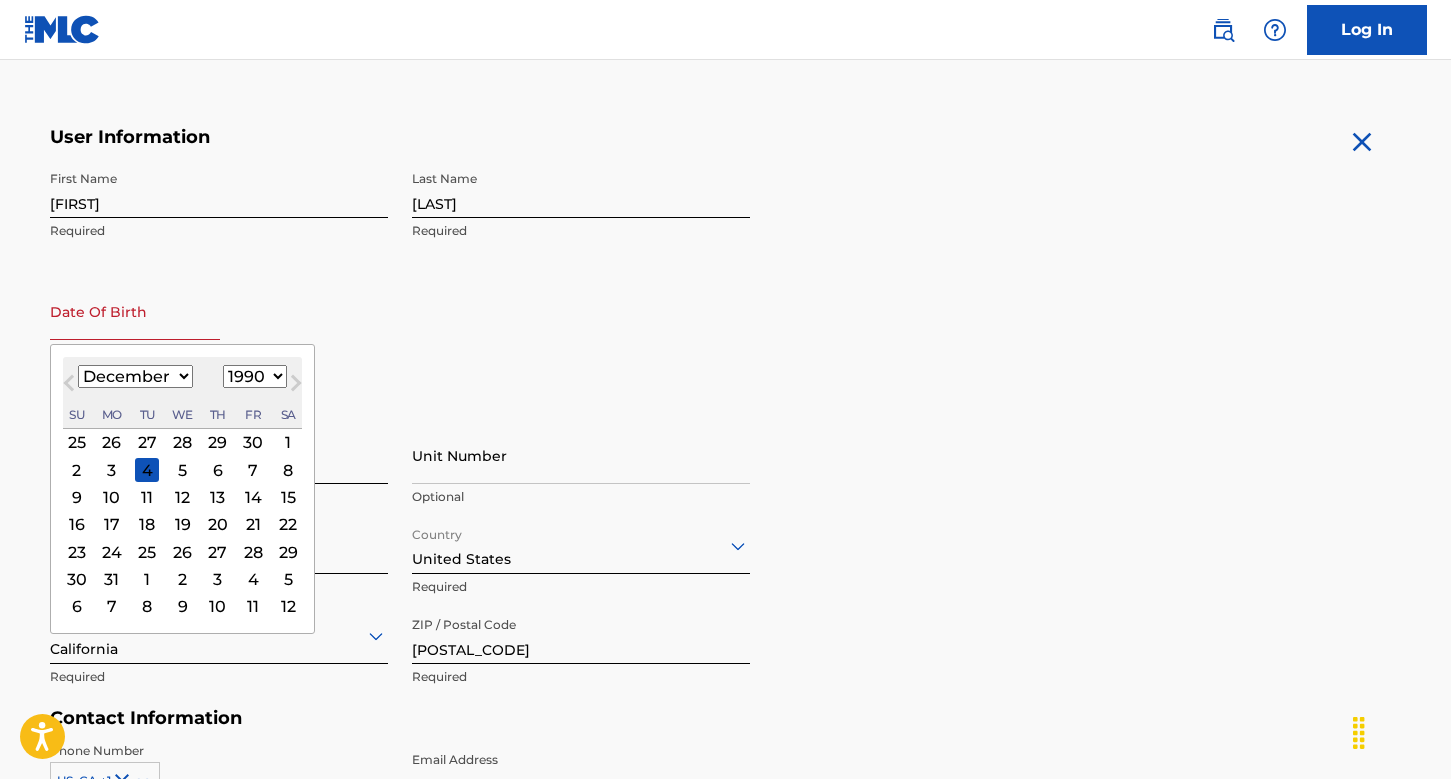 click on "4" at bounding box center [147, 470] 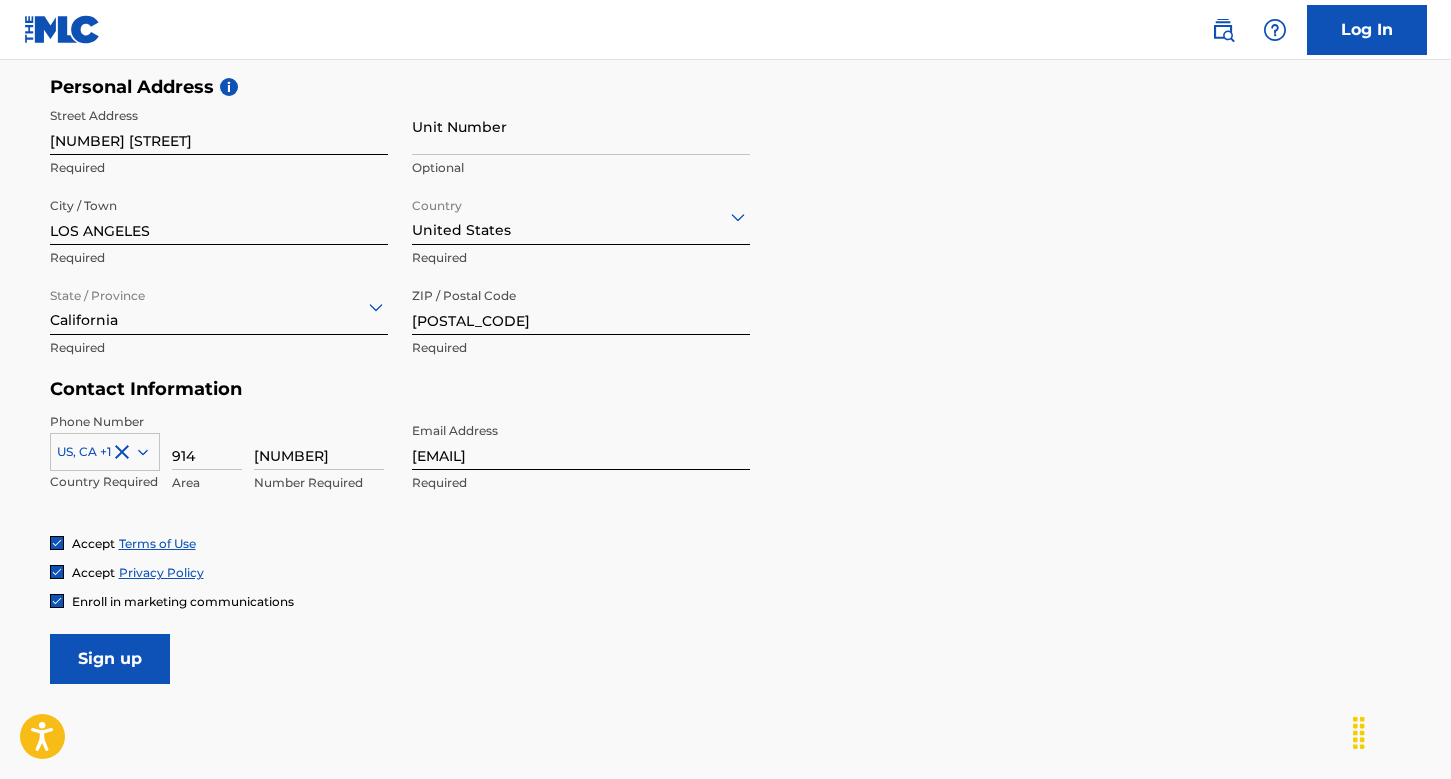 scroll, scrollTop: 701, scrollLeft: 0, axis: vertical 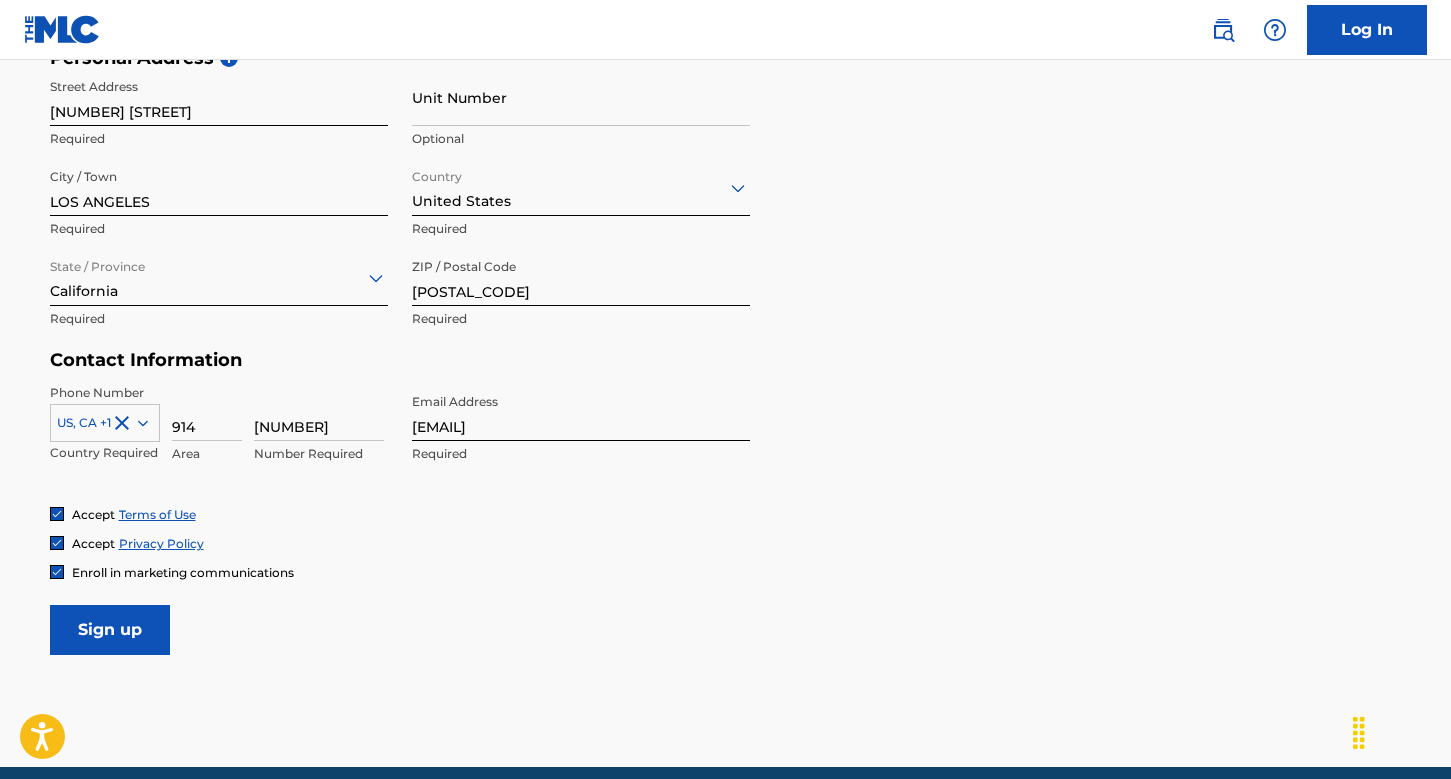 click on "Sign up" at bounding box center [110, 630] 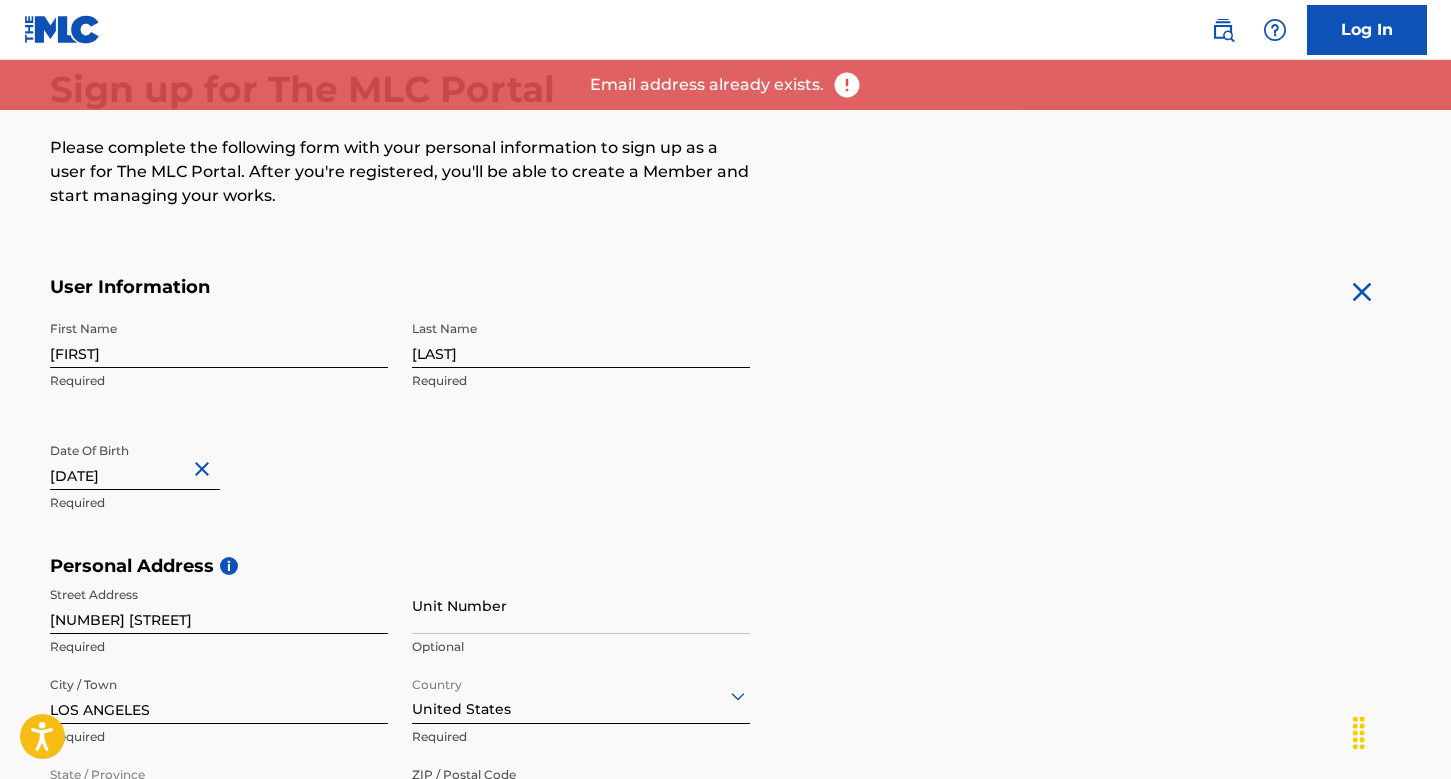 scroll, scrollTop: 184, scrollLeft: 0, axis: vertical 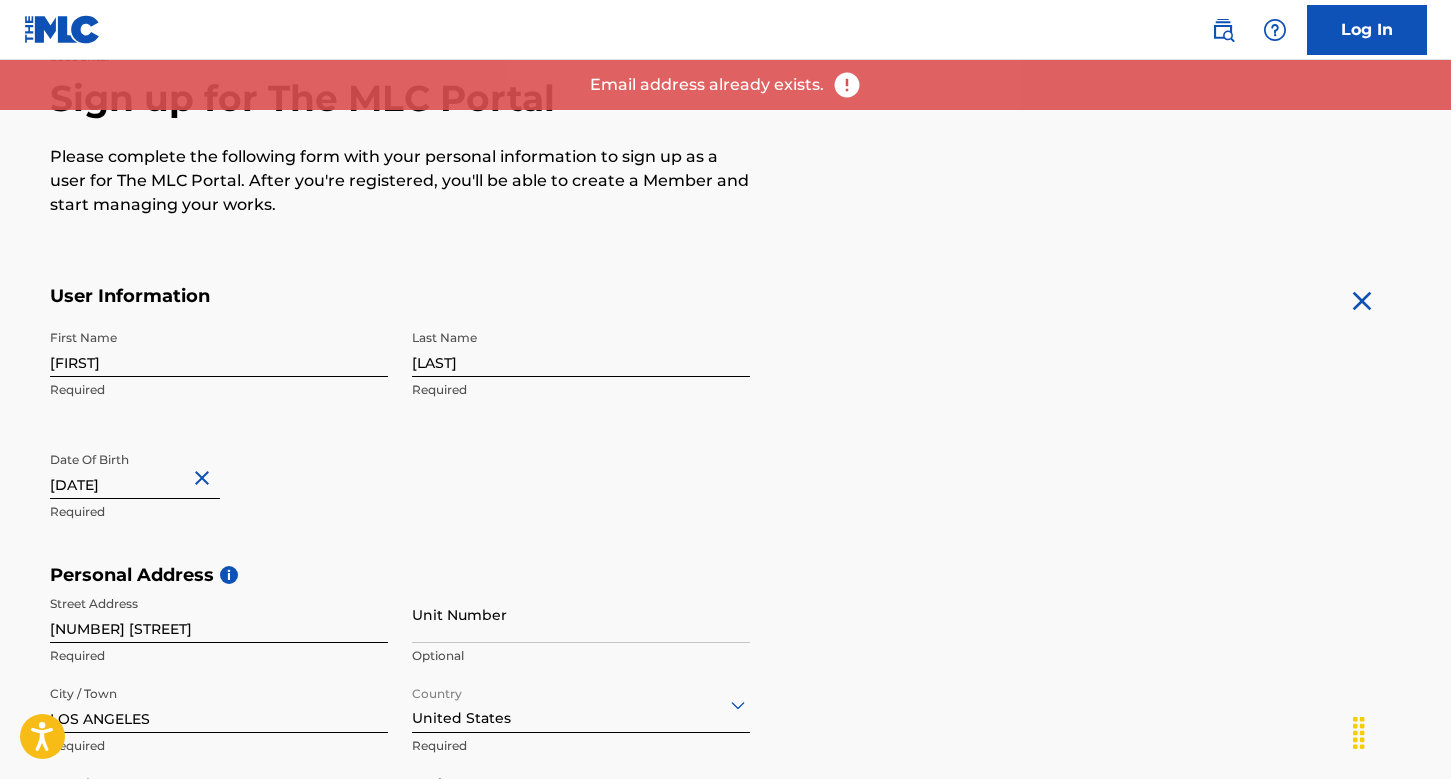 click on "Log In" at bounding box center [1367, 30] 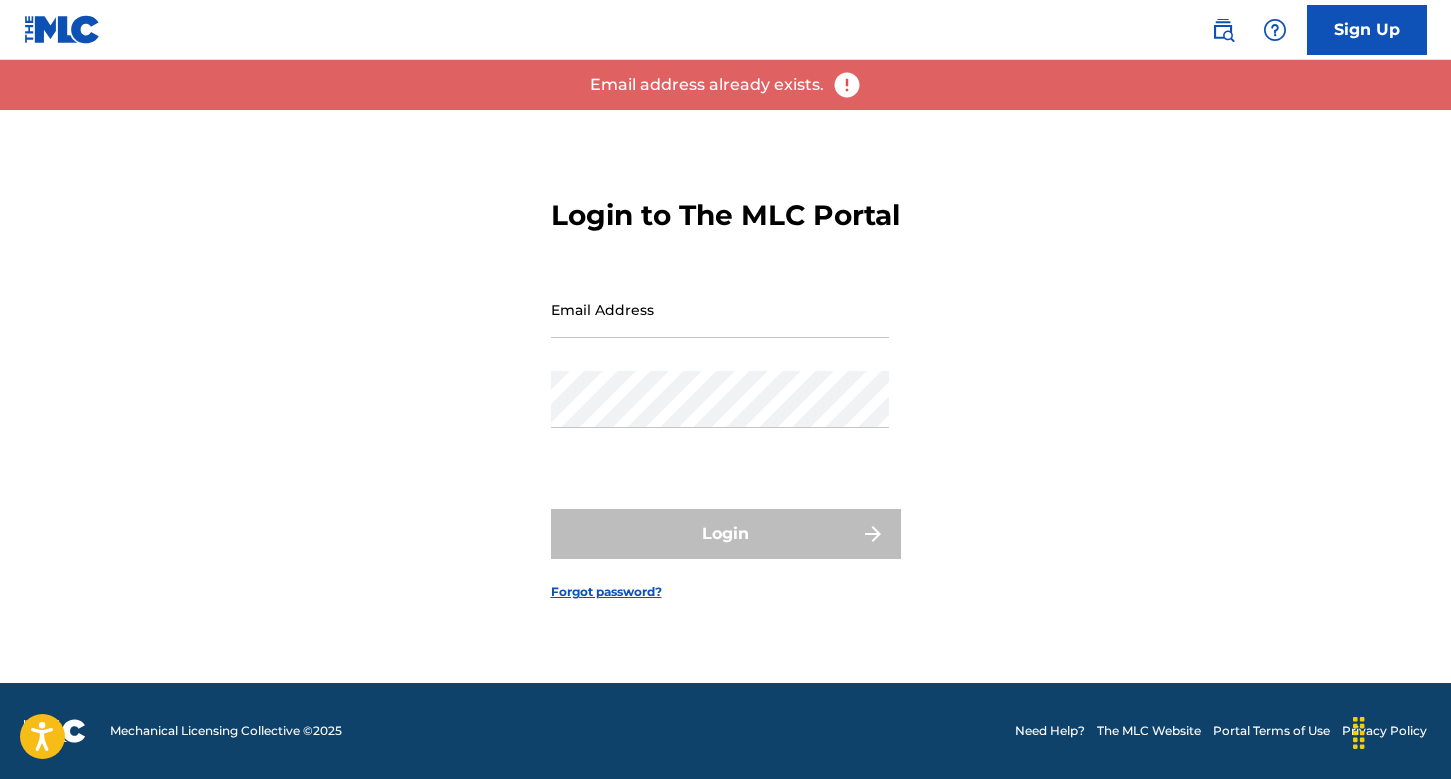 scroll, scrollTop: 0, scrollLeft: 0, axis: both 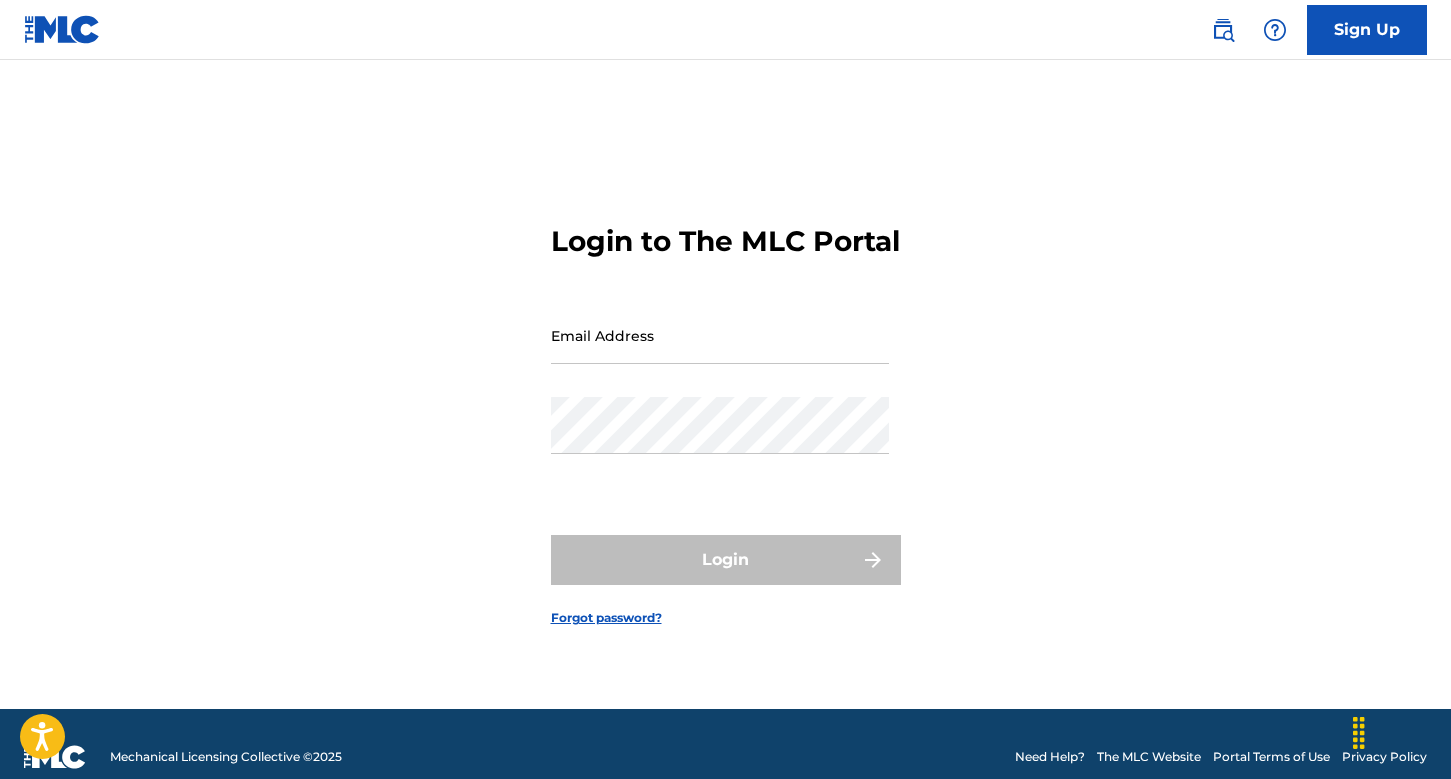 click on "Email Address" at bounding box center (720, 335) 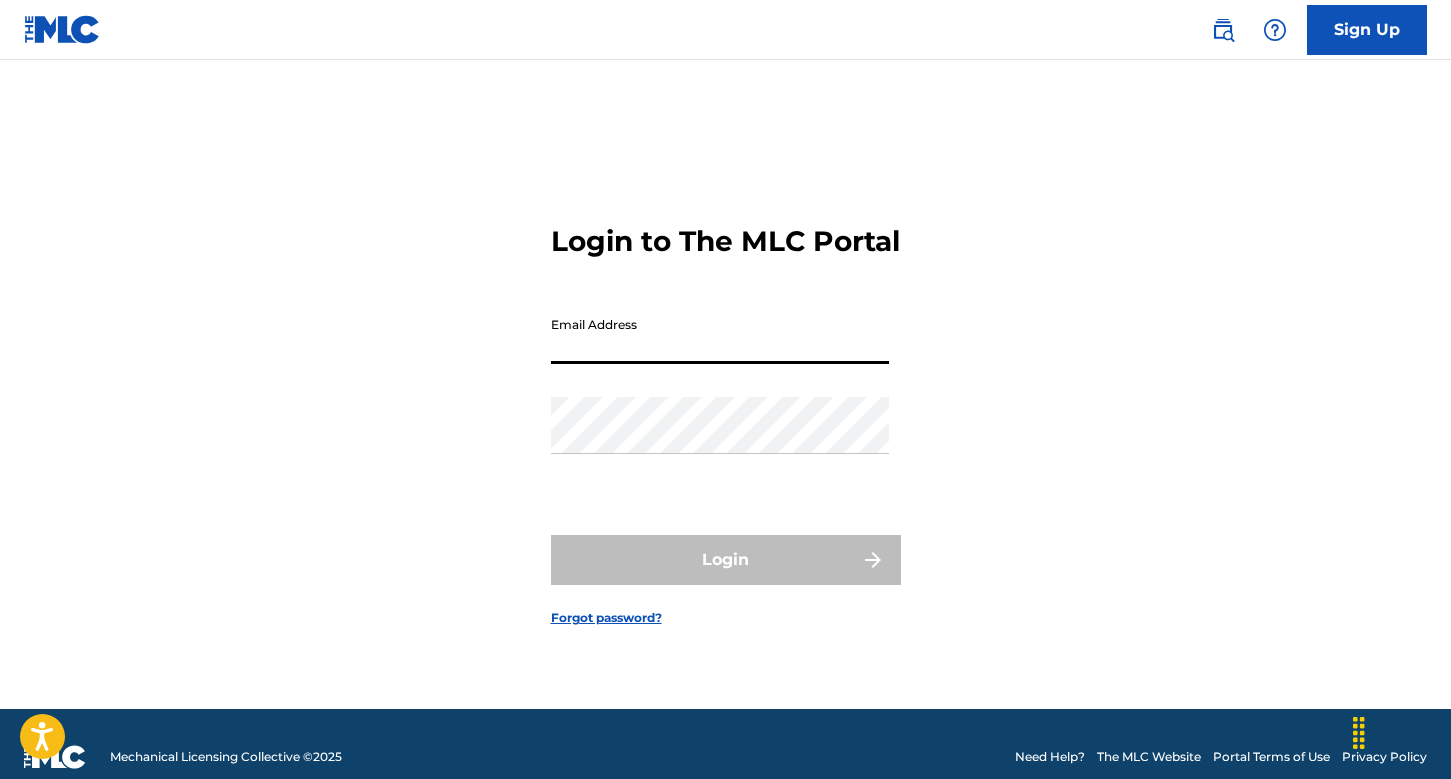 type on "[EMAIL]" 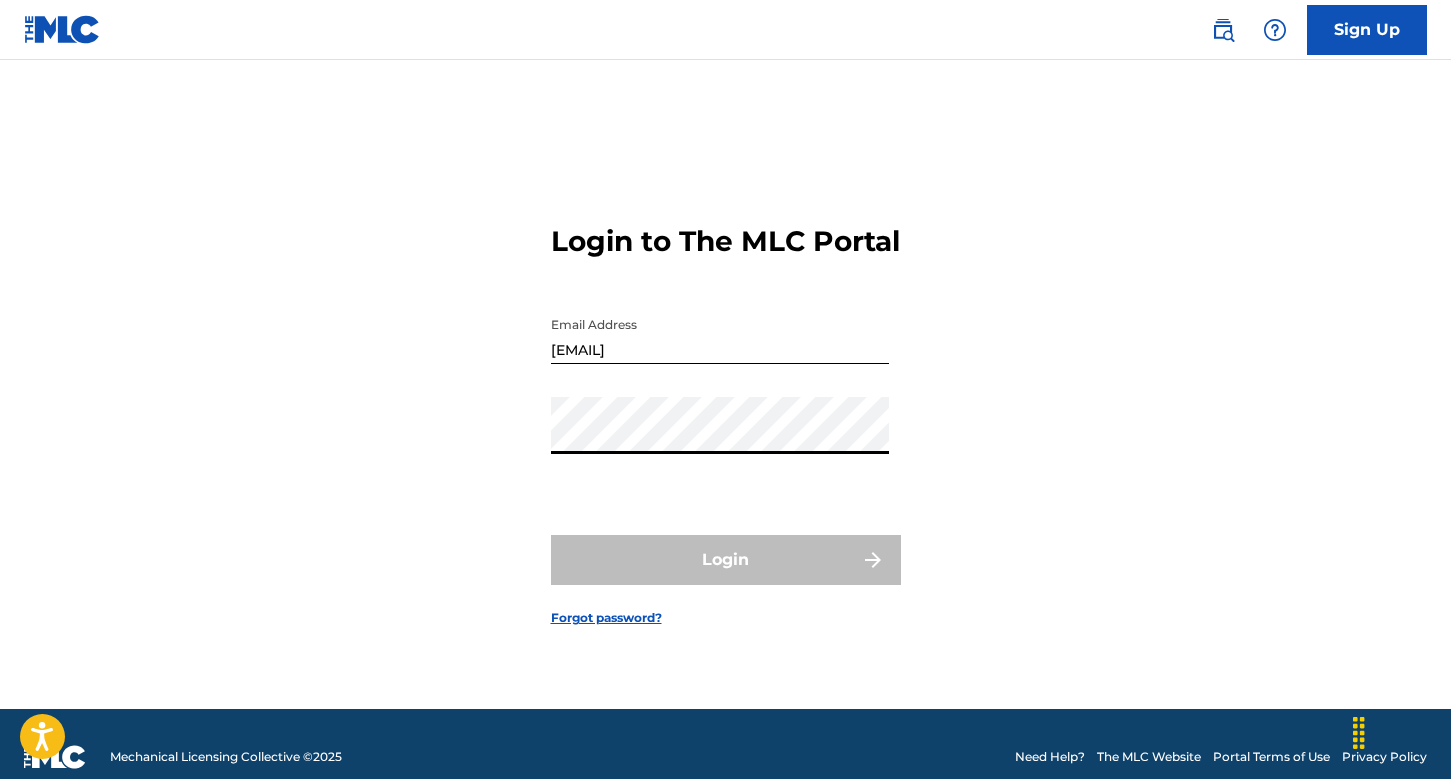 click on "Login to The MLC Portal Email Address [EMAIL] Password Login Forgot password?" at bounding box center [726, 409] 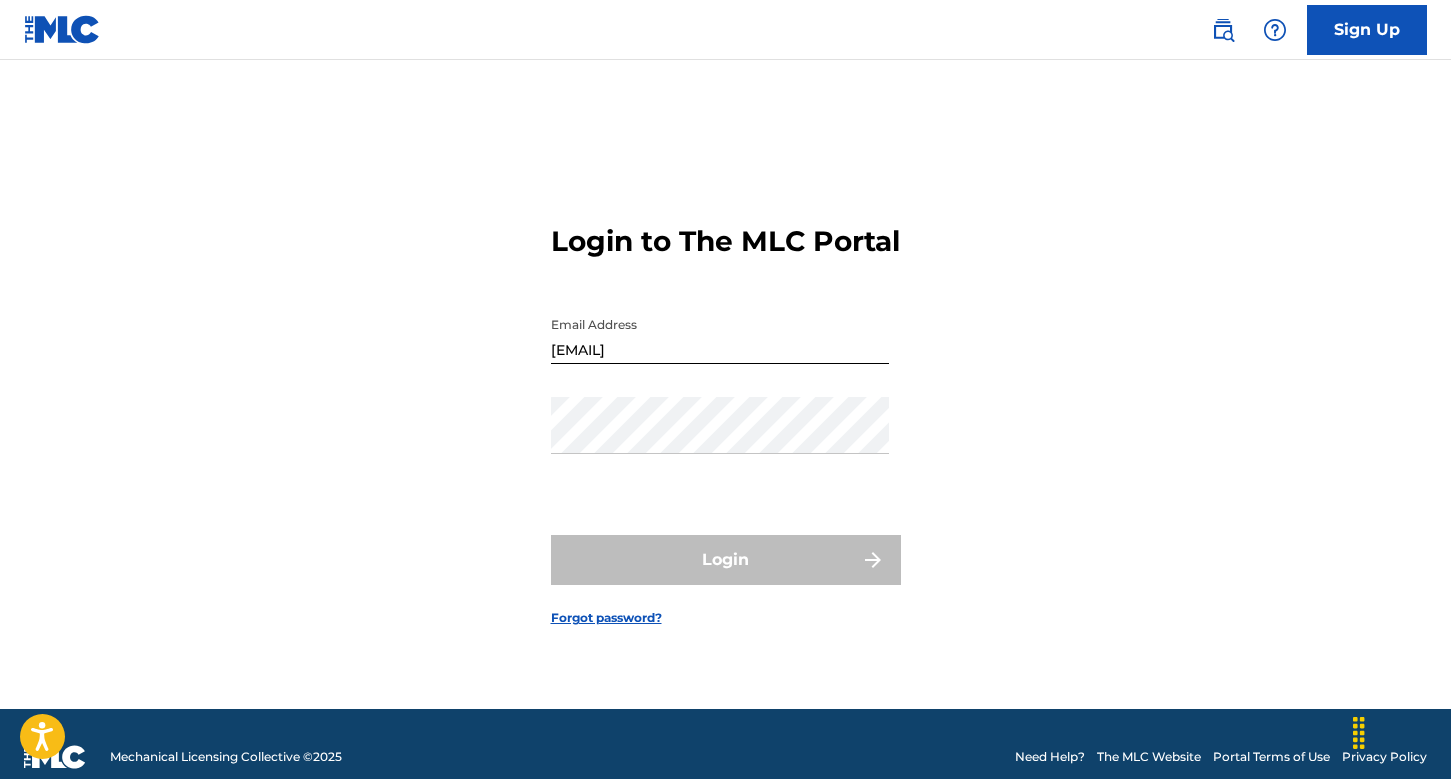 click on "Forgot password?" at bounding box center [606, 618] 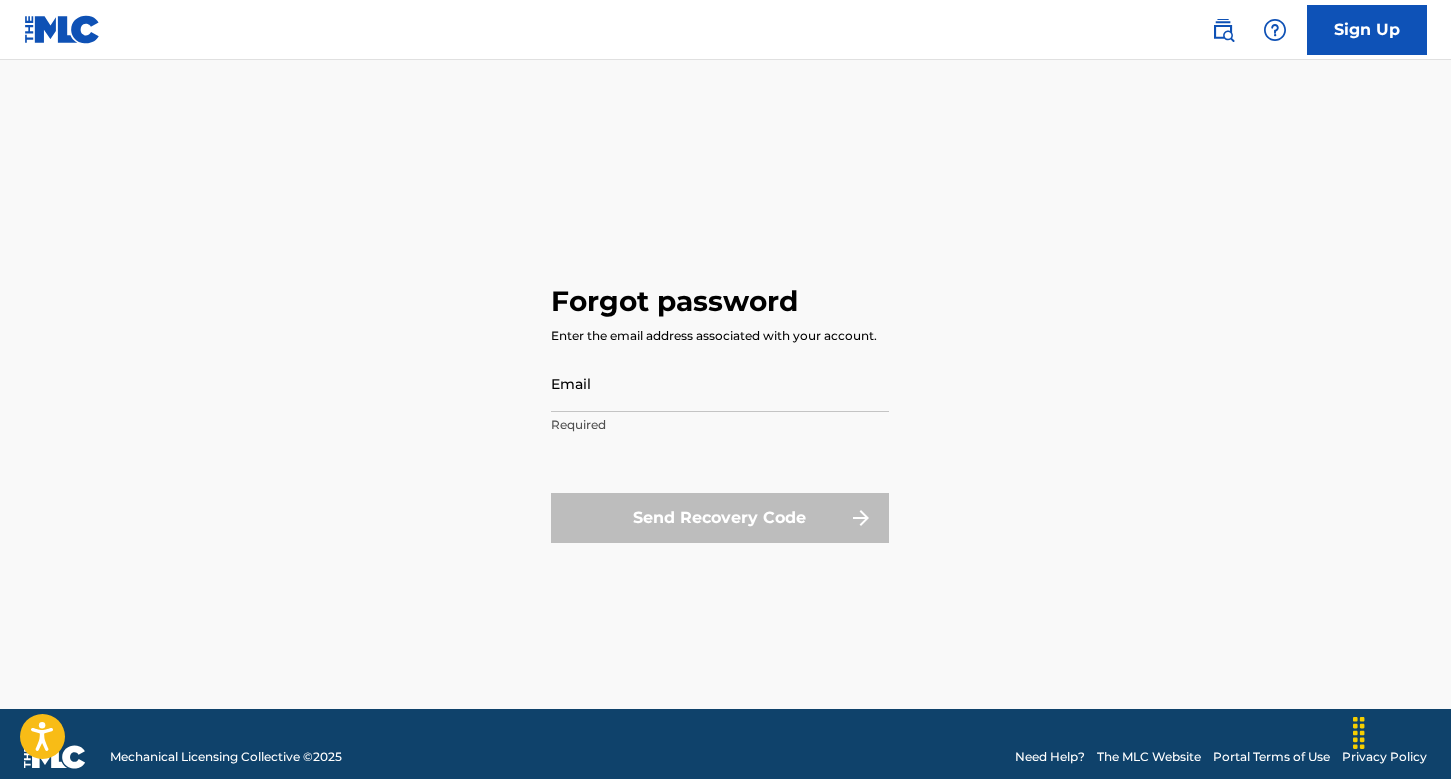click on "Email" at bounding box center [720, 383] 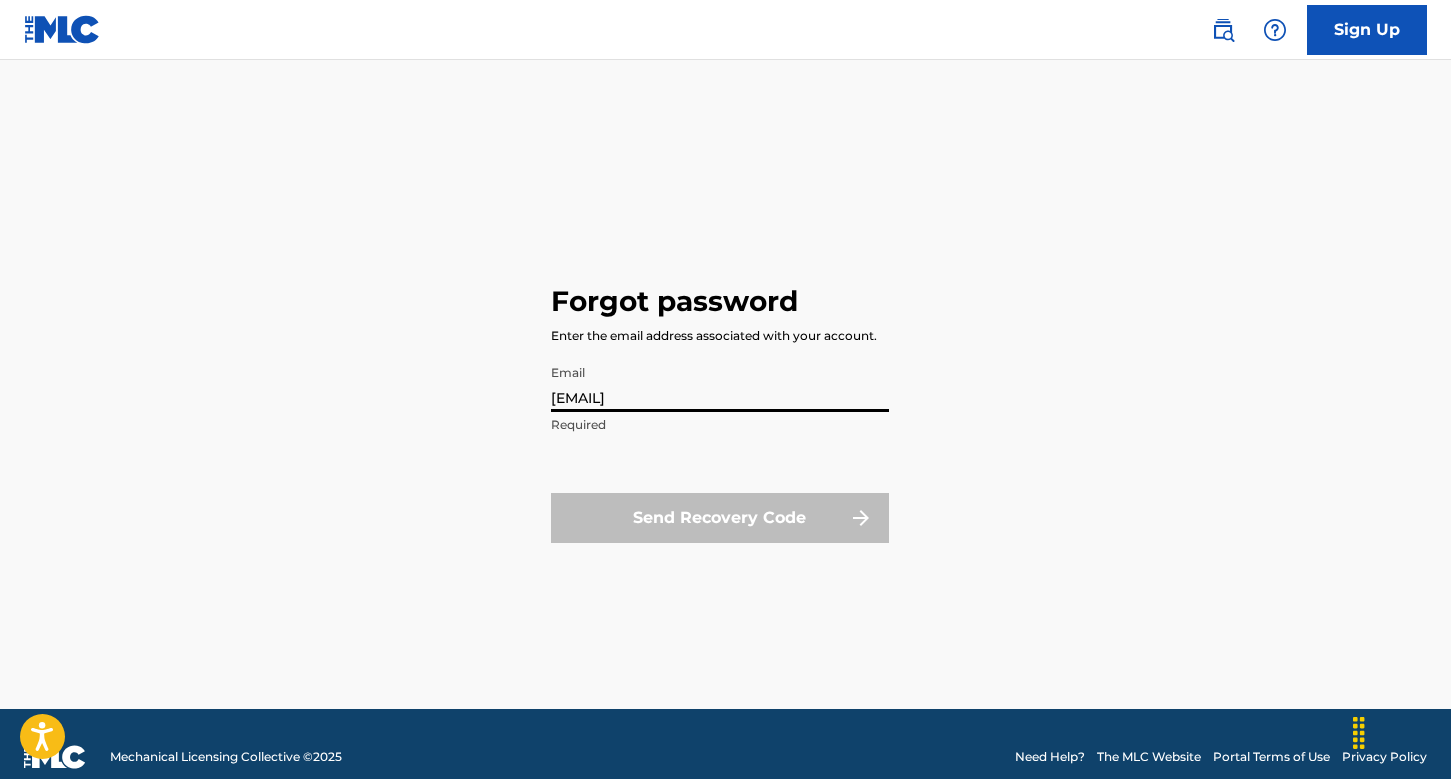 type on "[EMAIL]" 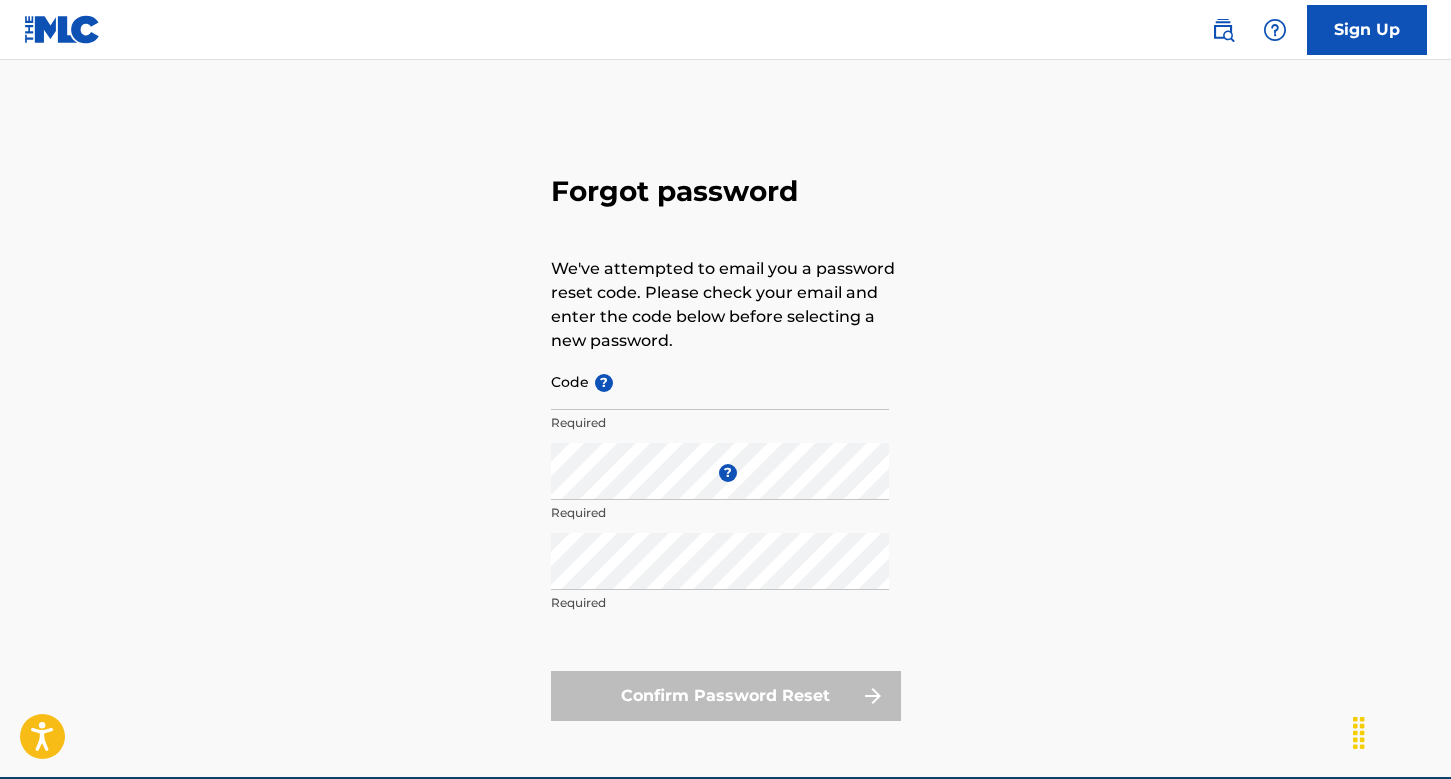 click on "Forgot password We've attempted to email you a password reset code. Please check your email and enter the code below before selecting a new password. Code ? Required Enter a new password ? Required Repeat the password Required Confirm Password Reset" at bounding box center (726, 443) 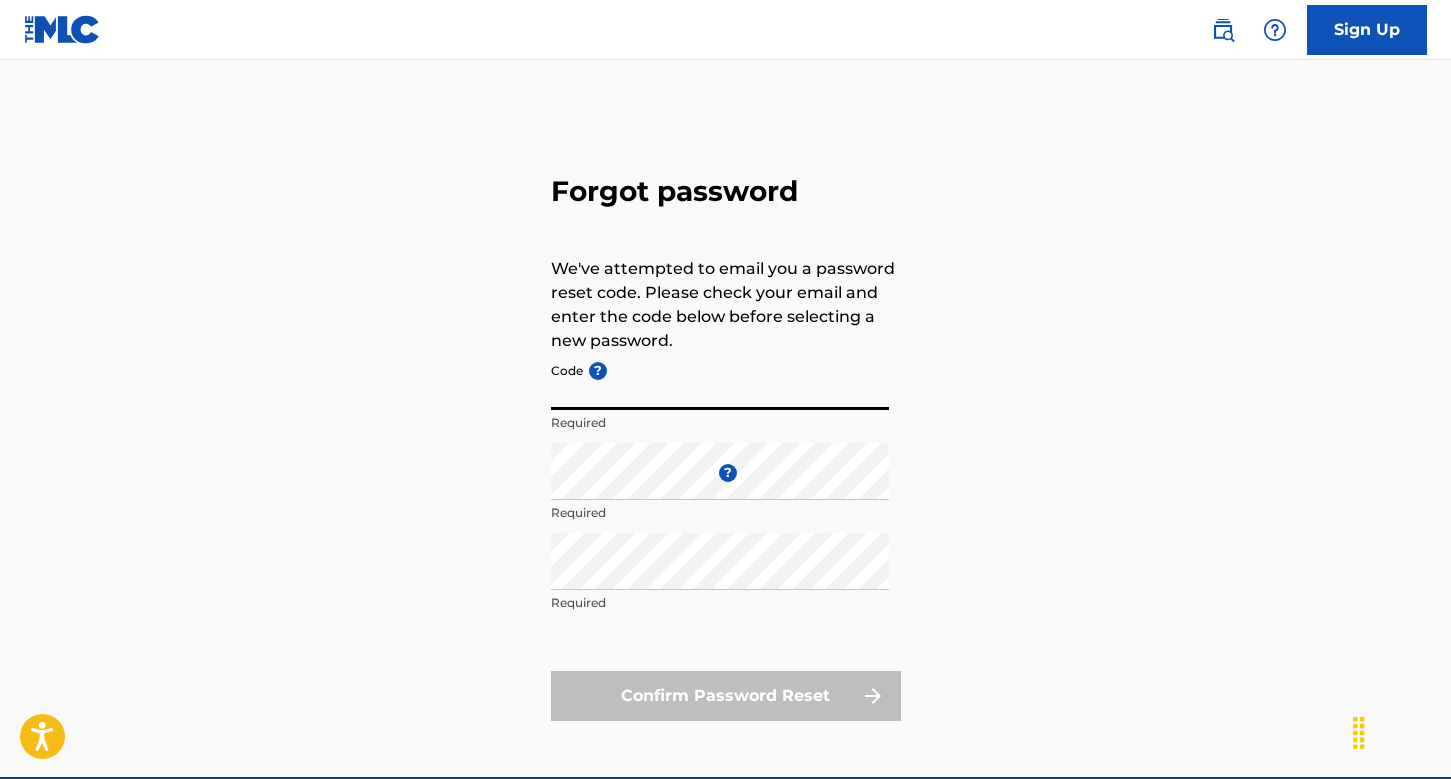 click on "Code ?" at bounding box center (720, 381) 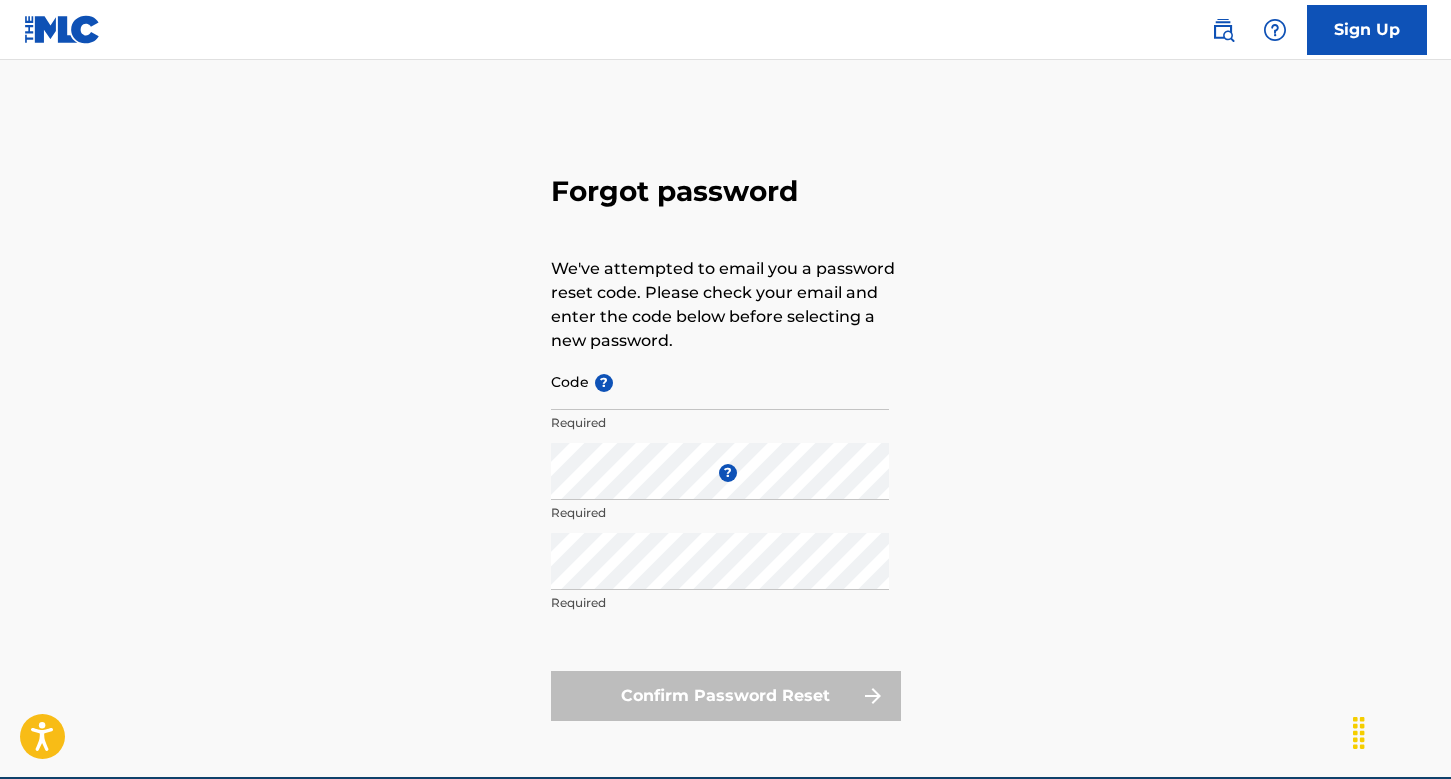 scroll, scrollTop: 94, scrollLeft: 0, axis: vertical 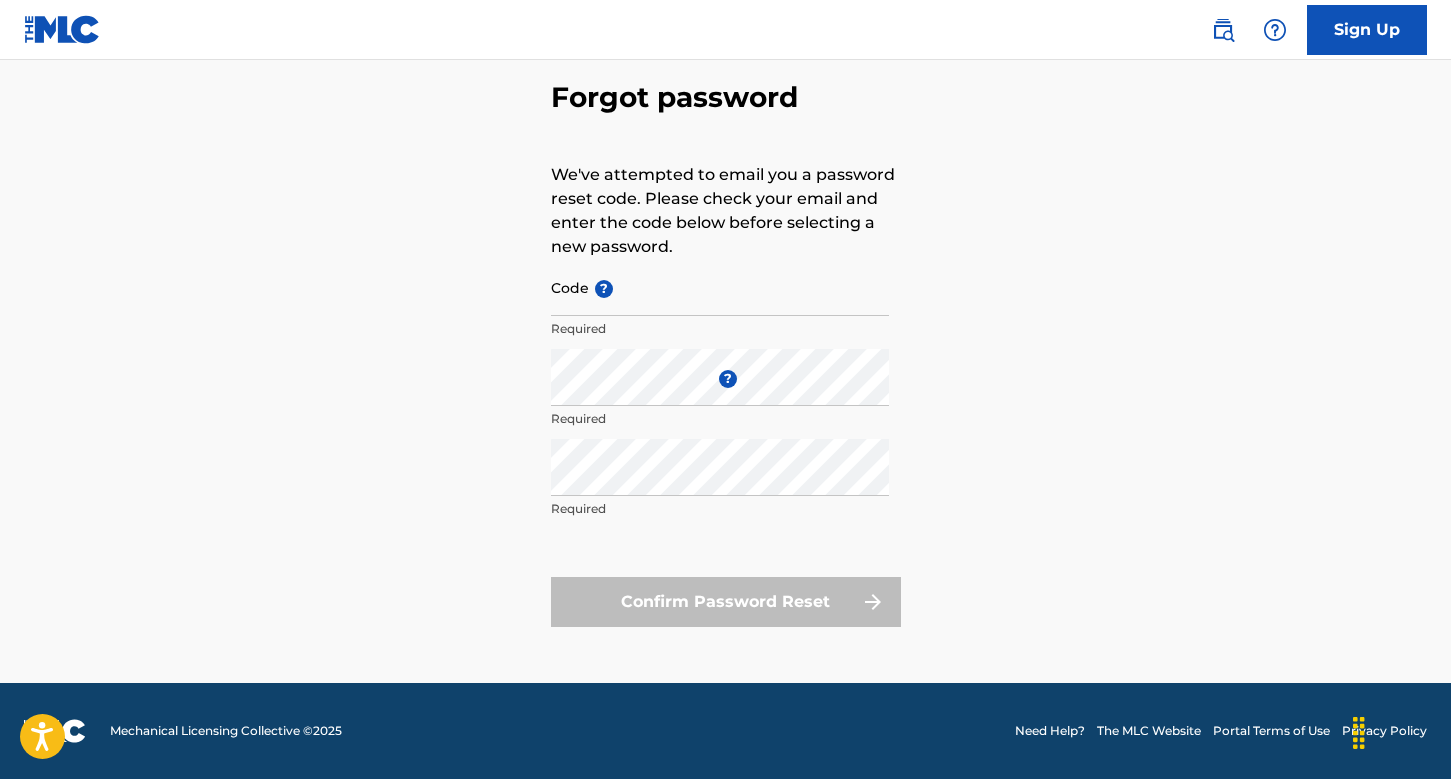 click on "Code ?" at bounding box center [720, 287] 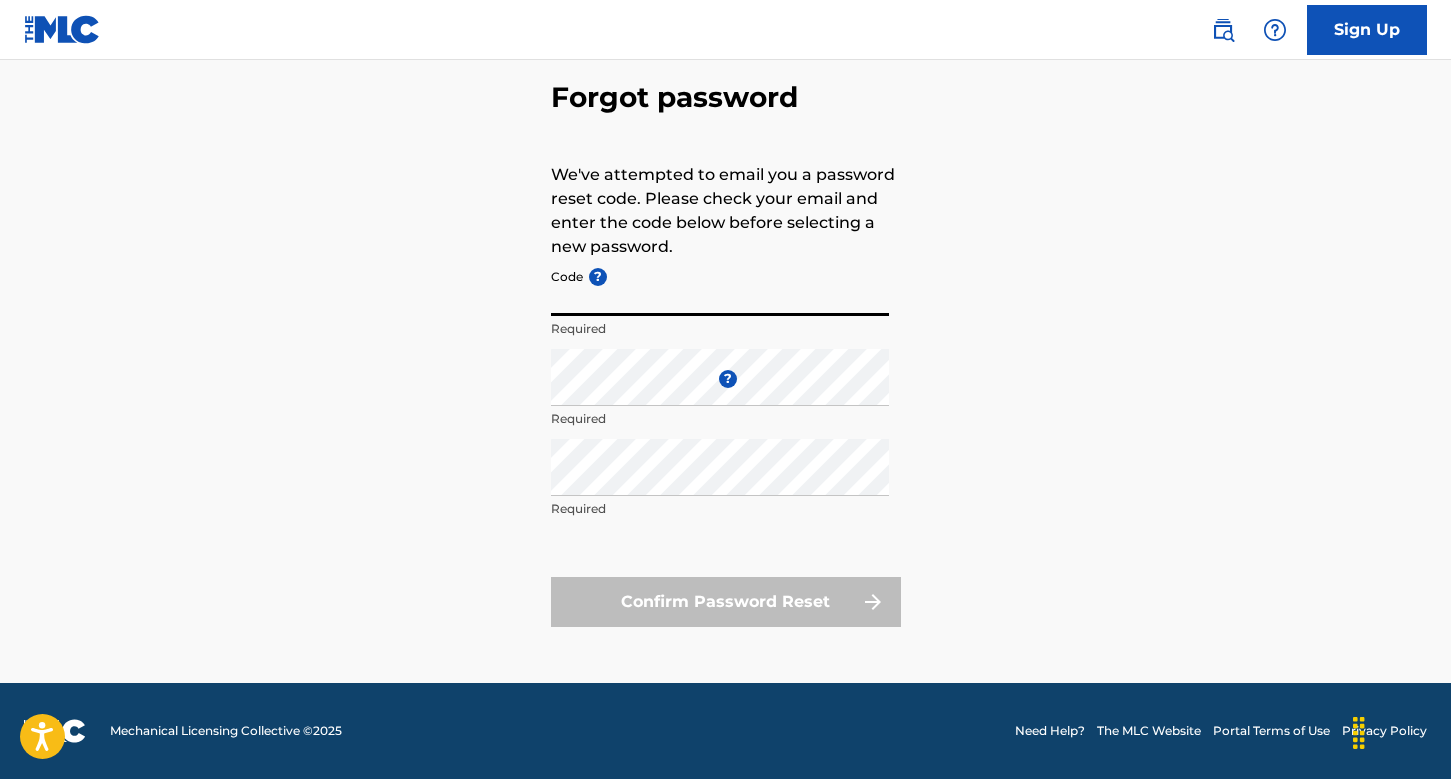 paste on "[HASH]" 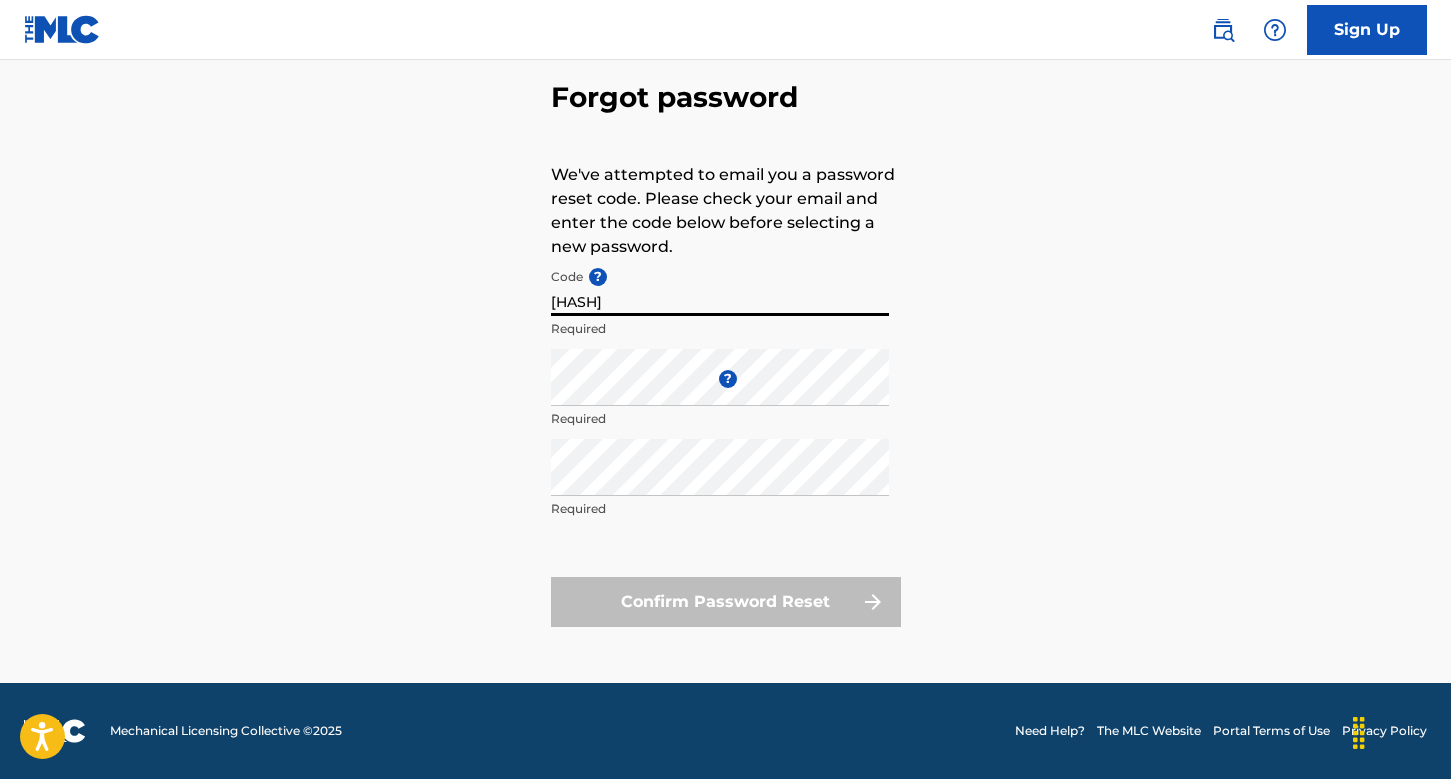 type on "[HASH]" 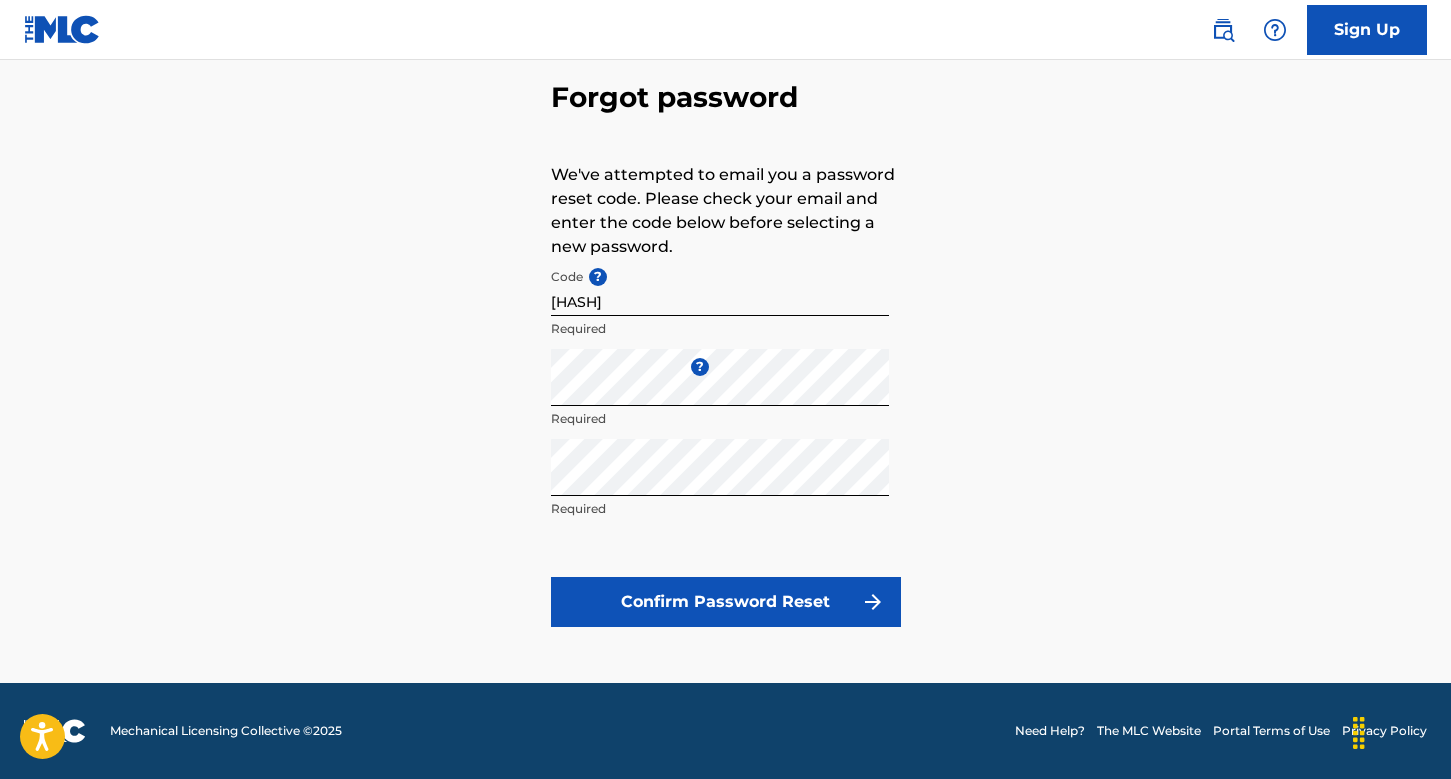 click on "Confirm Password Reset" at bounding box center [726, 602] 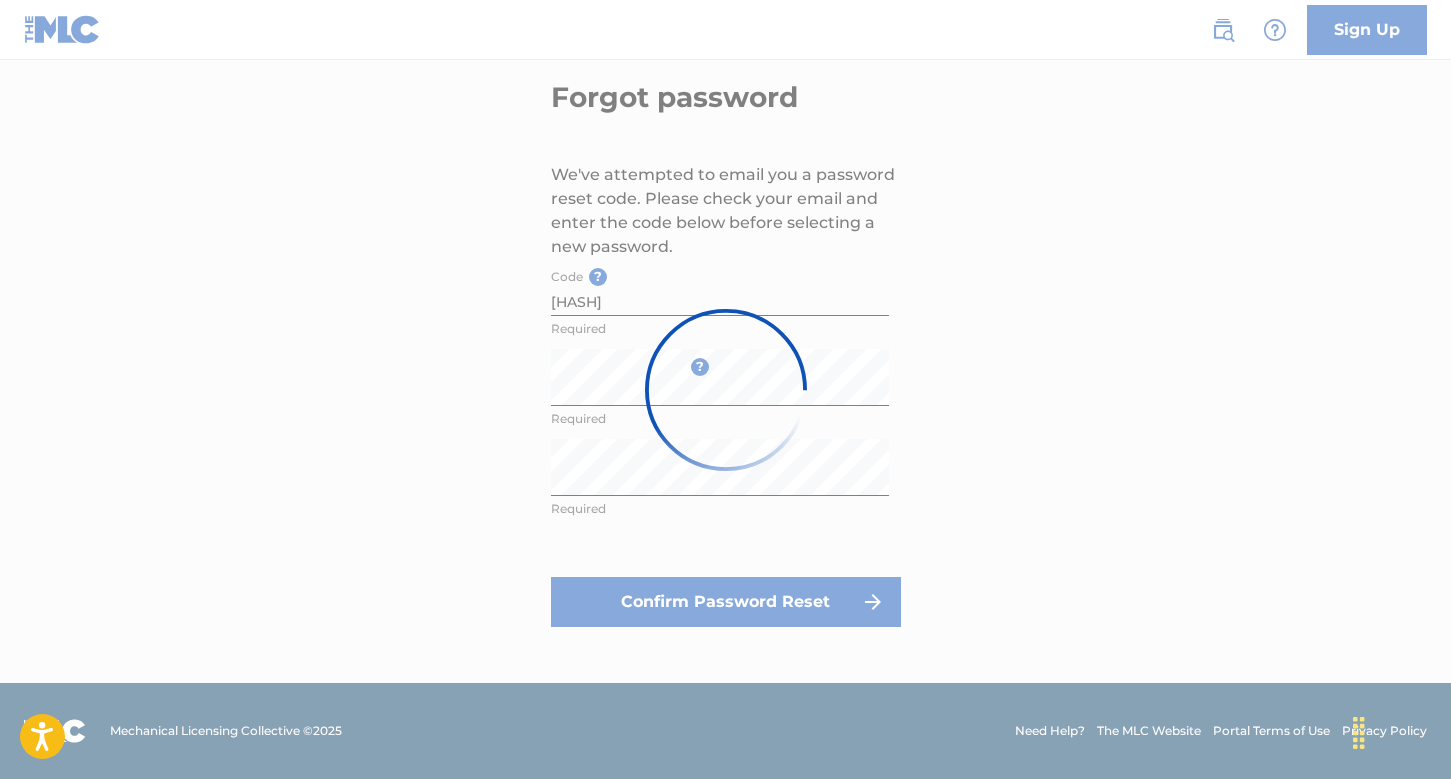 scroll, scrollTop: 0, scrollLeft: 0, axis: both 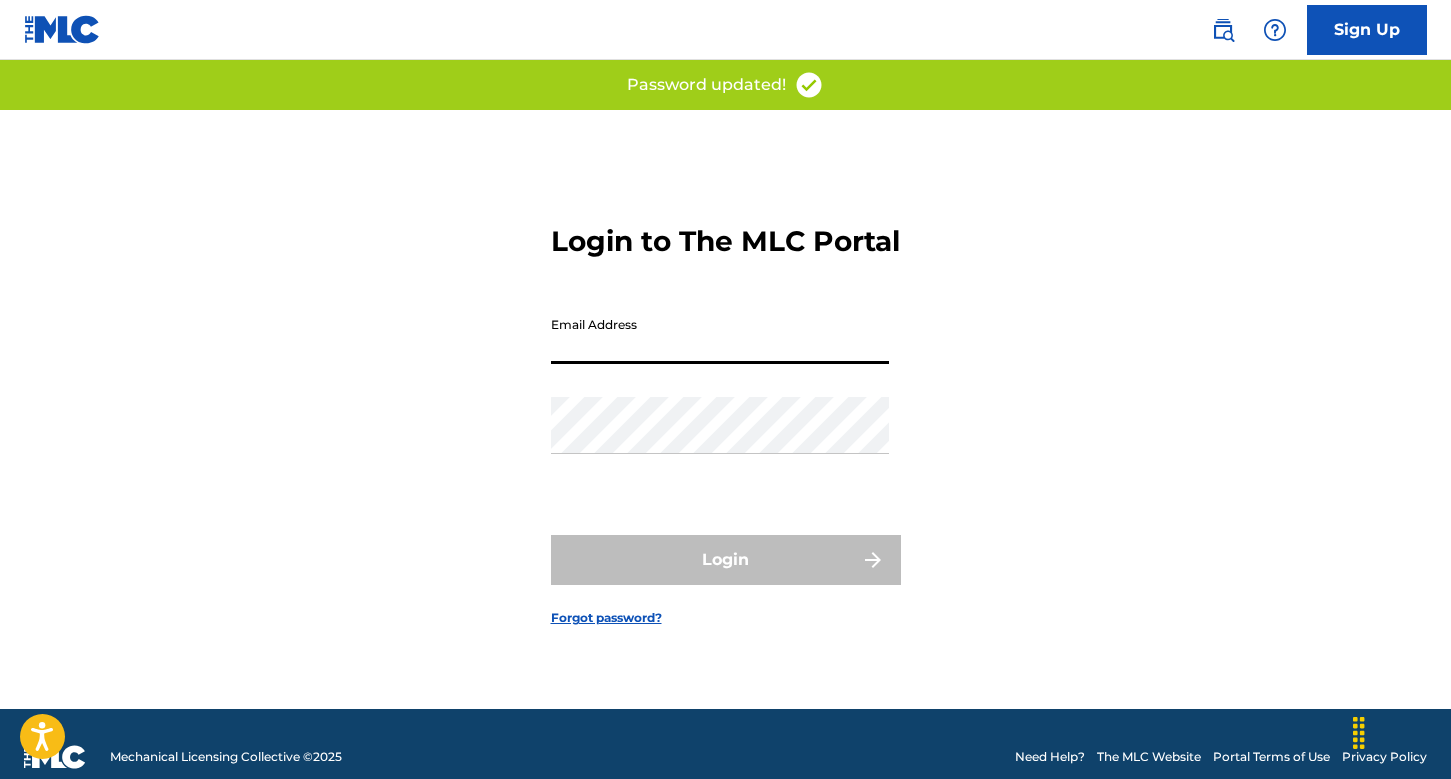 click on "Email Address" at bounding box center (720, 335) 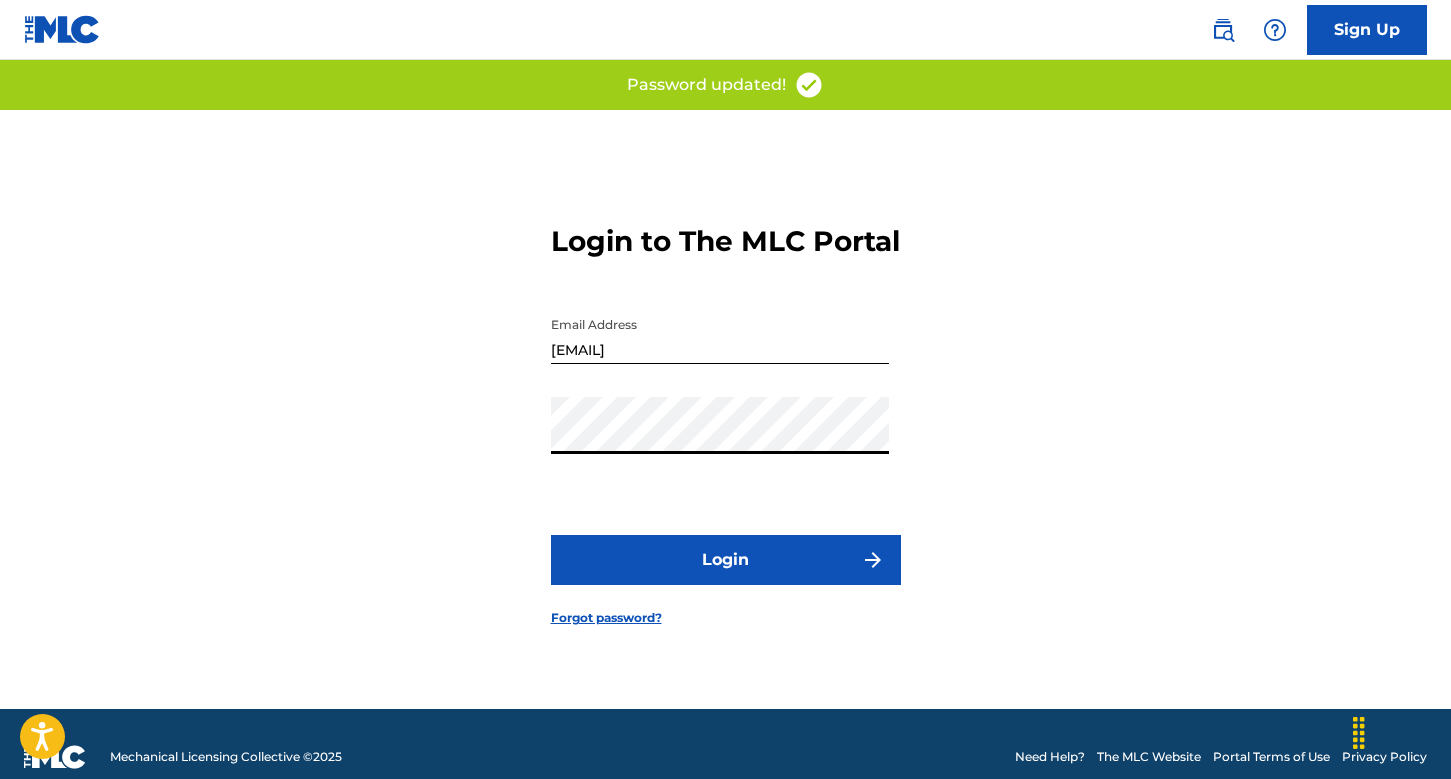 click on "Login" at bounding box center (726, 560) 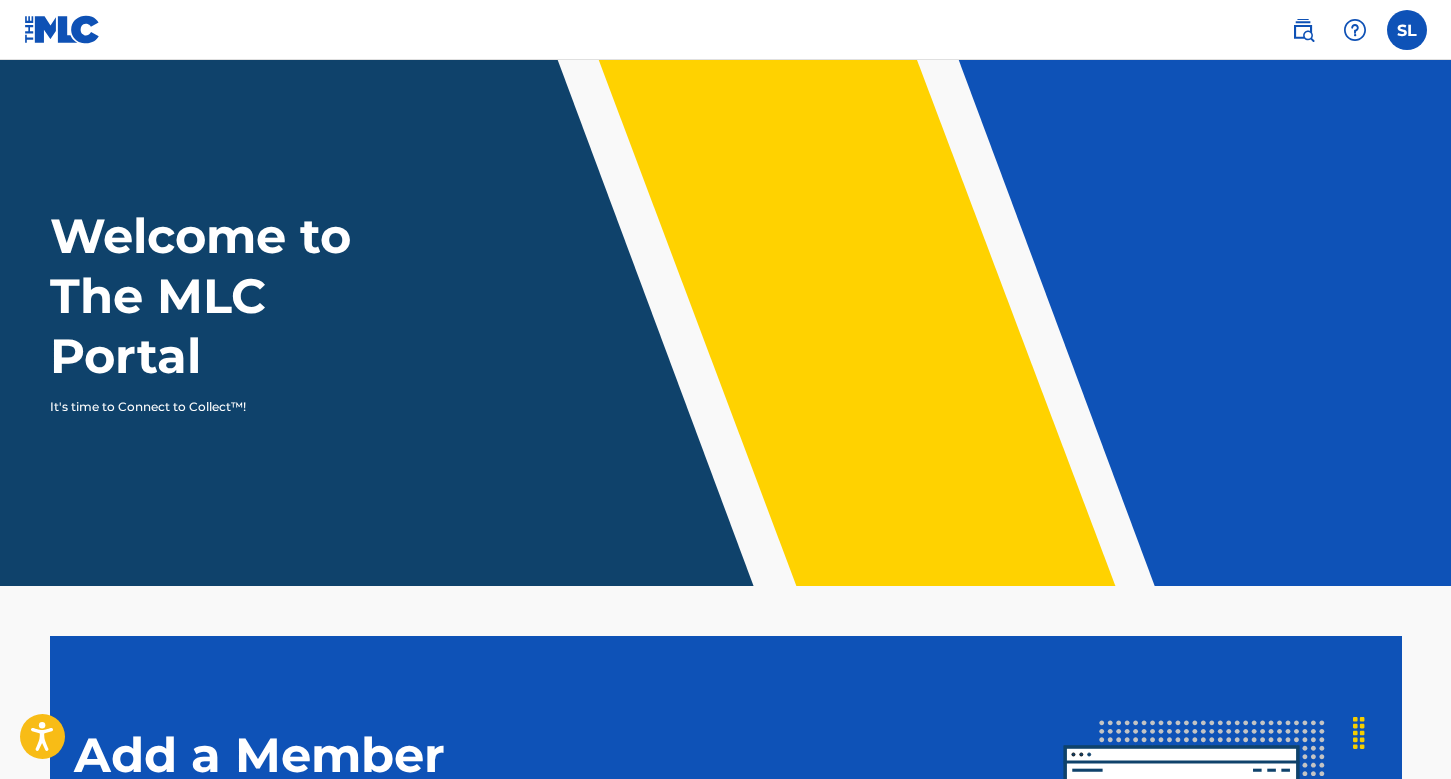 scroll, scrollTop: 0, scrollLeft: 0, axis: both 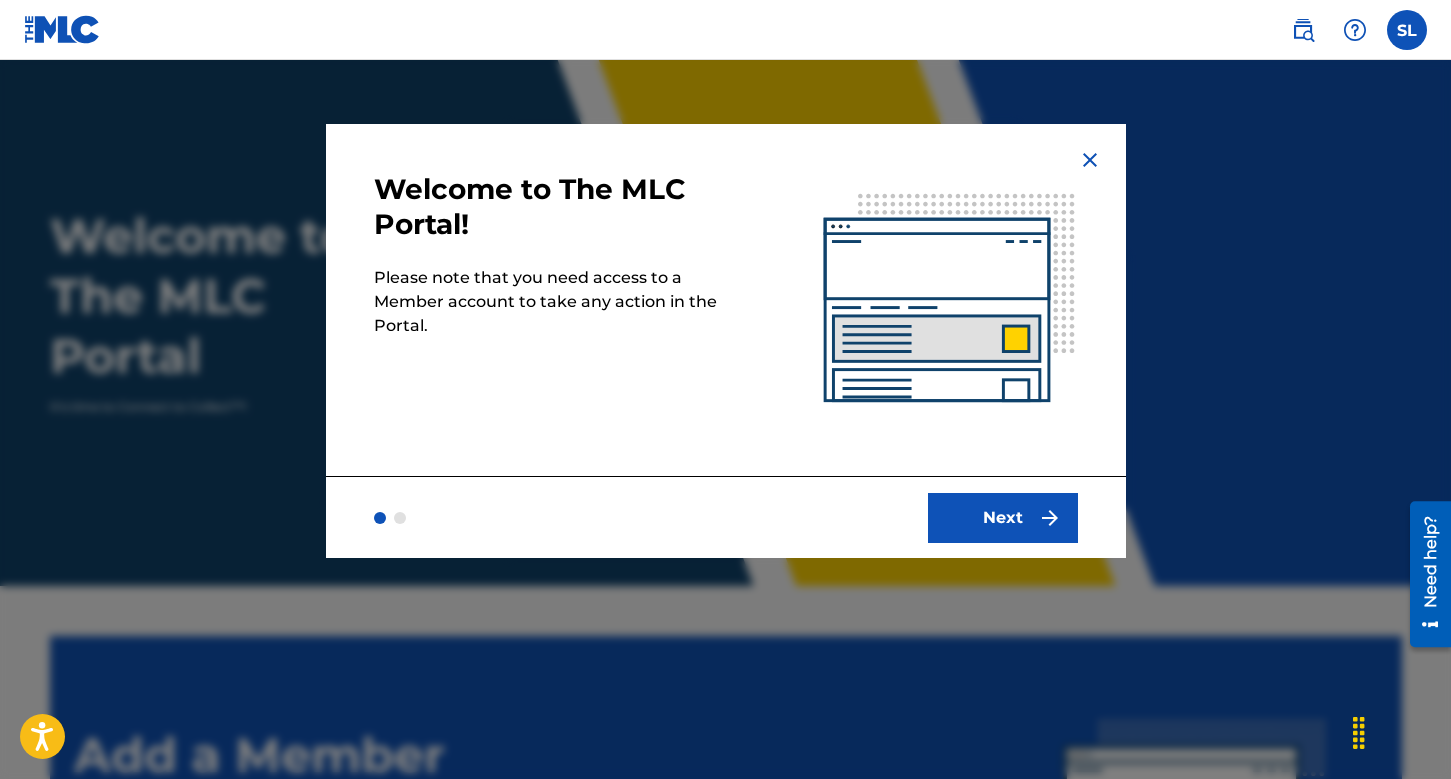 click at bounding box center (1090, 160) 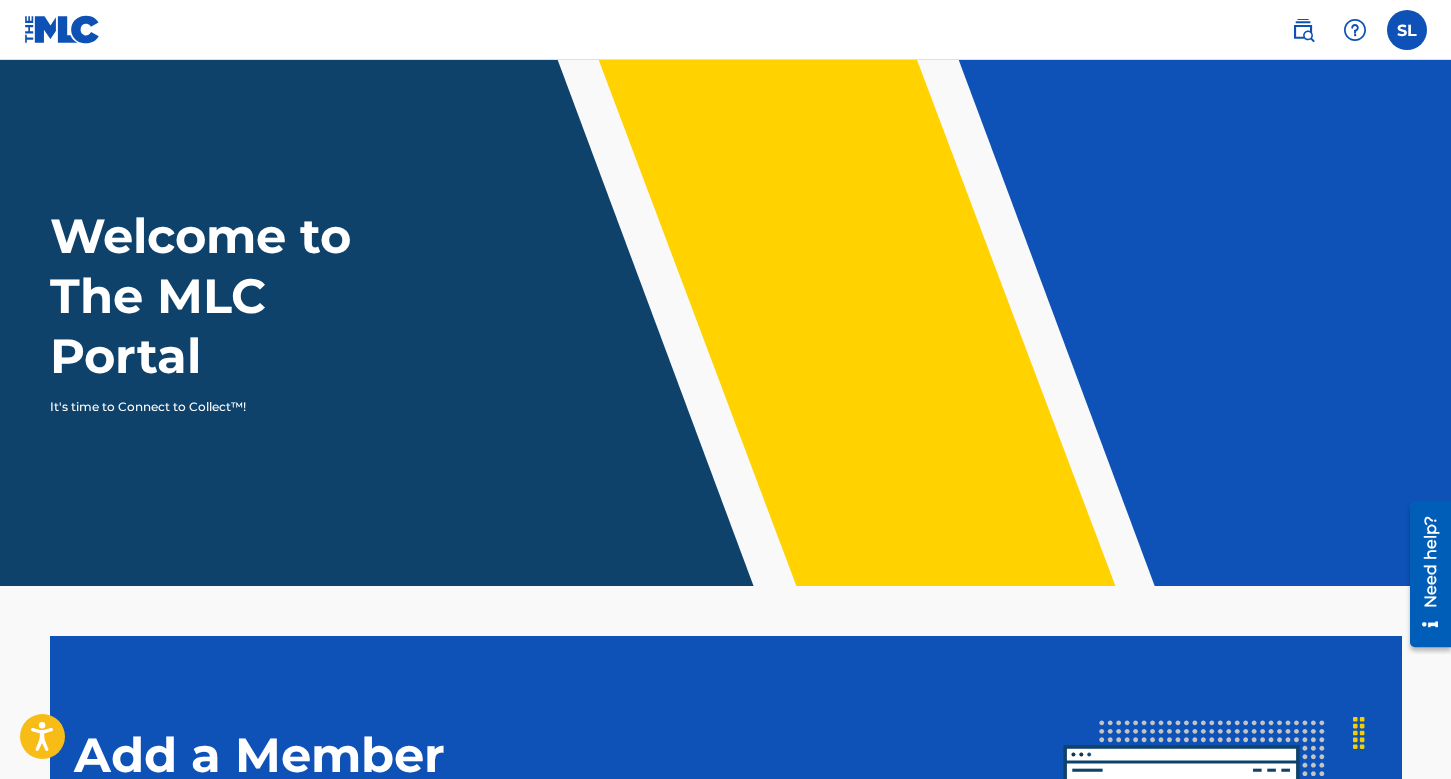 click at bounding box center (1303, 30) 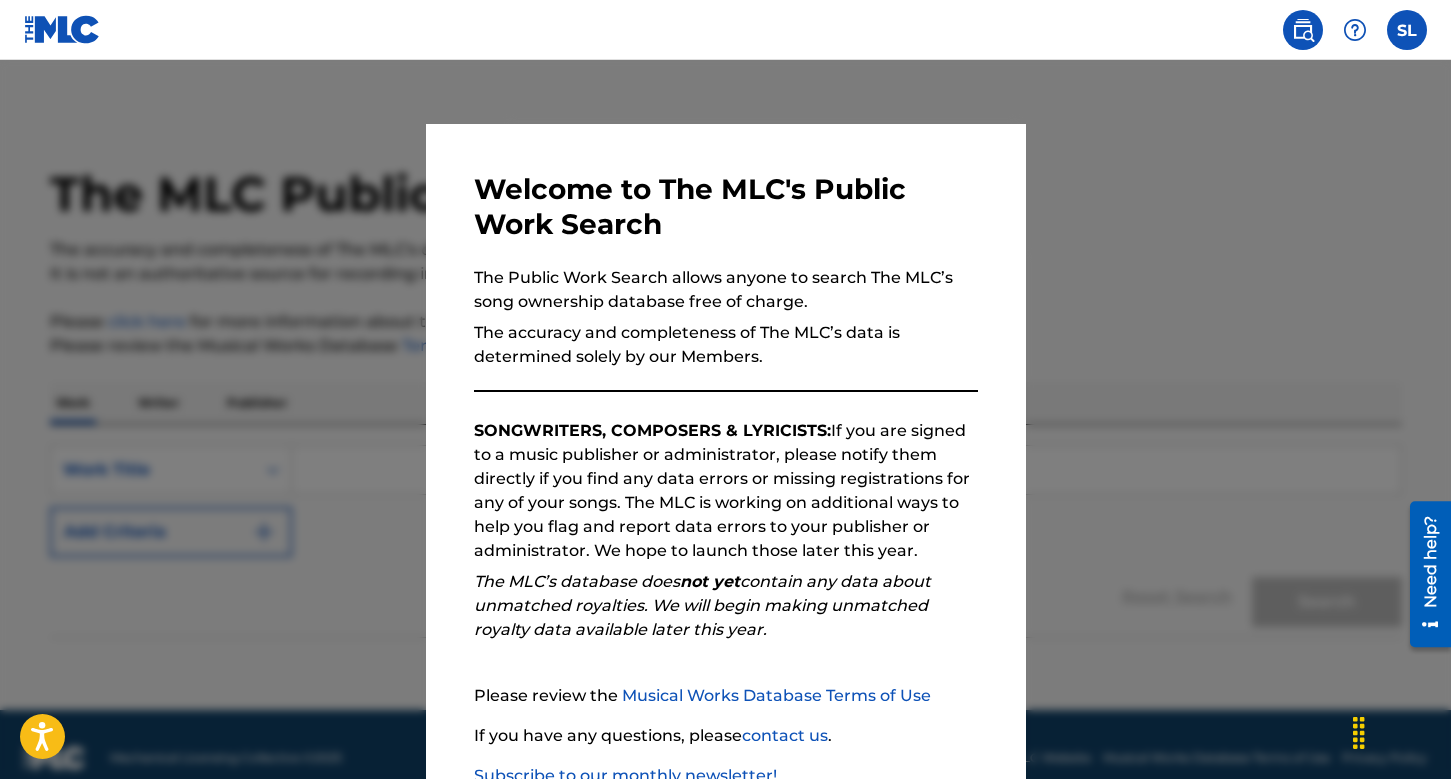 click at bounding box center [725, 449] 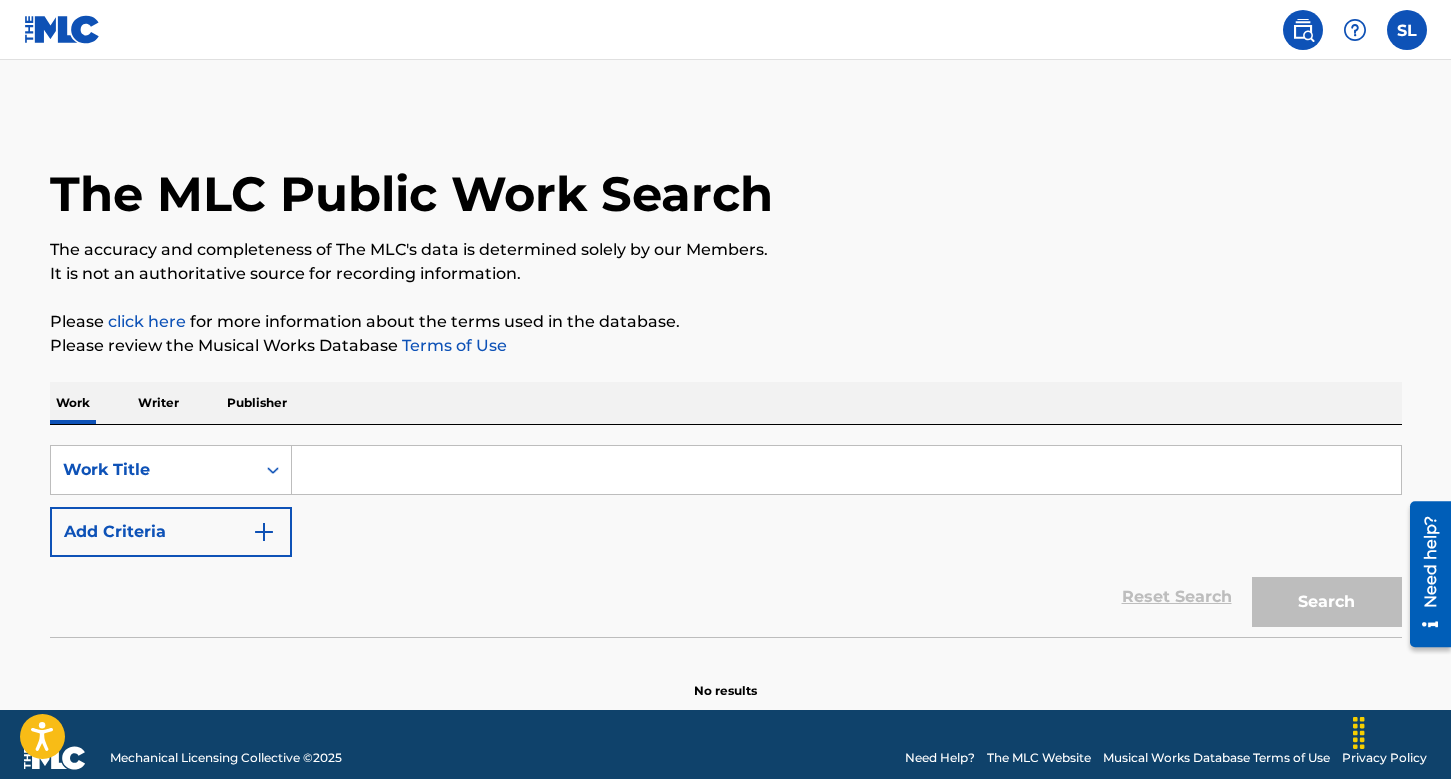 click at bounding box center (62, 29) 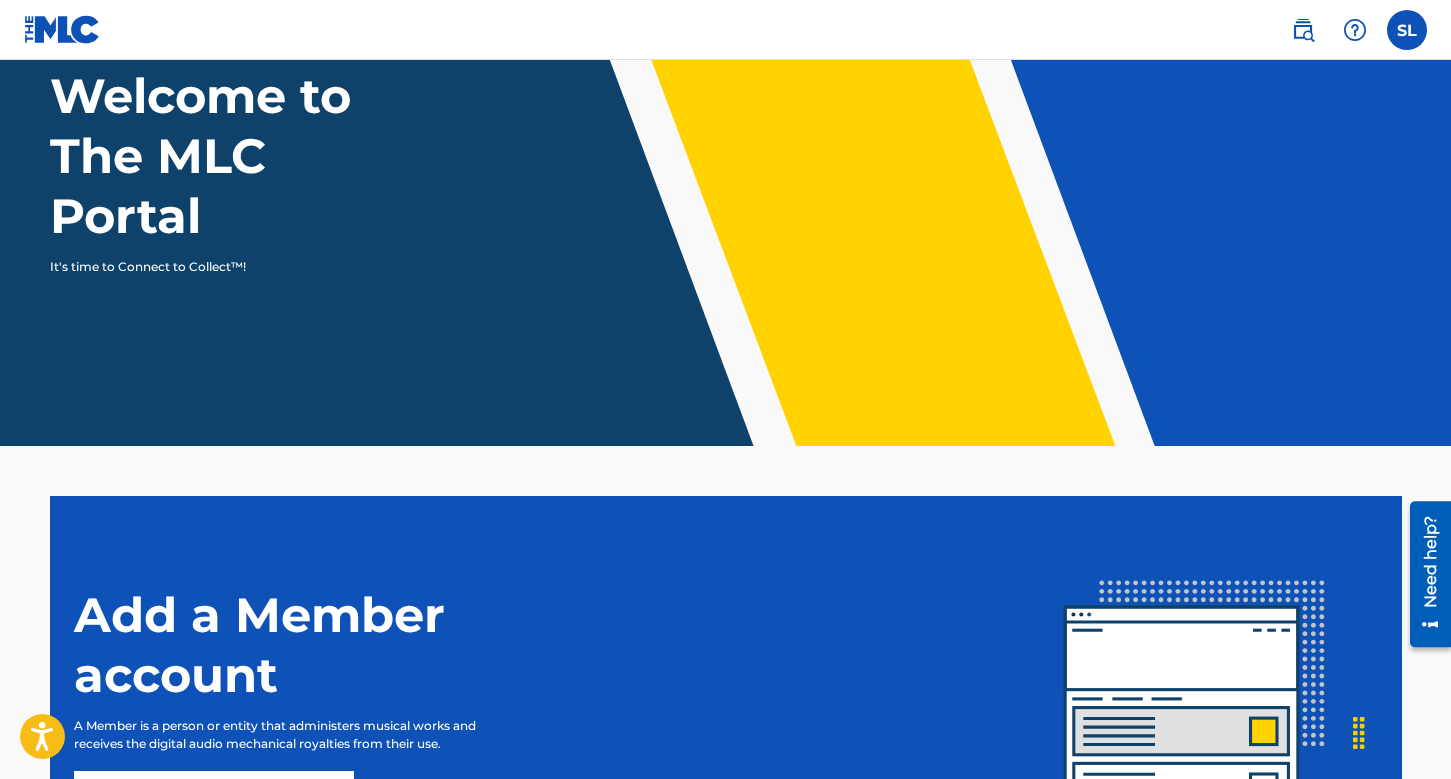 scroll, scrollTop: 201, scrollLeft: 0, axis: vertical 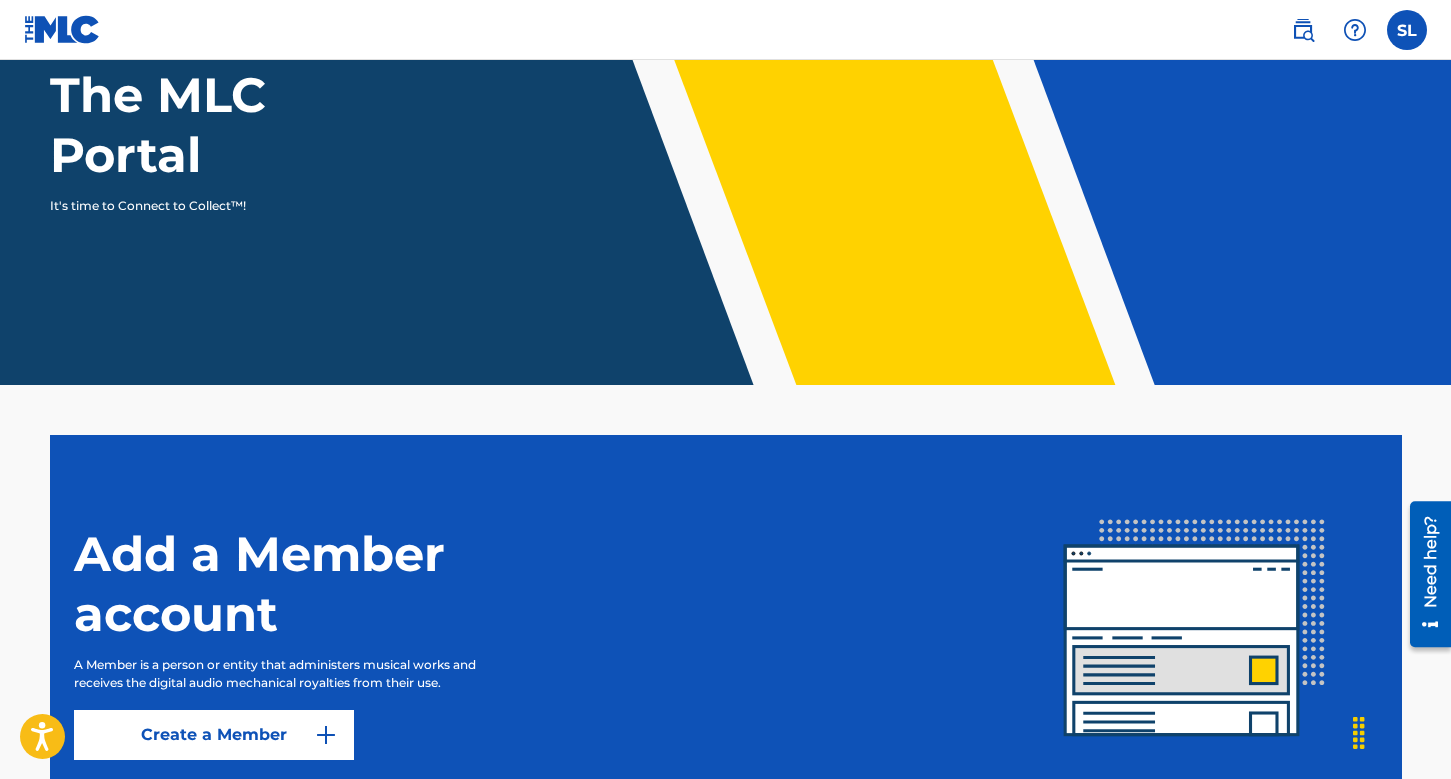 click at bounding box center (1407, 30) 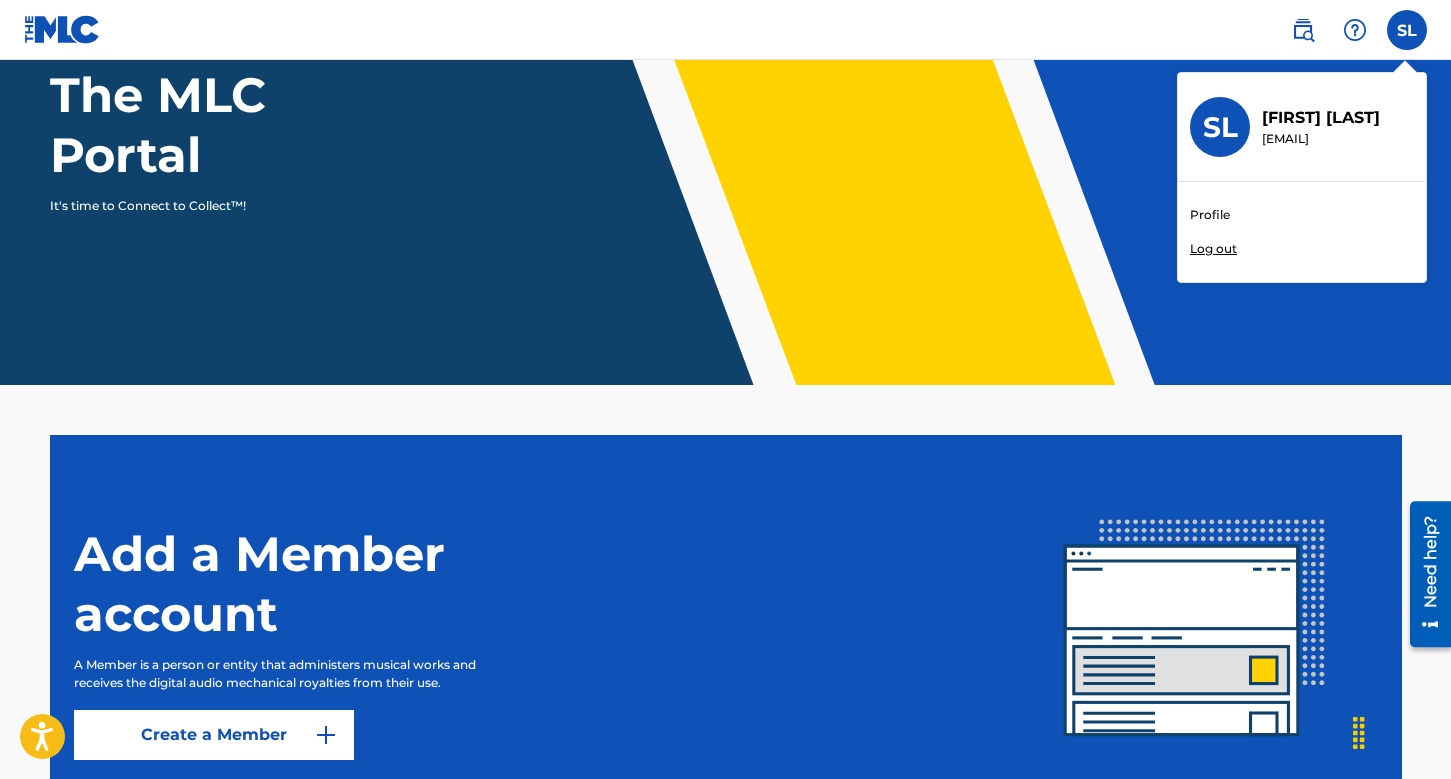 click at bounding box center [1355, 30] 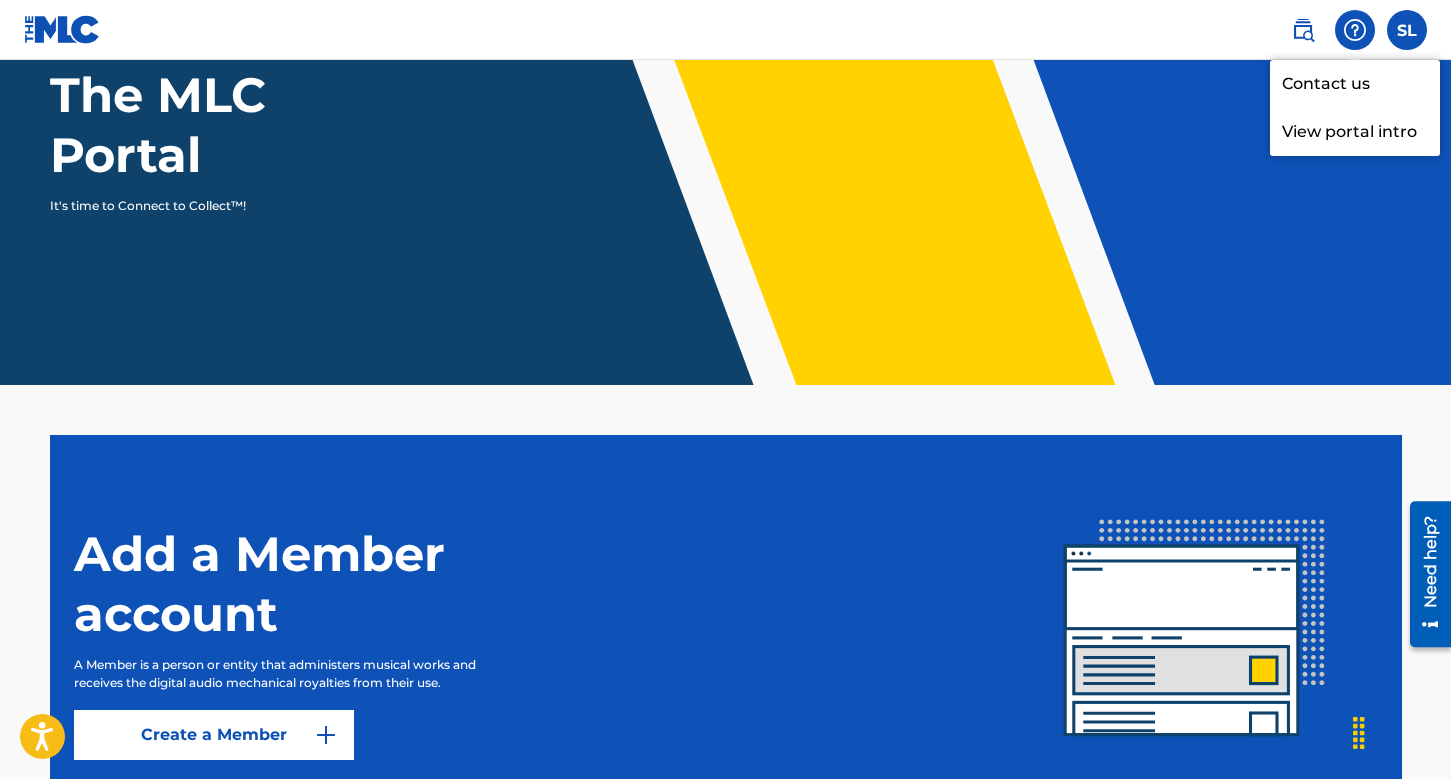 click on "Welcome to The MLC Portal It's time to Connect to Collect™!" at bounding box center (726, 110) 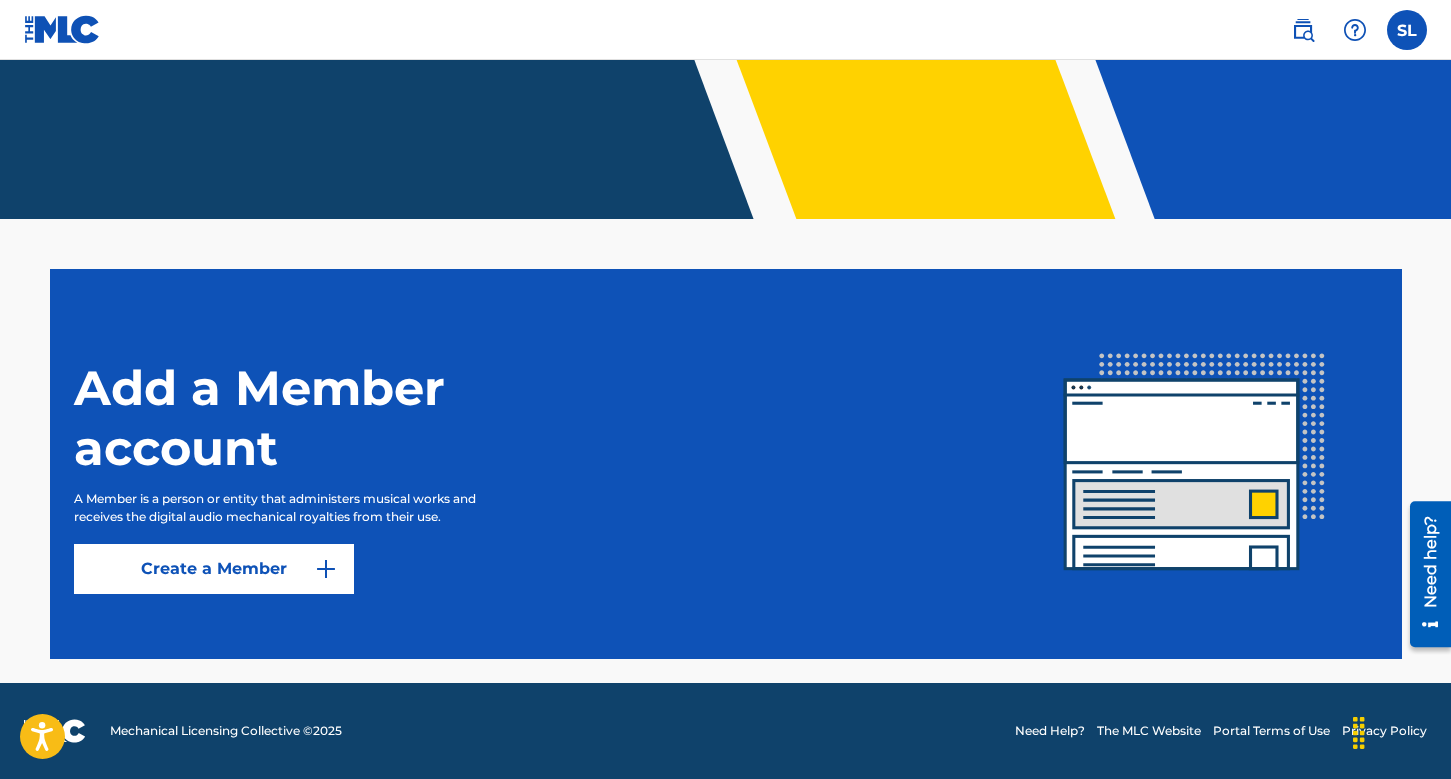 scroll, scrollTop: 0, scrollLeft: 0, axis: both 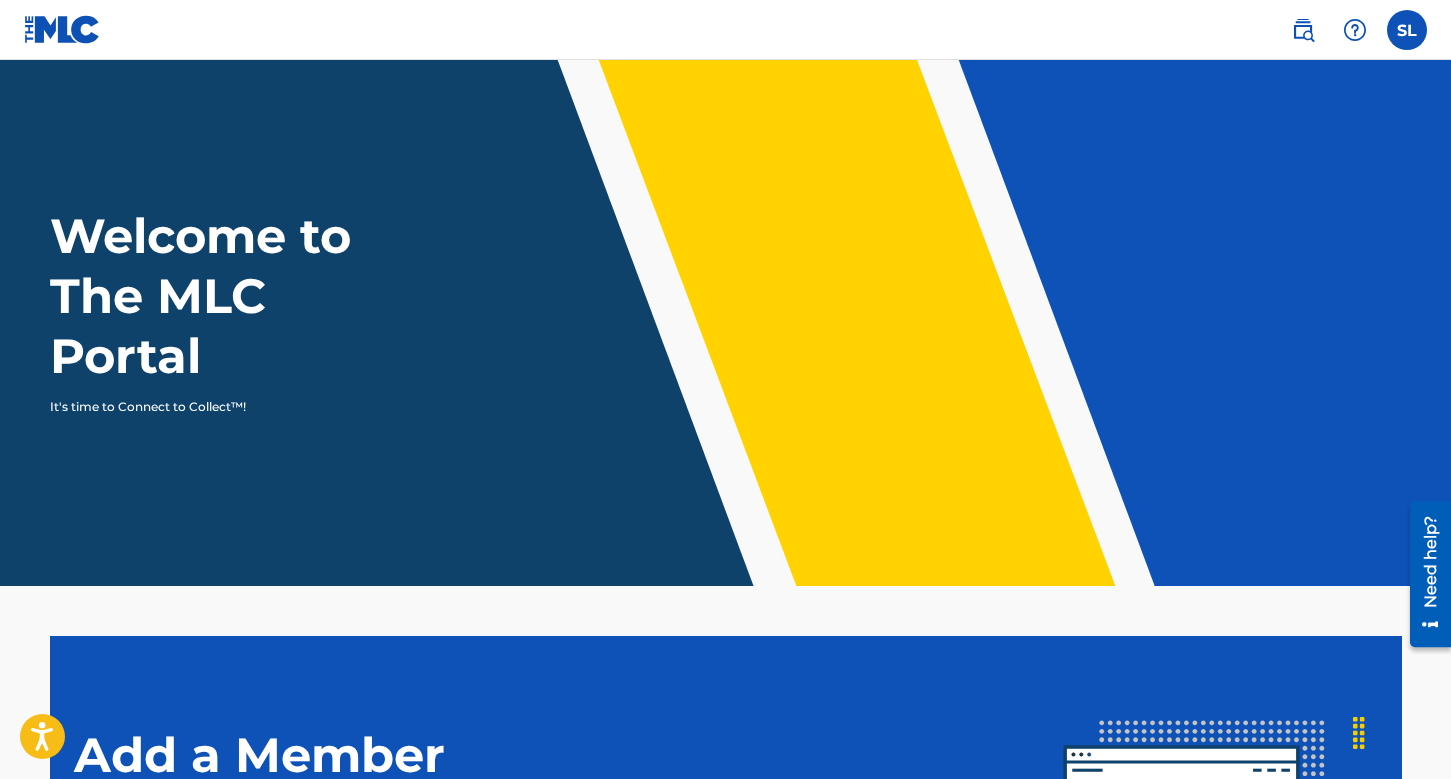 click on "Welcome to The MLC Portal" at bounding box center [237, 296] 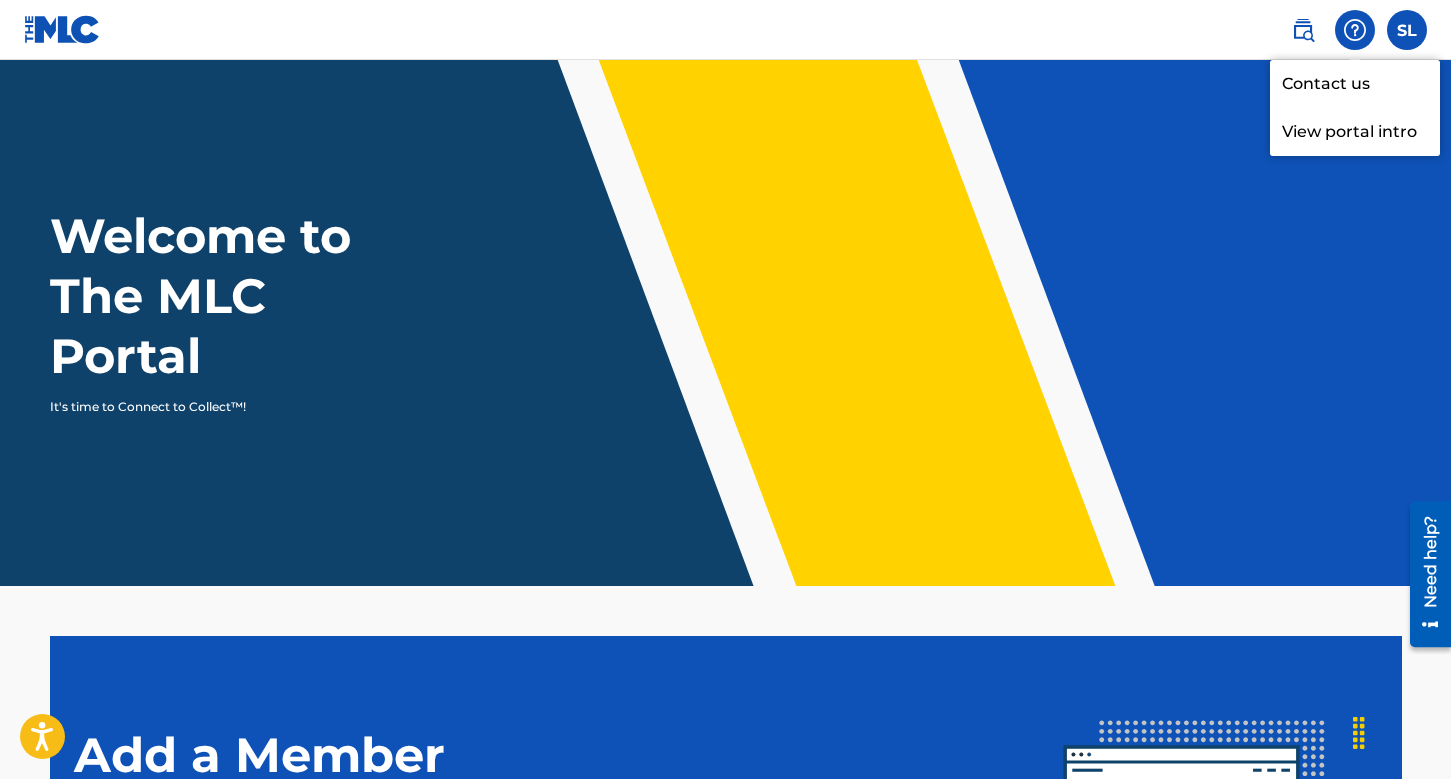 click at bounding box center [1355, 30] 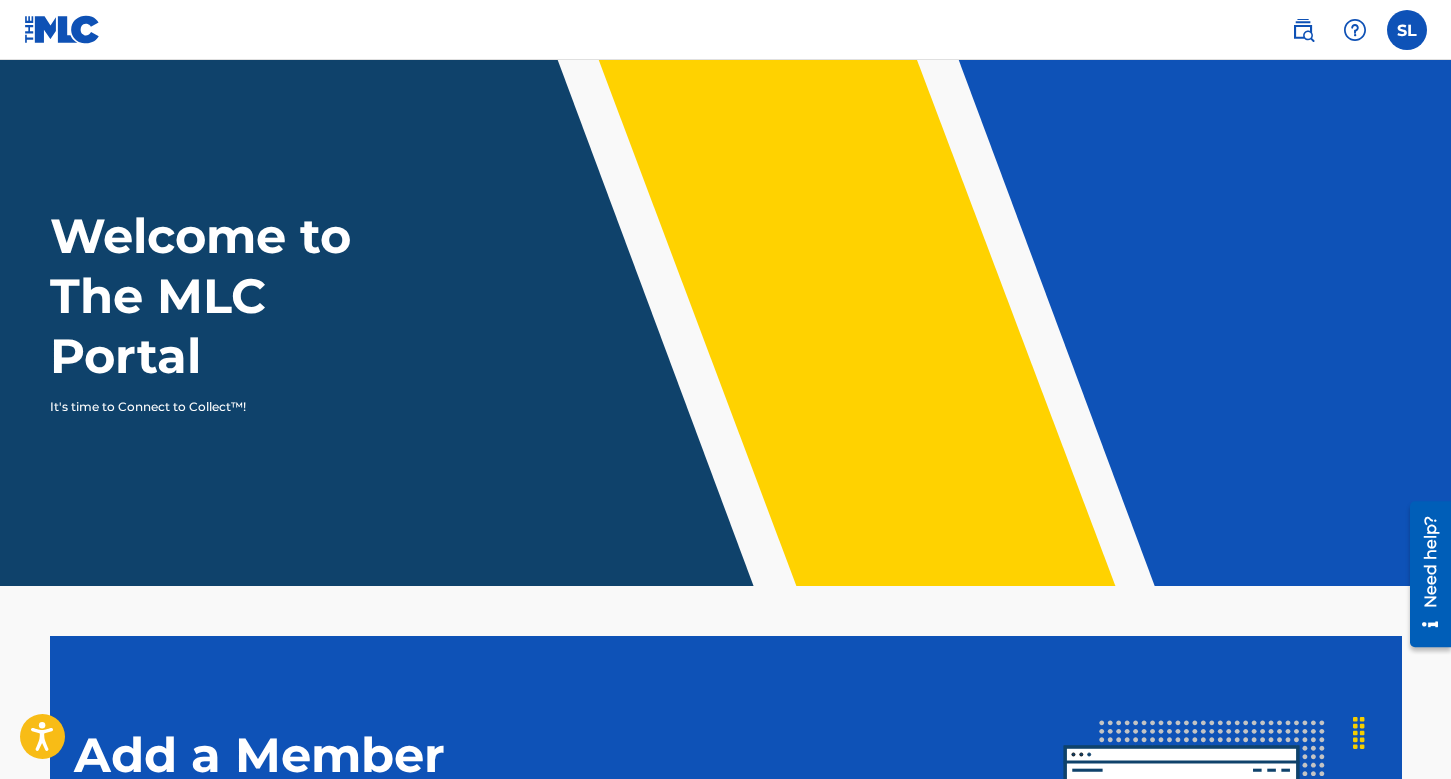 click at bounding box center [1407, 30] 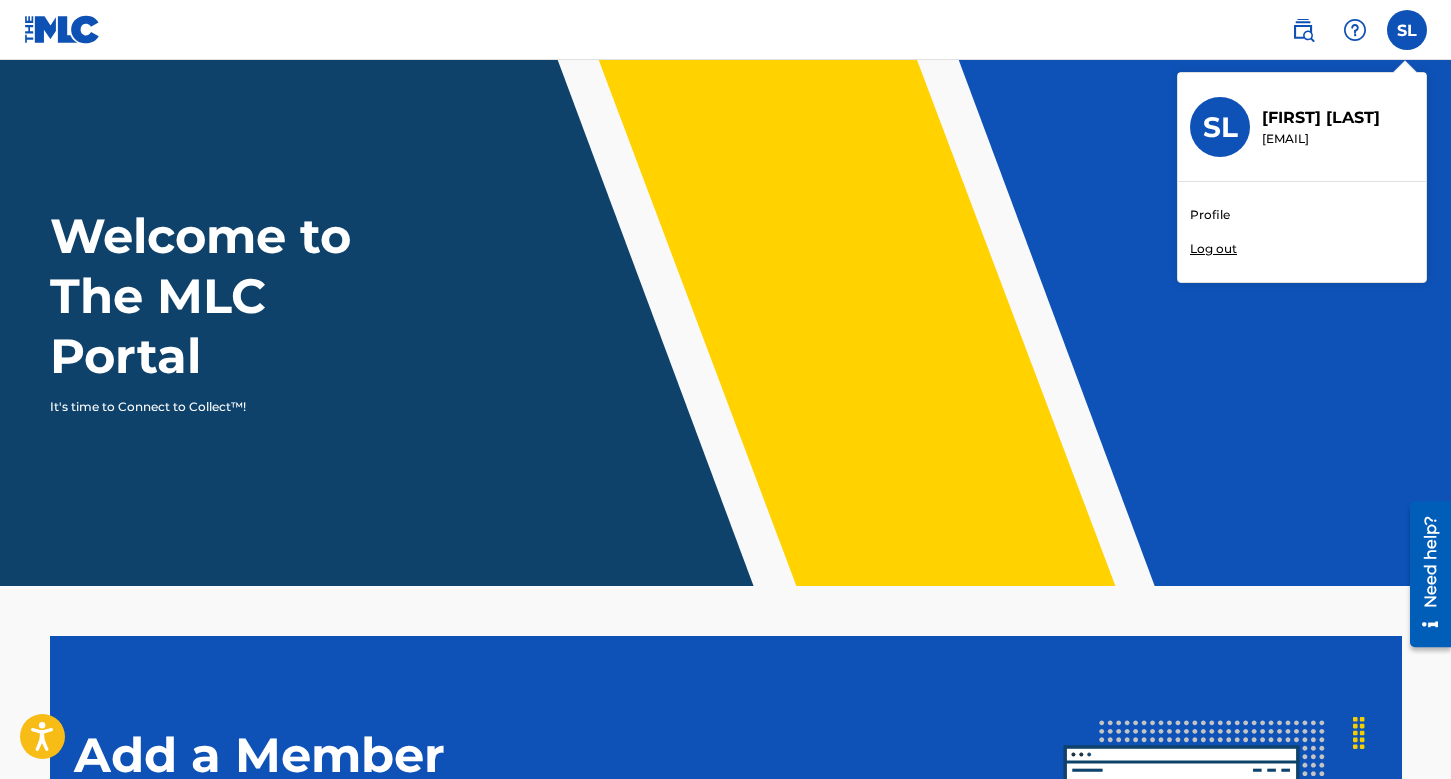click on "Profile" at bounding box center (1210, 215) 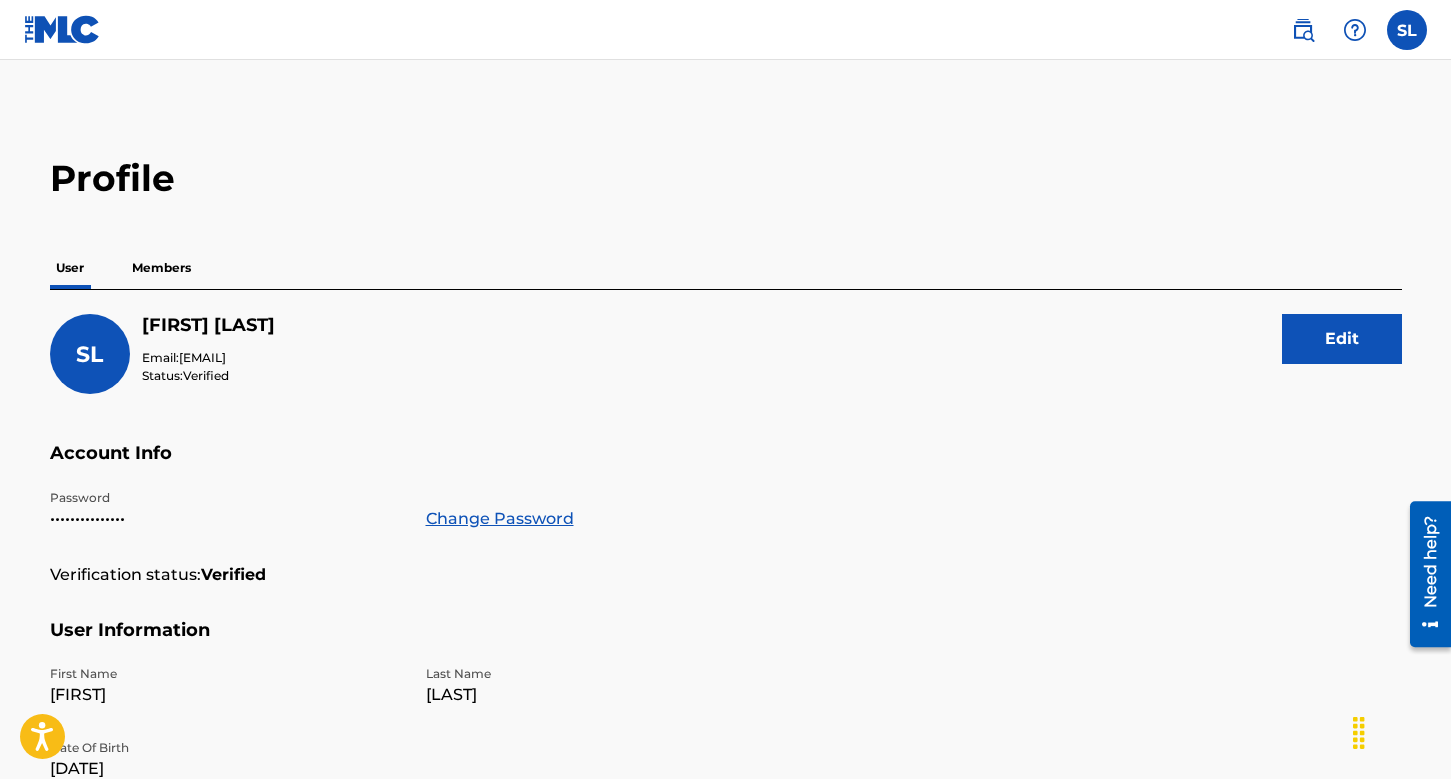 click on "Members" at bounding box center (161, 268) 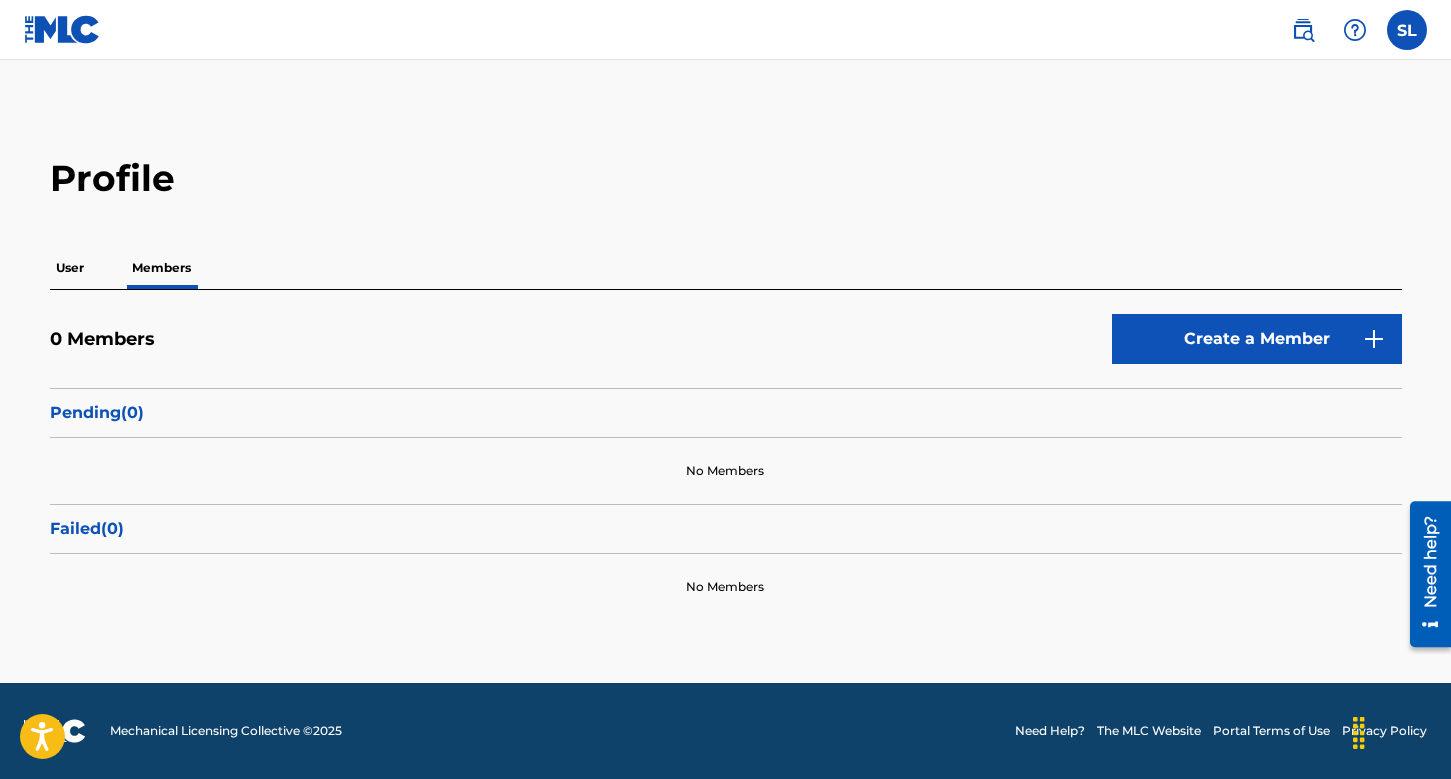 click on "User" at bounding box center (70, 268) 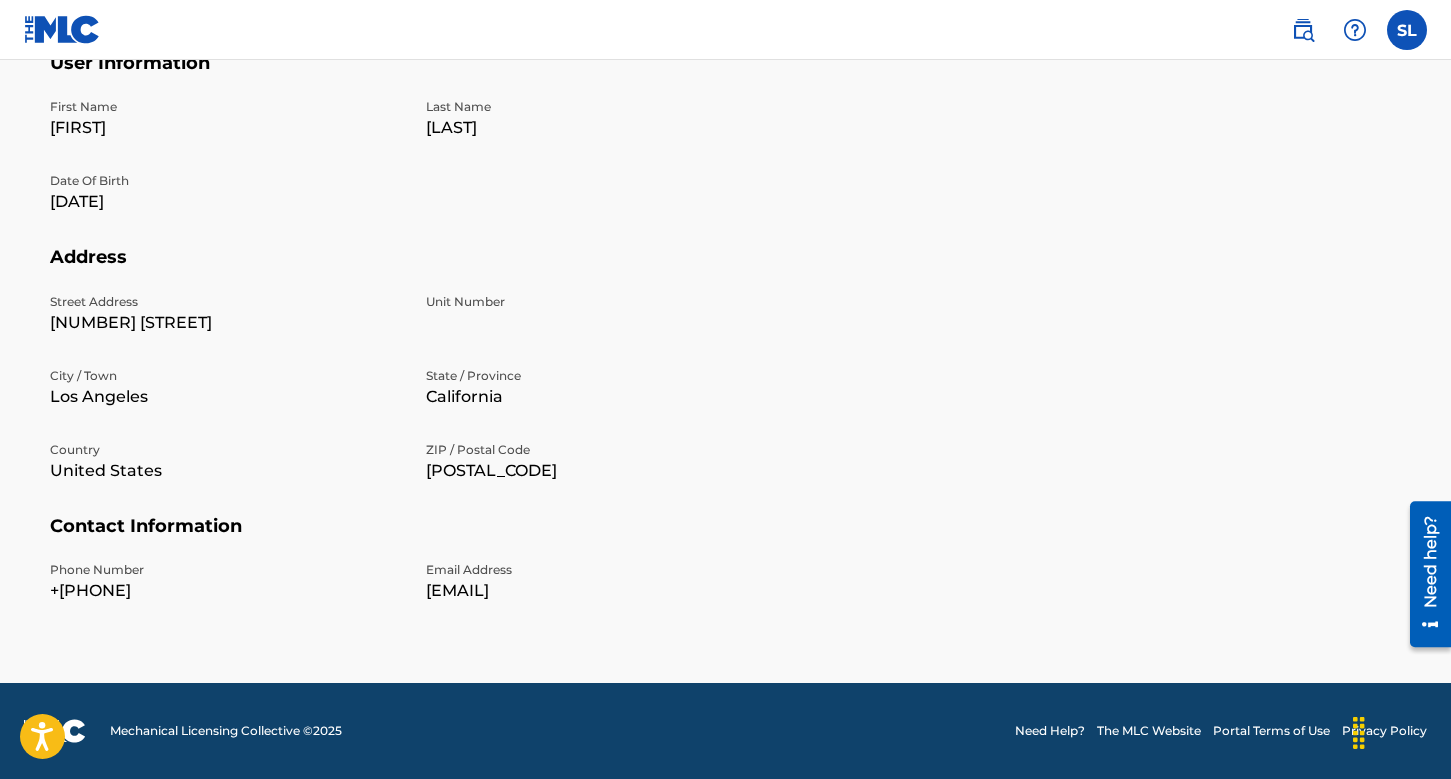 scroll, scrollTop: 0, scrollLeft: 0, axis: both 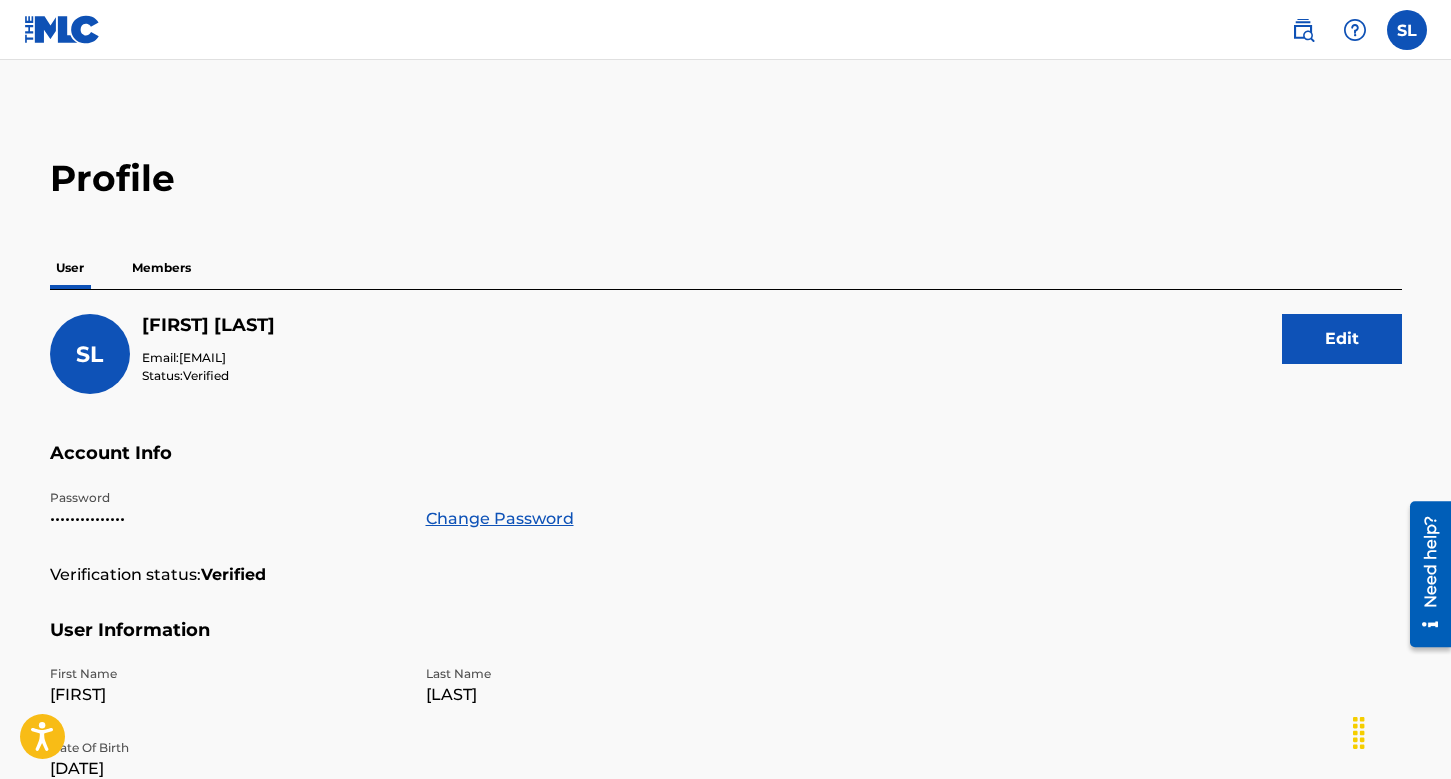 click at bounding box center (1407, 30) 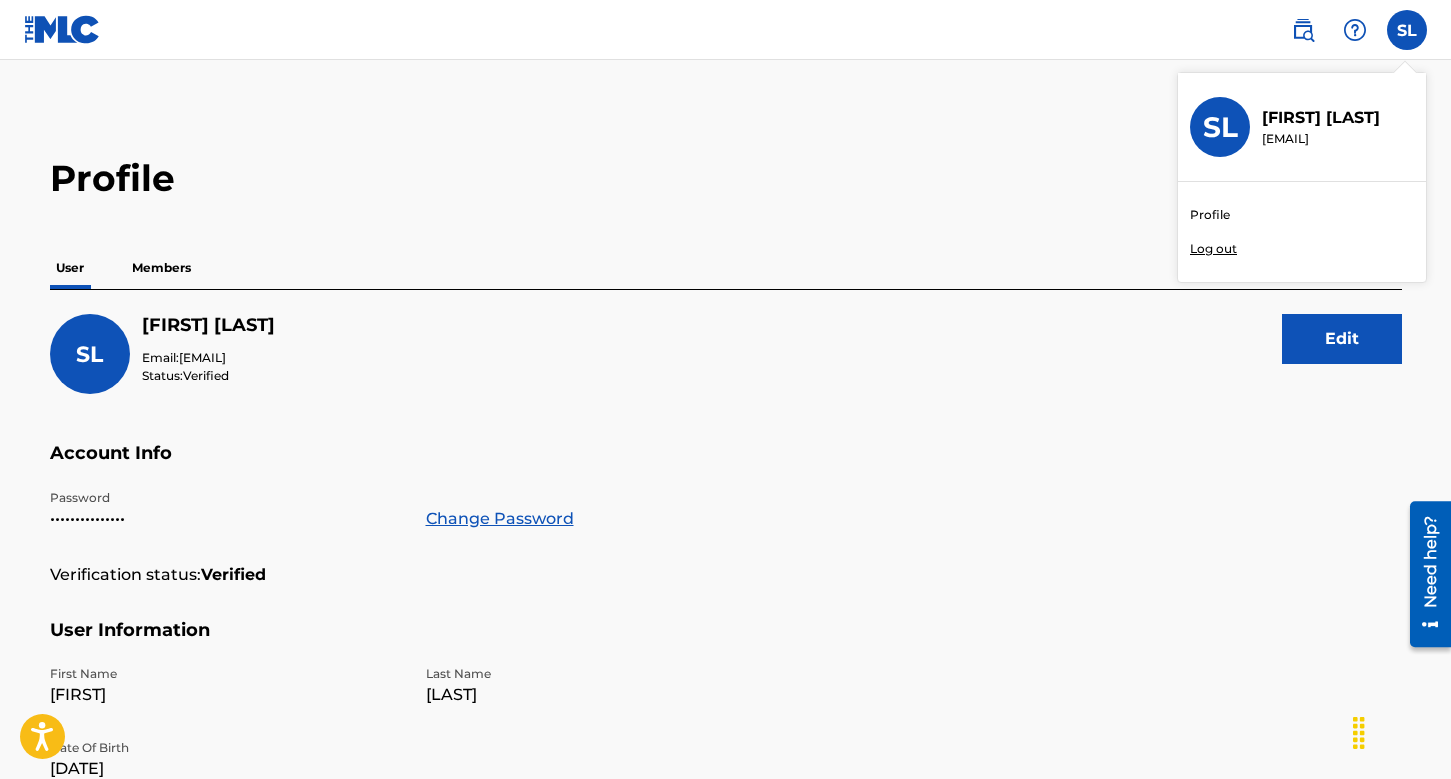 click on "Profile Log out" at bounding box center (1302, 232) 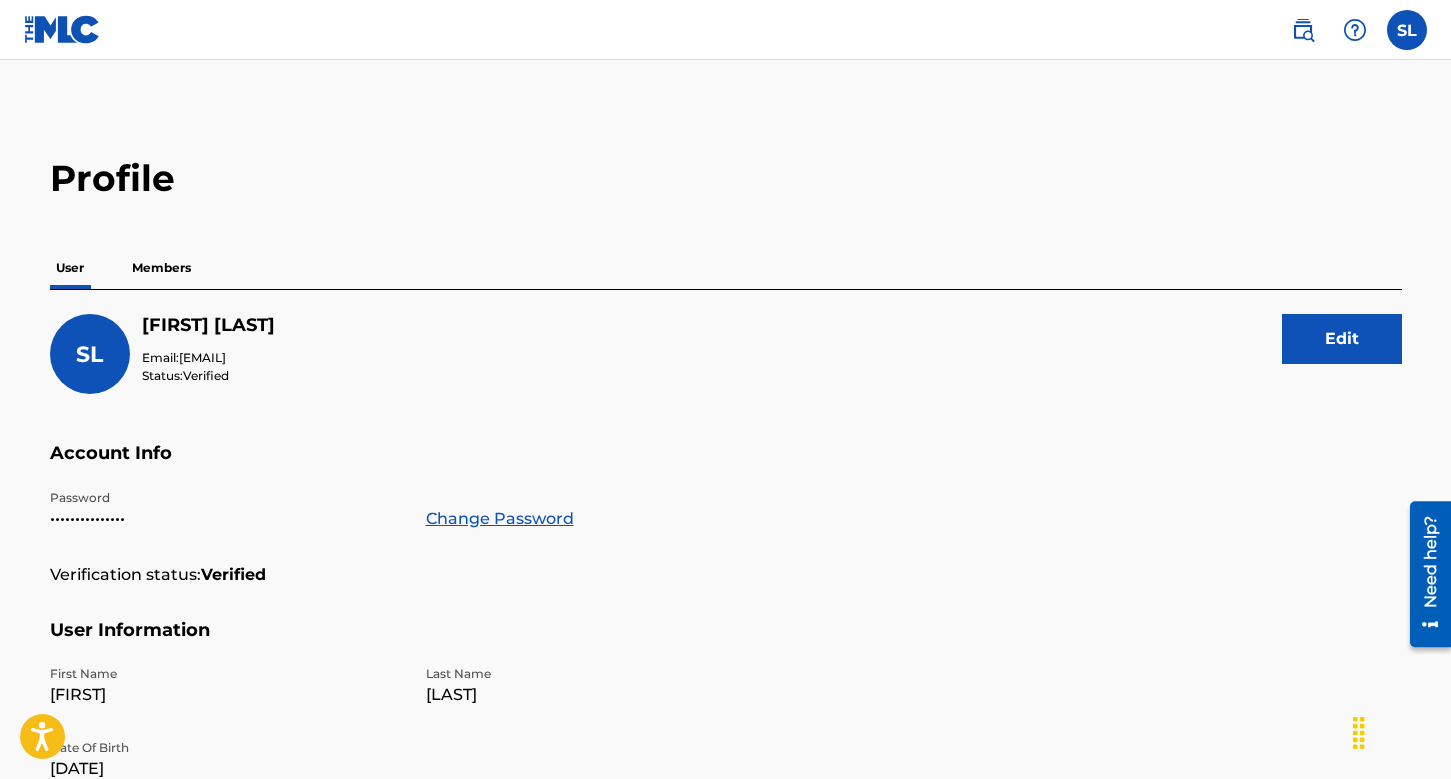 click at bounding box center [1355, 30] 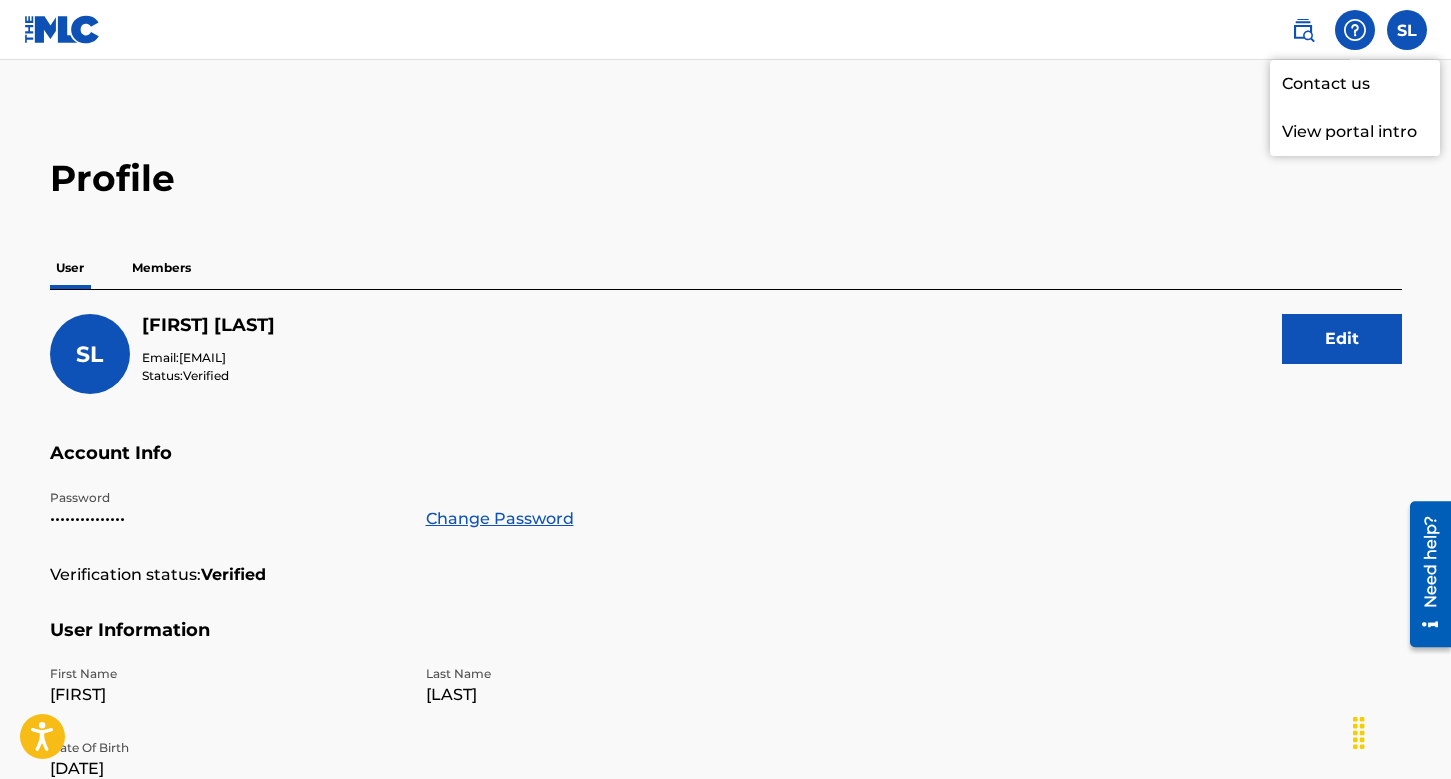 click on "View portal intro" at bounding box center (1355, 132) 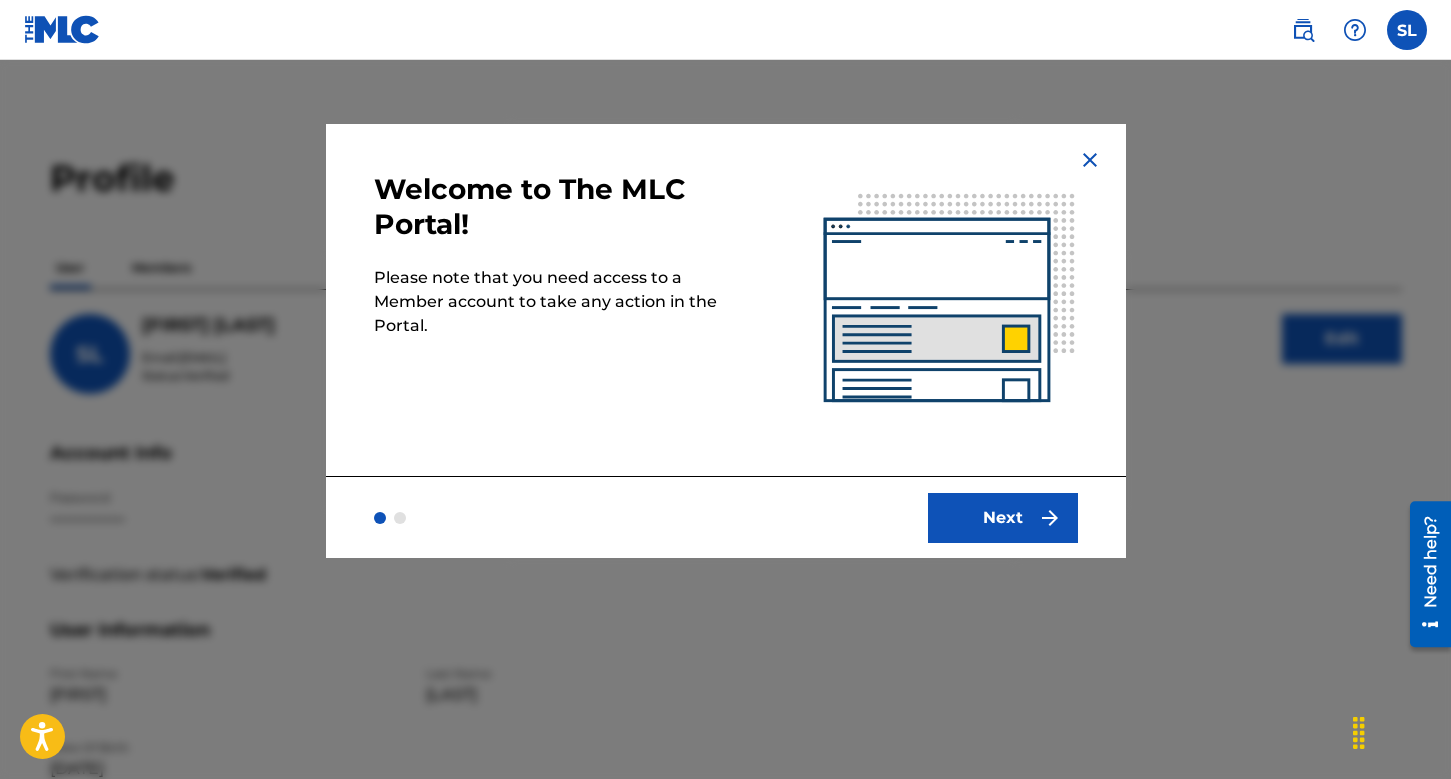 scroll, scrollTop: 9, scrollLeft: 0, axis: vertical 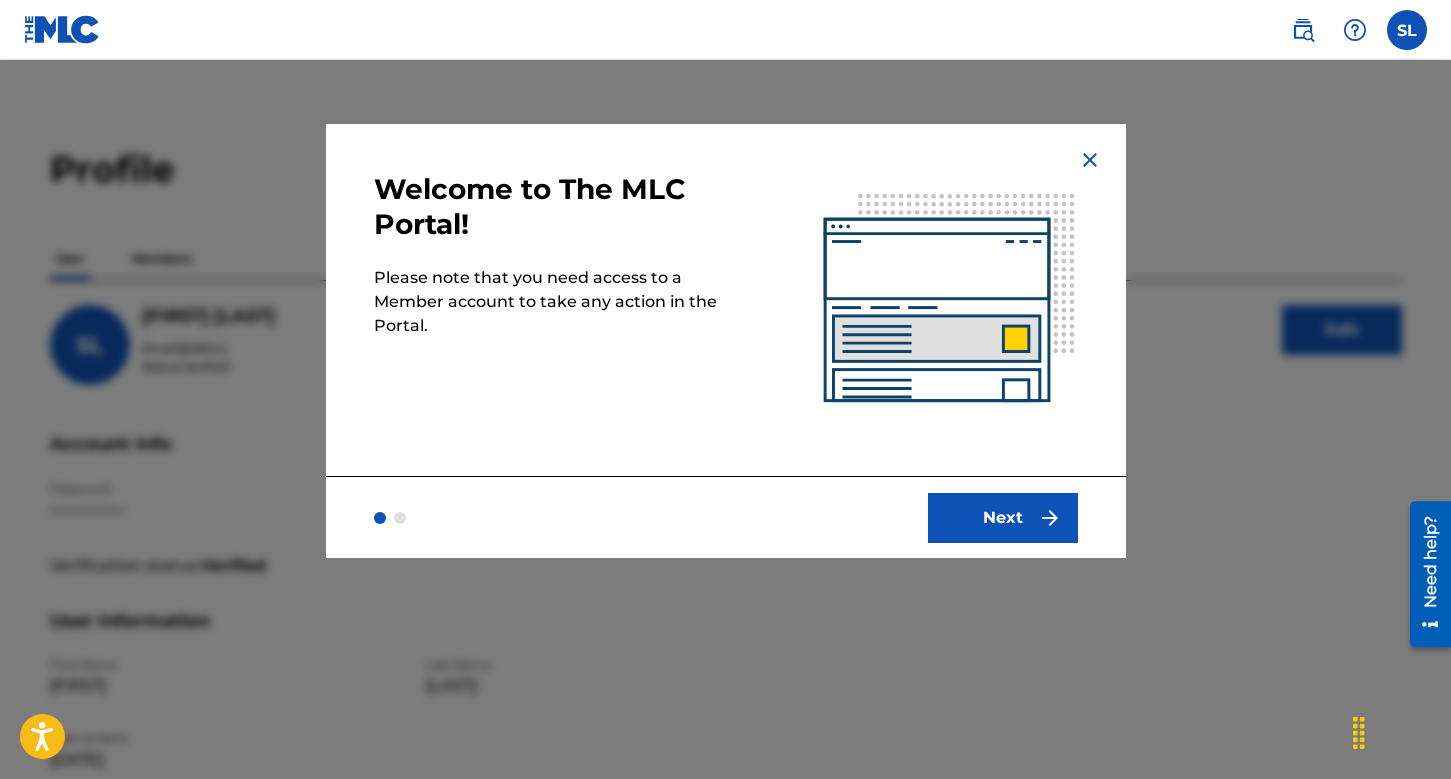 click on "Next" at bounding box center (1003, 518) 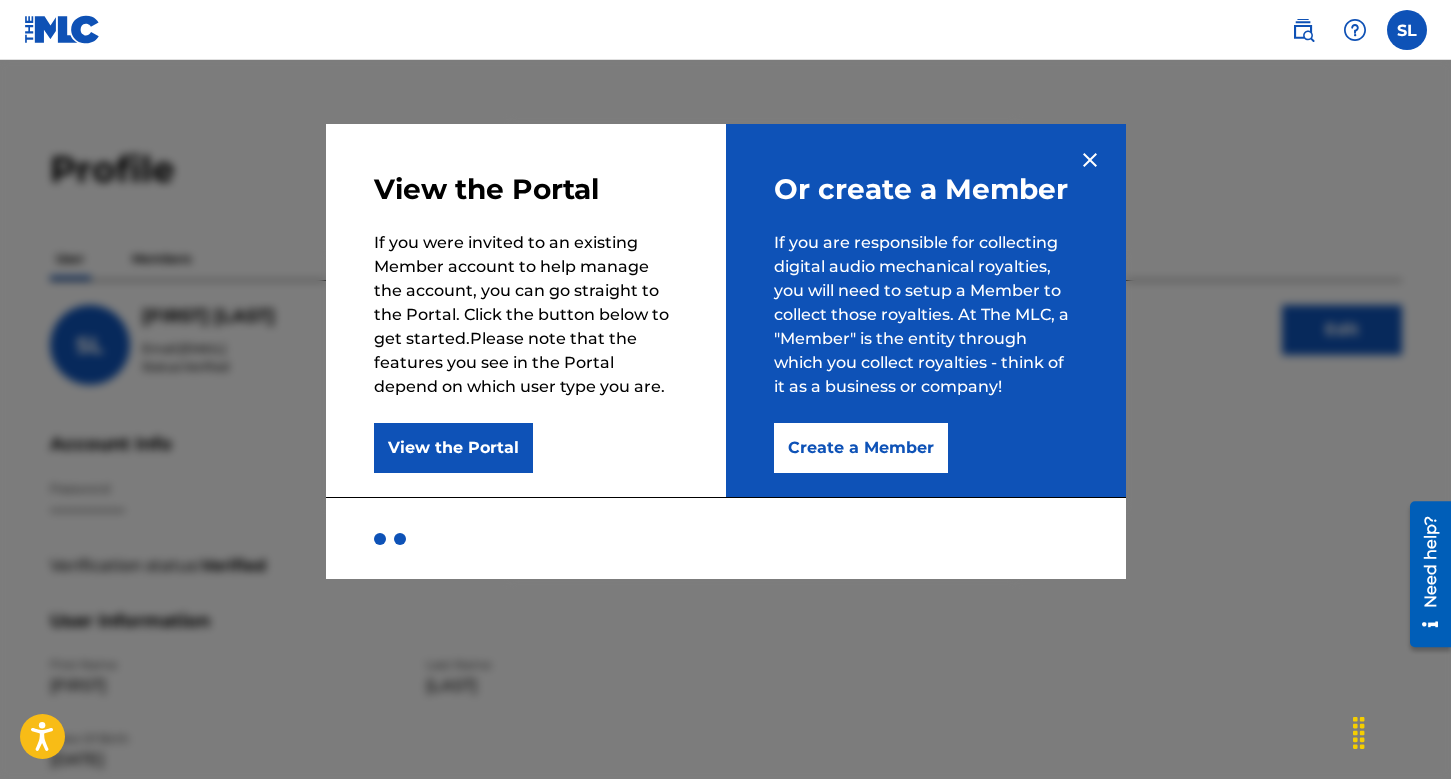 click on "View the Portal" at bounding box center (453, 448) 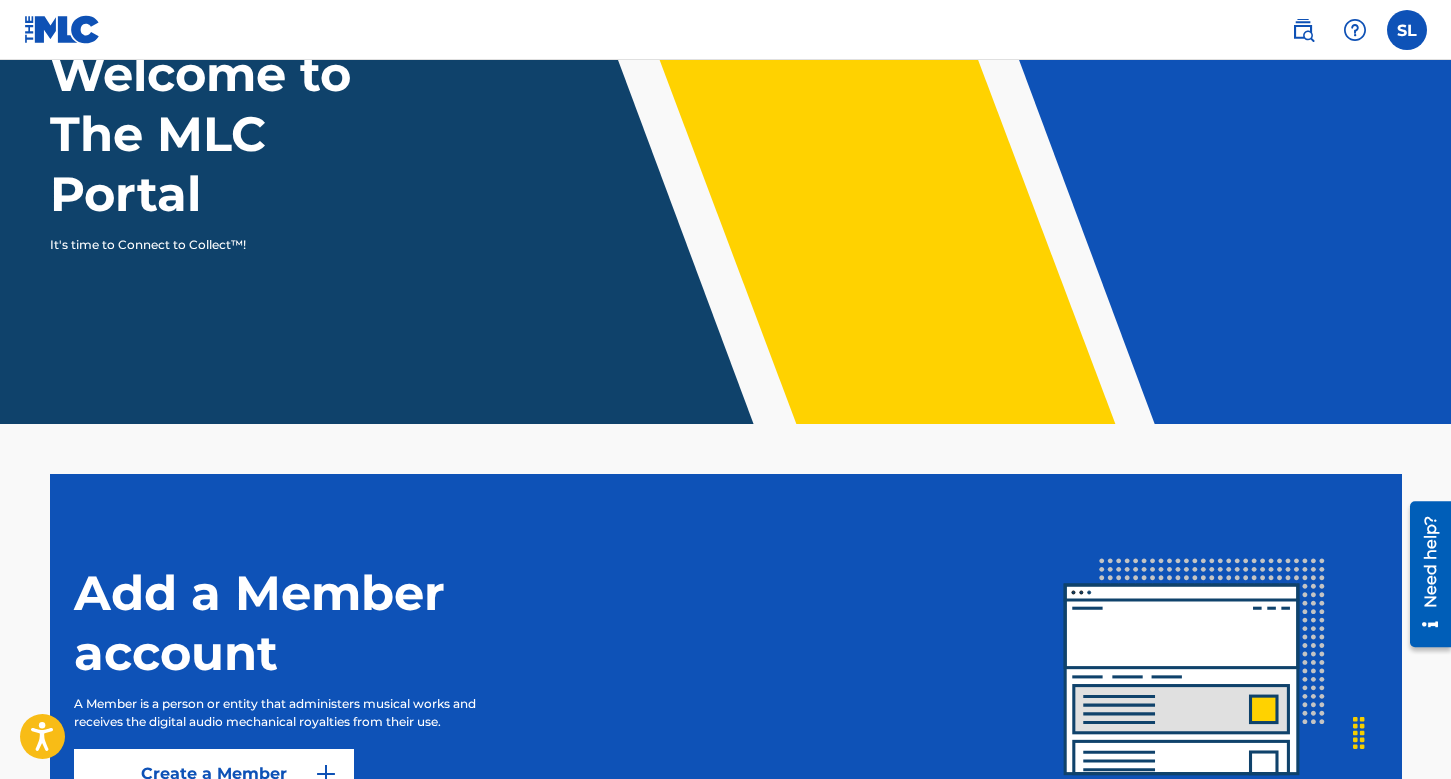 scroll, scrollTop: 367, scrollLeft: 0, axis: vertical 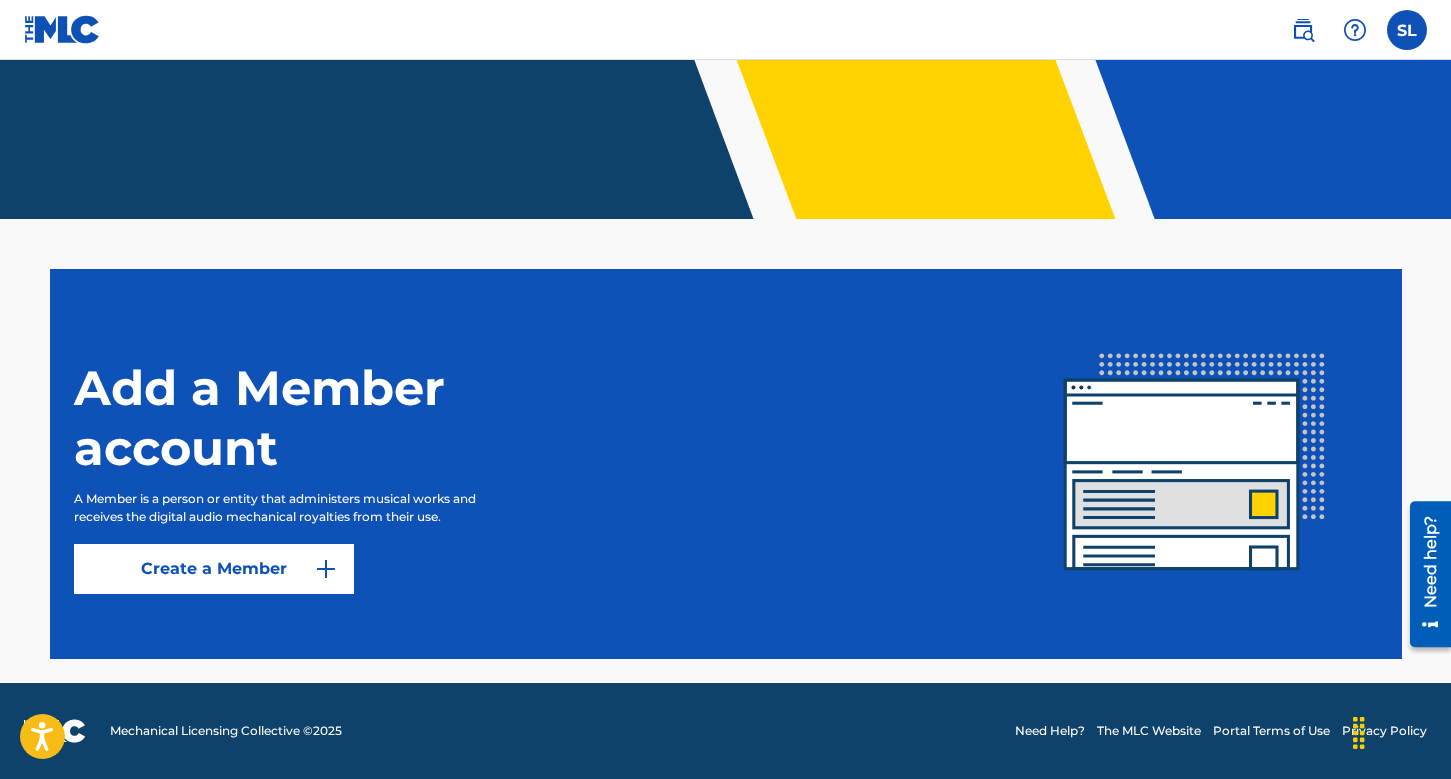 click on "Need help?" at bounding box center [1430, 561] 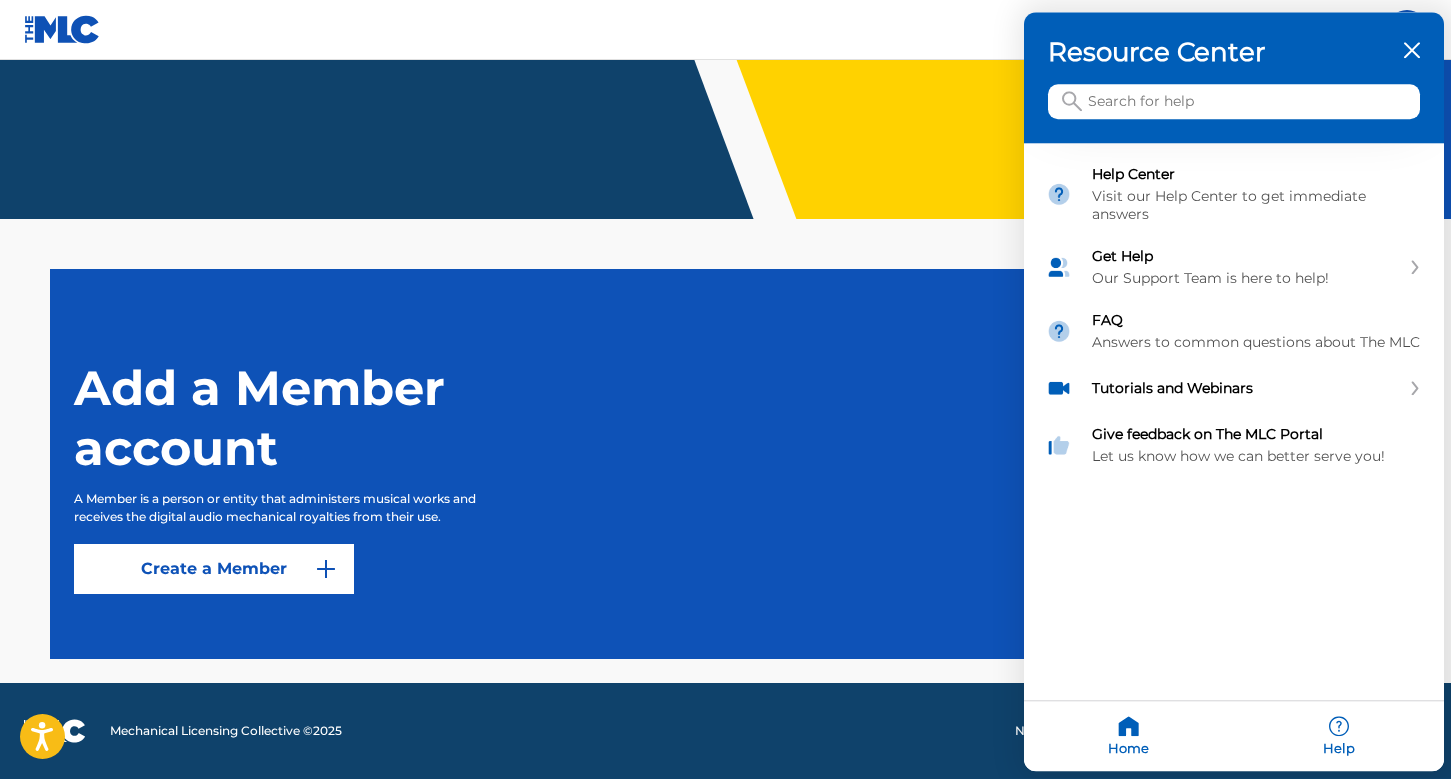 click at bounding box center (1234, 102) 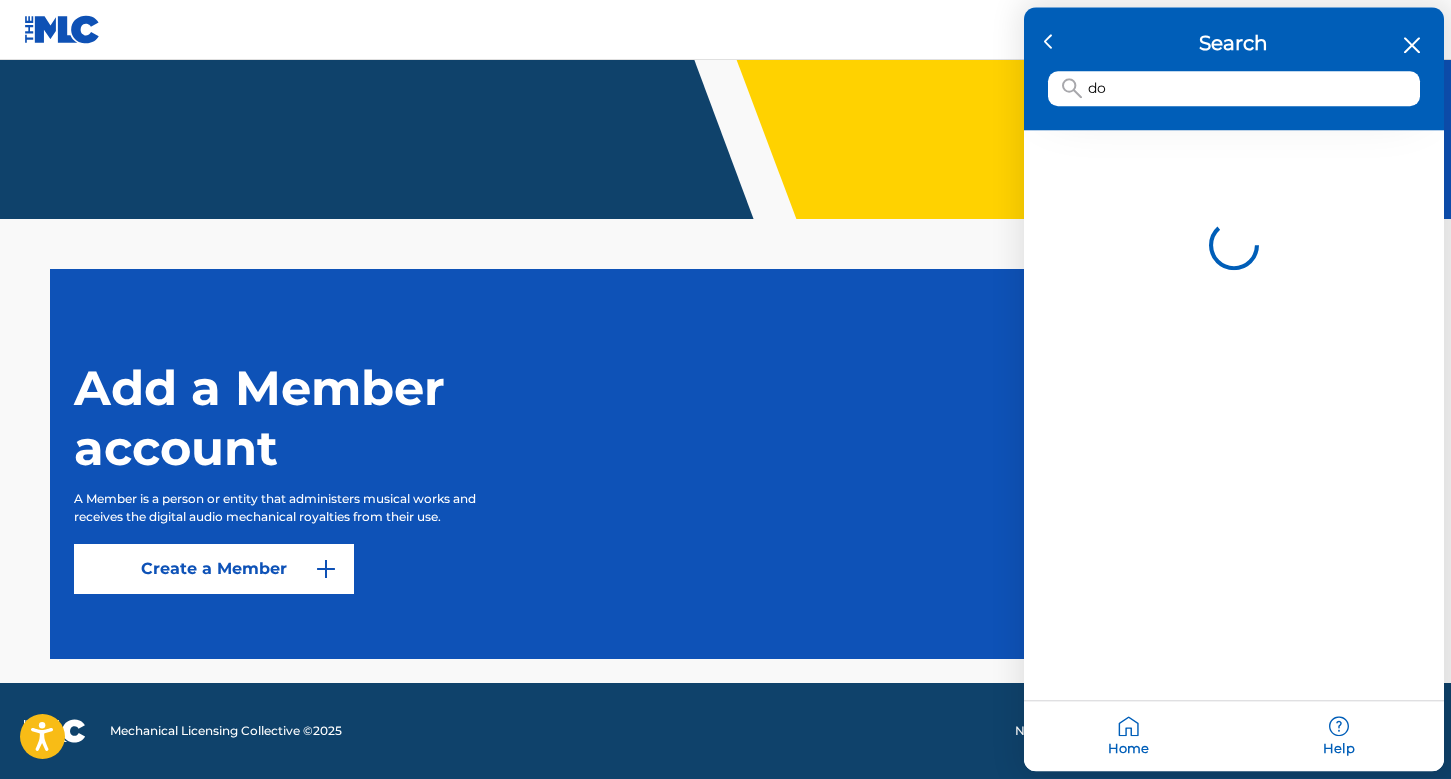 type on "d" 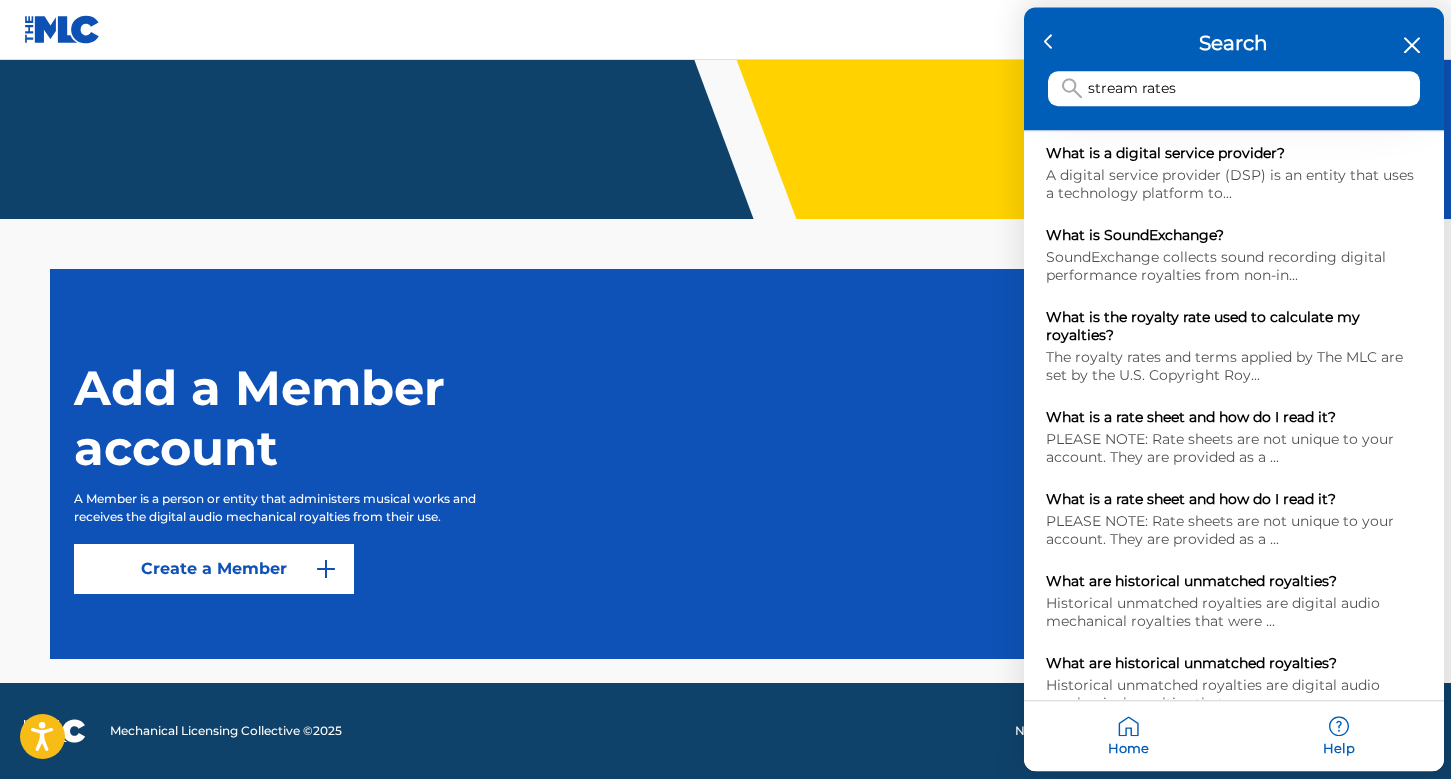 scroll, scrollTop: 276, scrollLeft: 0, axis: vertical 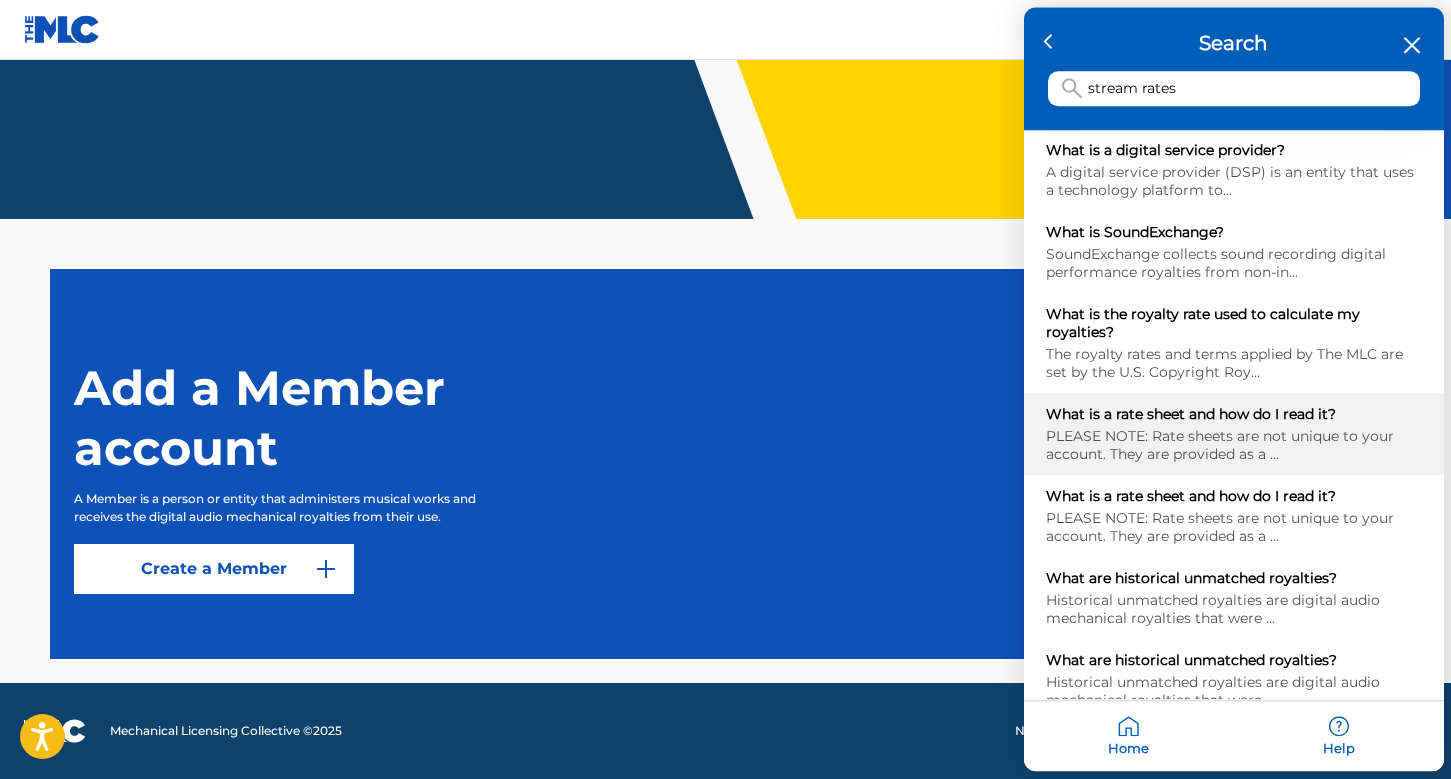 type on "stream rates" 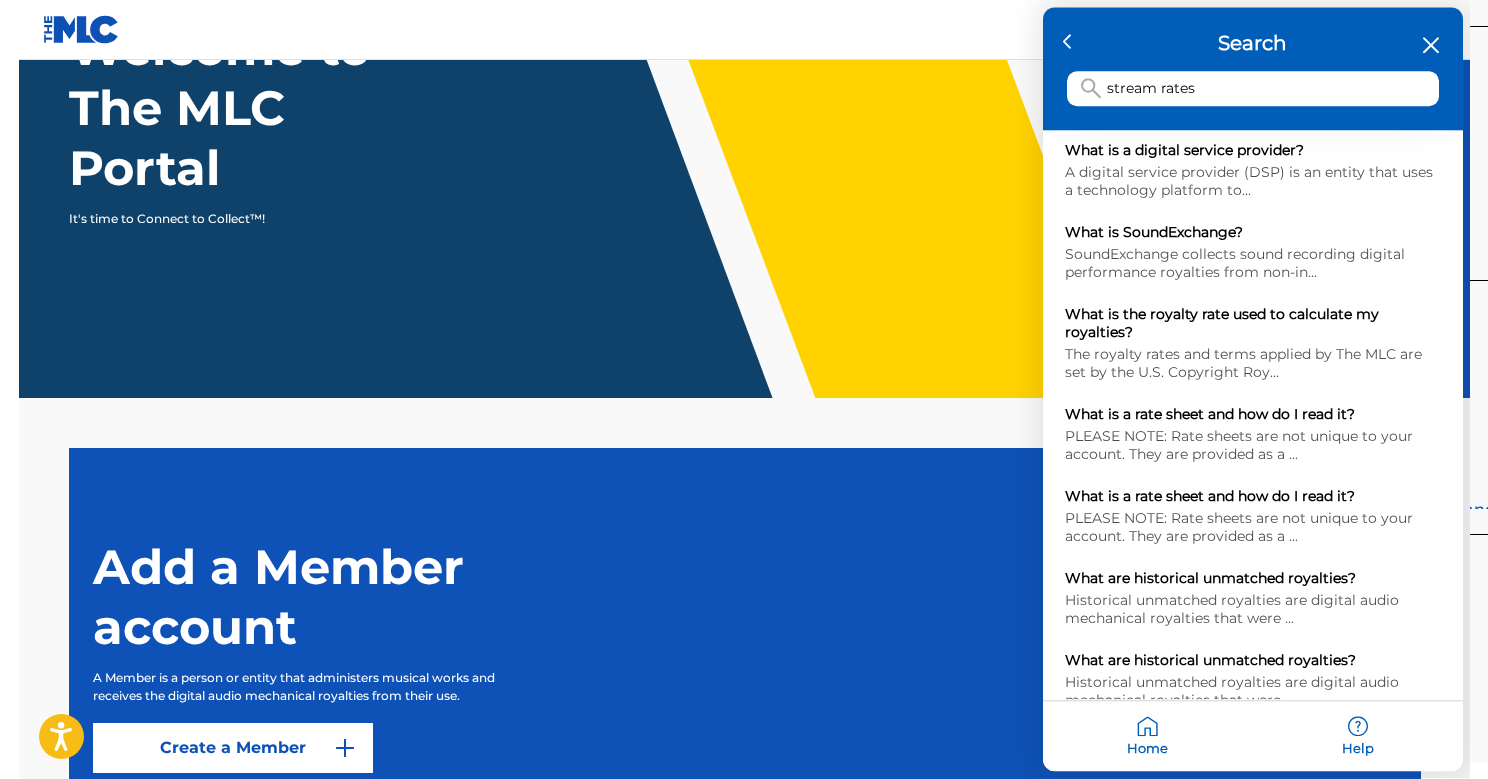 scroll, scrollTop: 179, scrollLeft: 0, axis: vertical 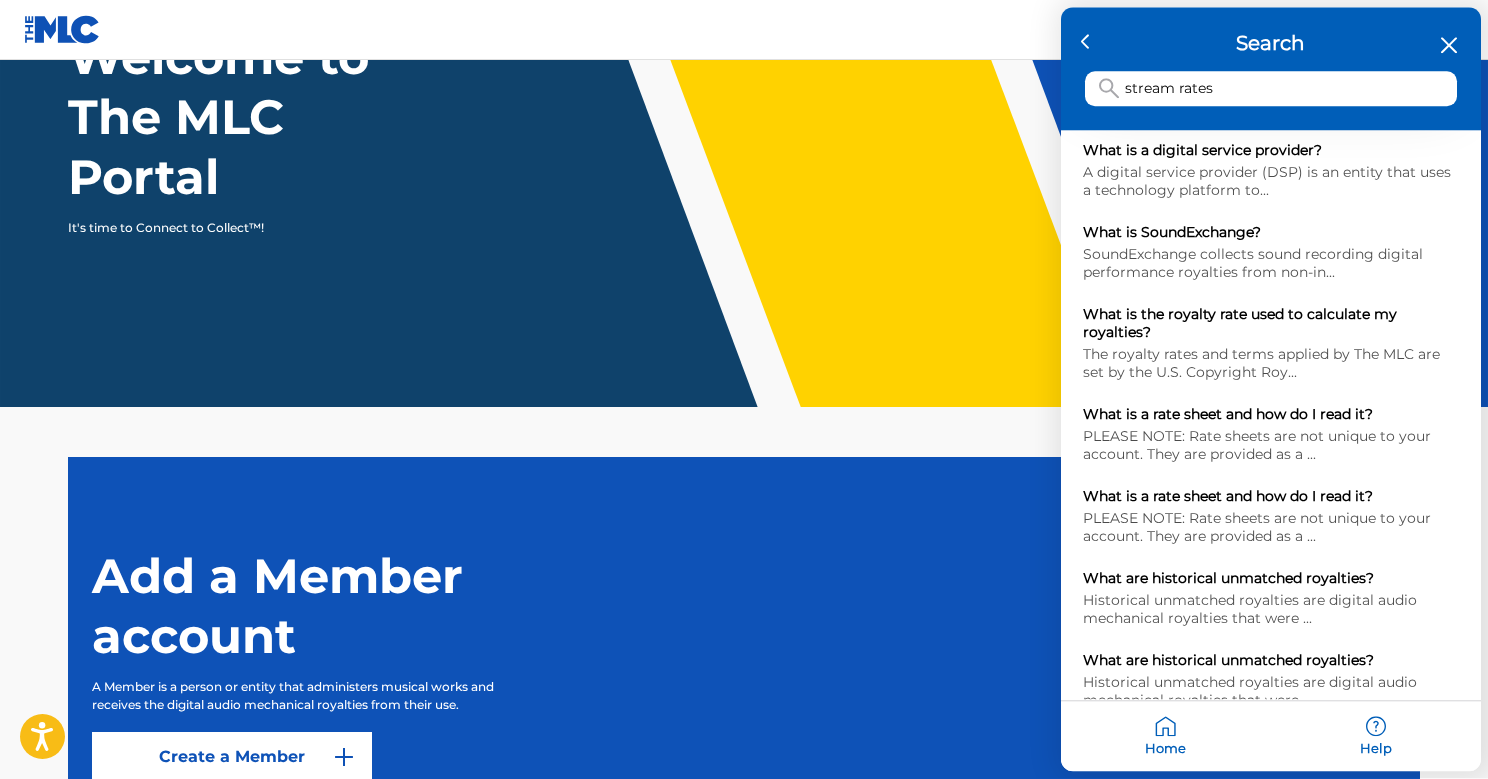 click at bounding box center [744, 389] 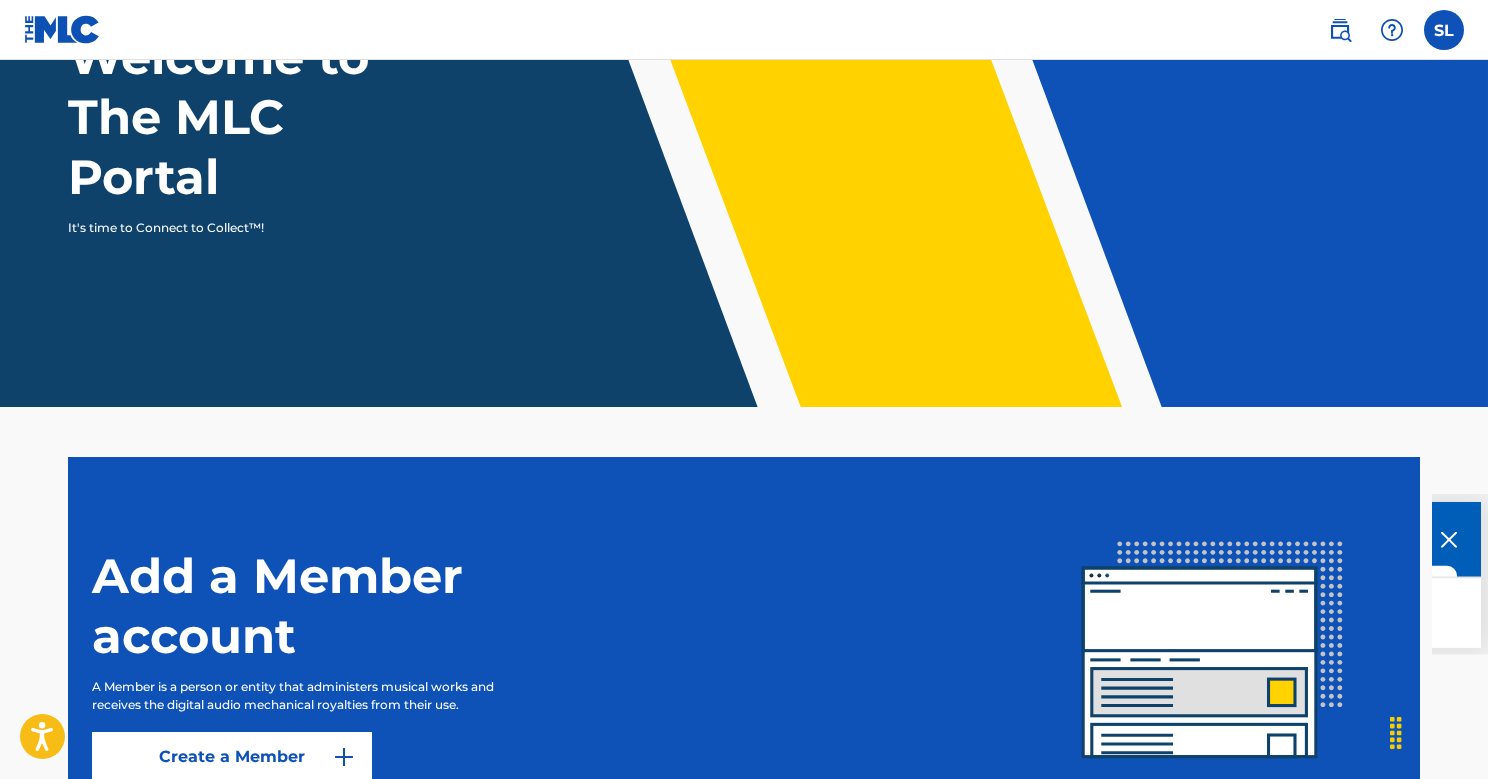 scroll, scrollTop: 0, scrollLeft: 0, axis: both 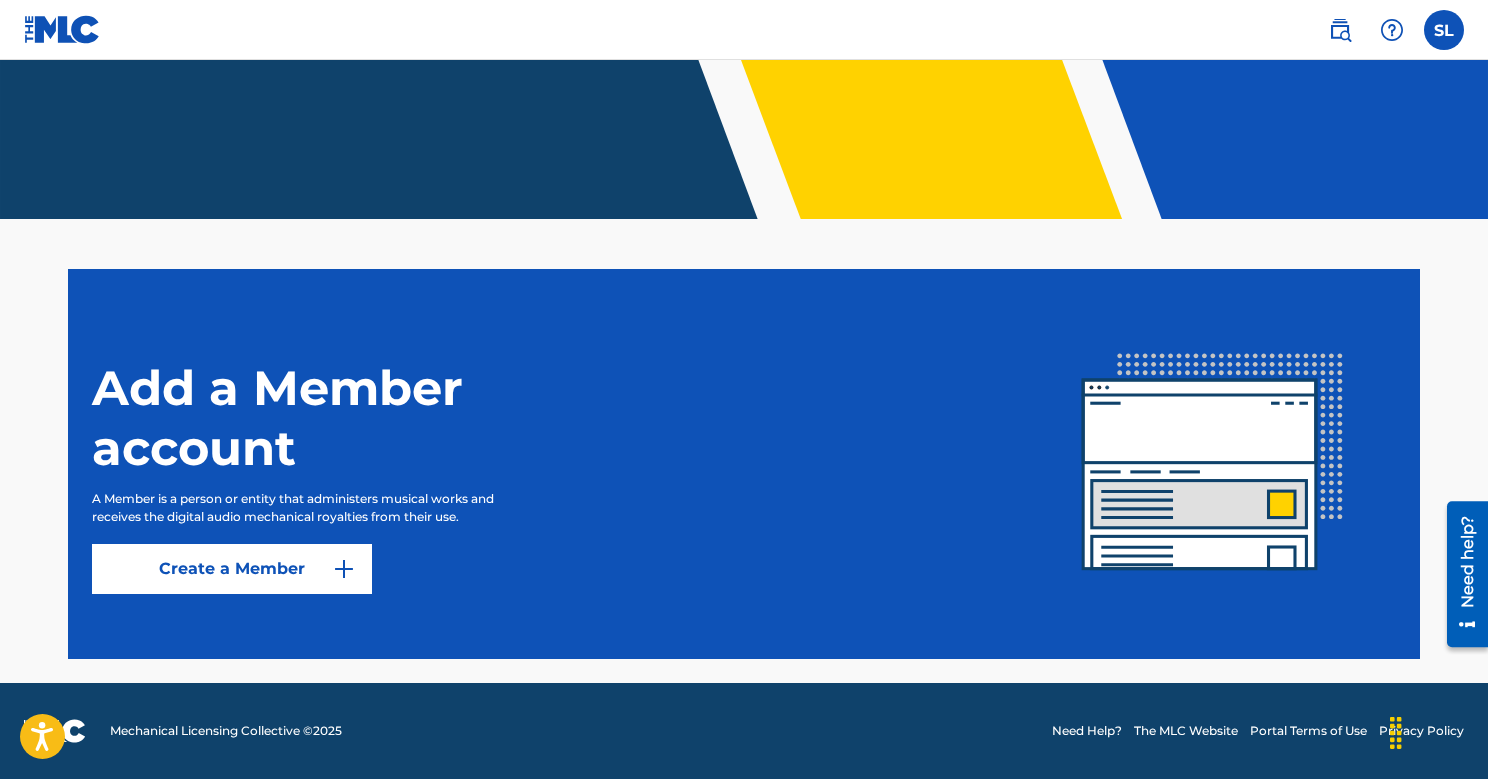 click on "Create a Member" at bounding box center [232, 569] 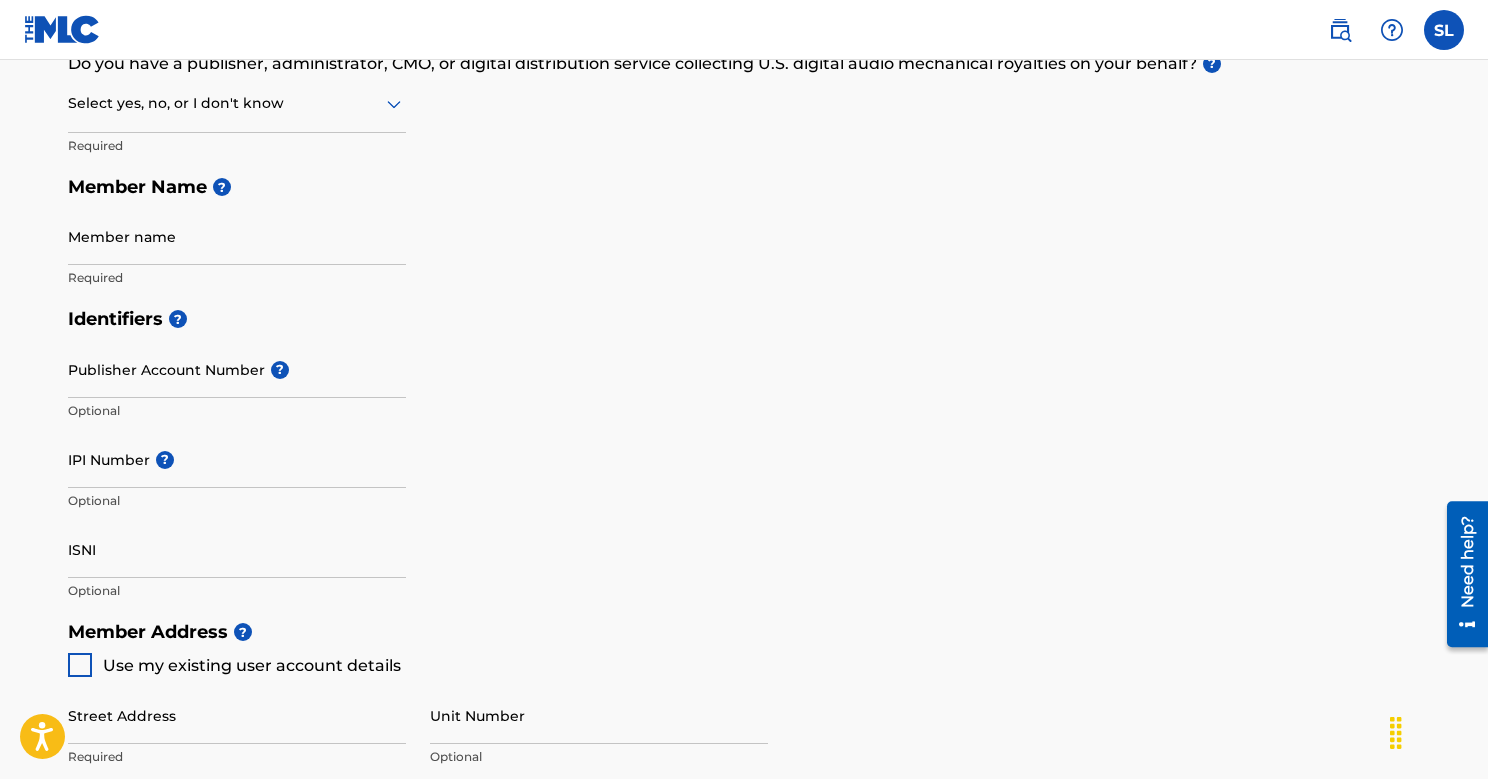 scroll, scrollTop: 0, scrollLeft: 0, axis: both 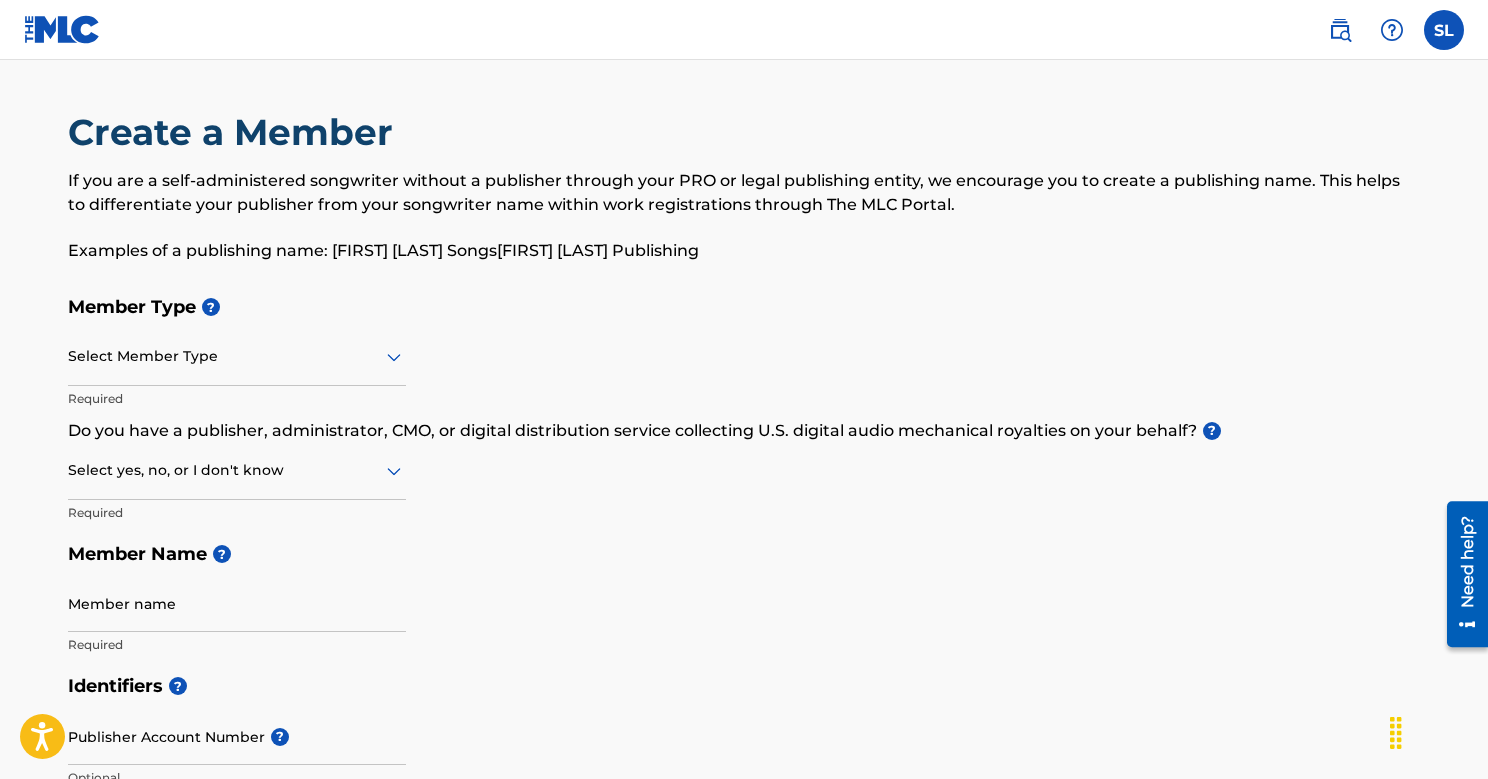 click on "Select Member Type" at bounding box center [237, 357] 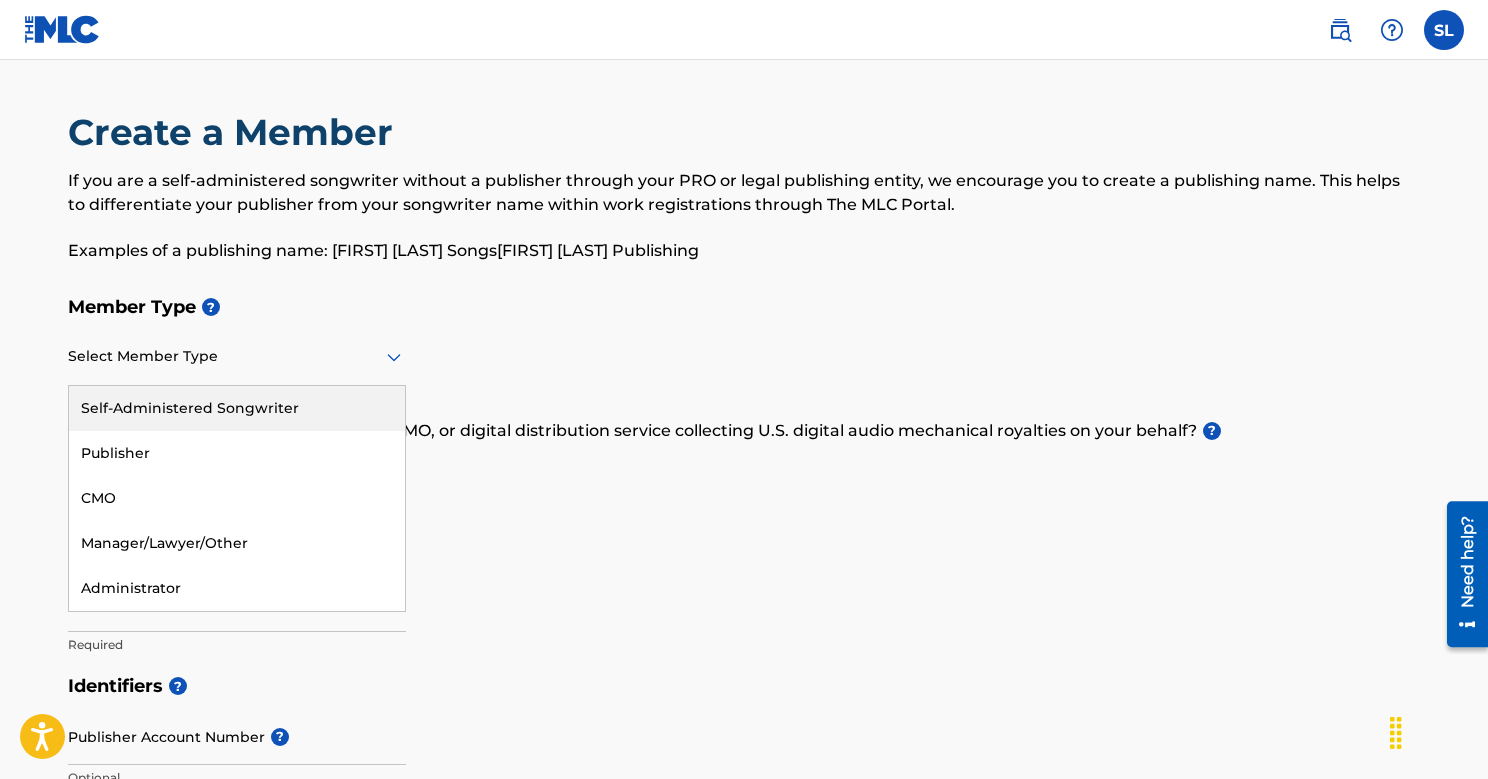 click on "Self-Administered Songwriter" at bounding box center [237, 408] 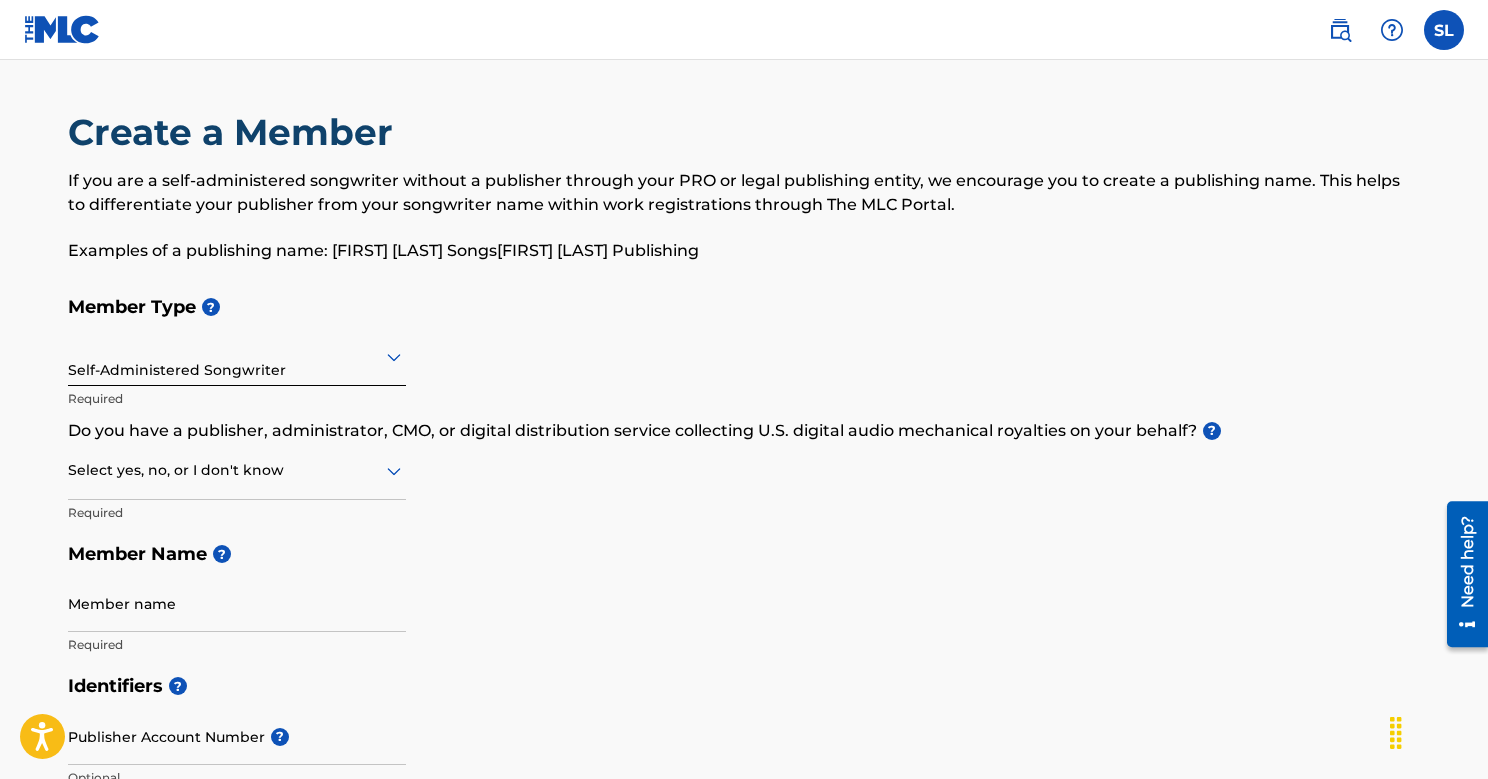 click on "Select yes, no, or I don't know" at bounding box center (237, 471) 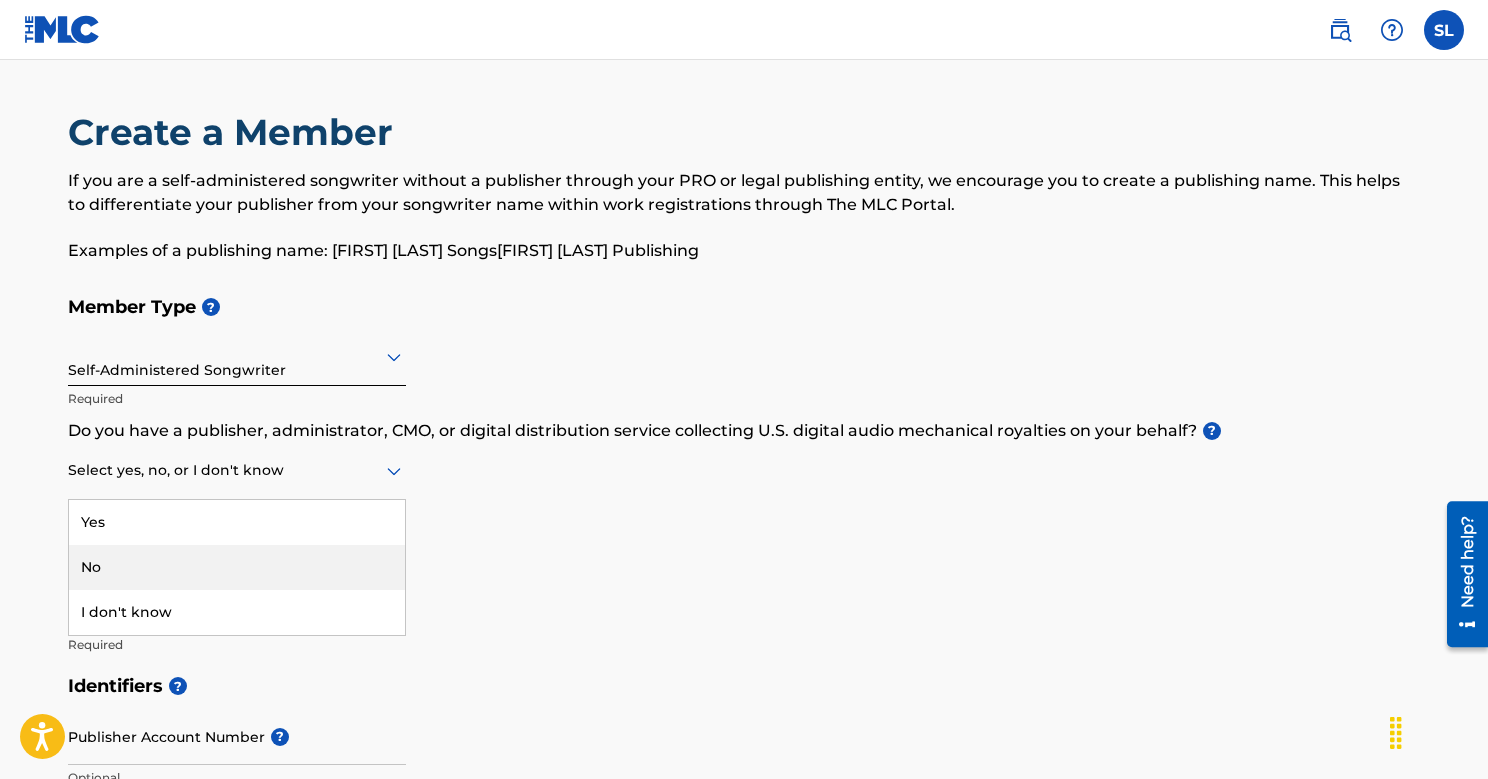 click on "No" at bounding box center (237, 567) 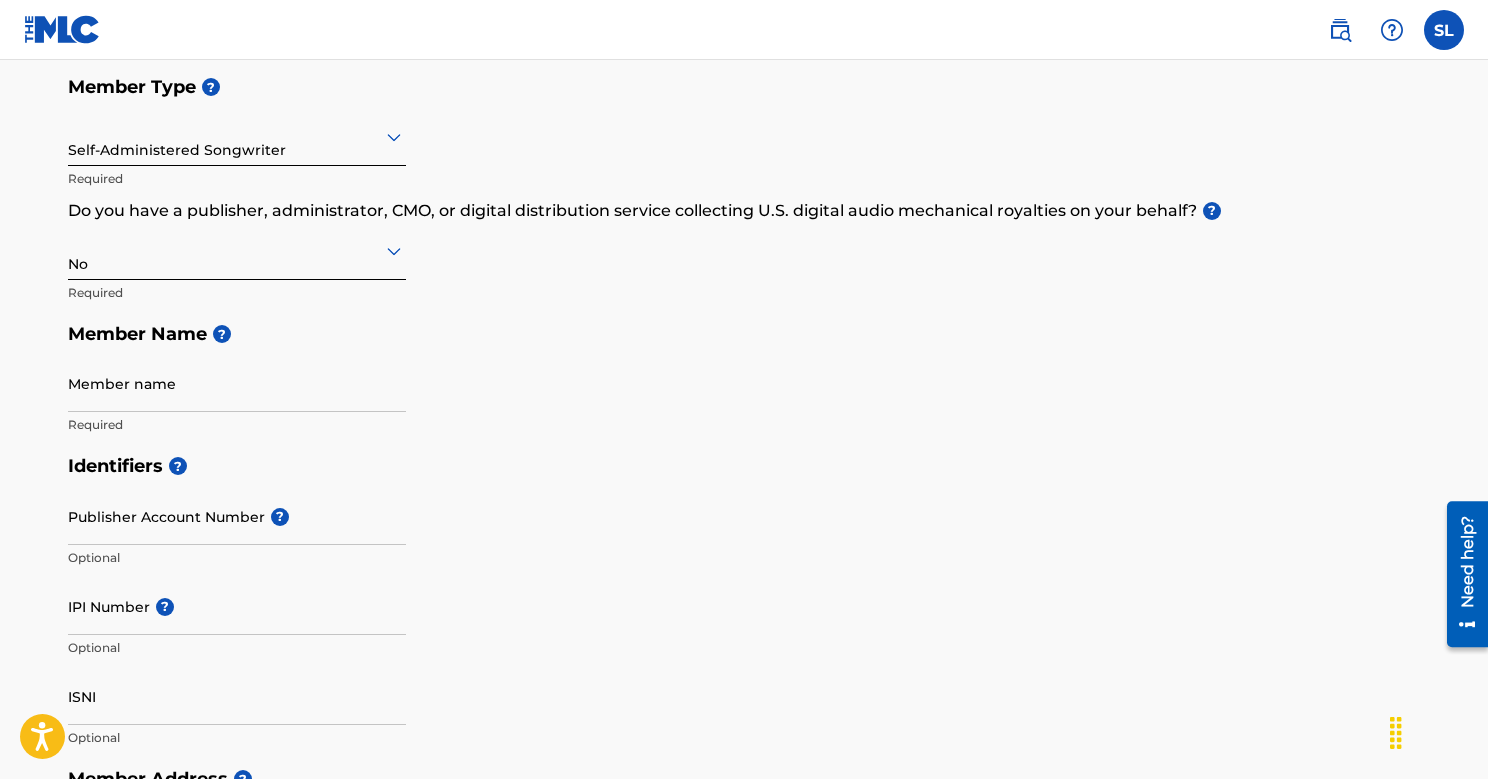 scroll, scrollTop: 260, scrollLeft: 0, axis: vertical 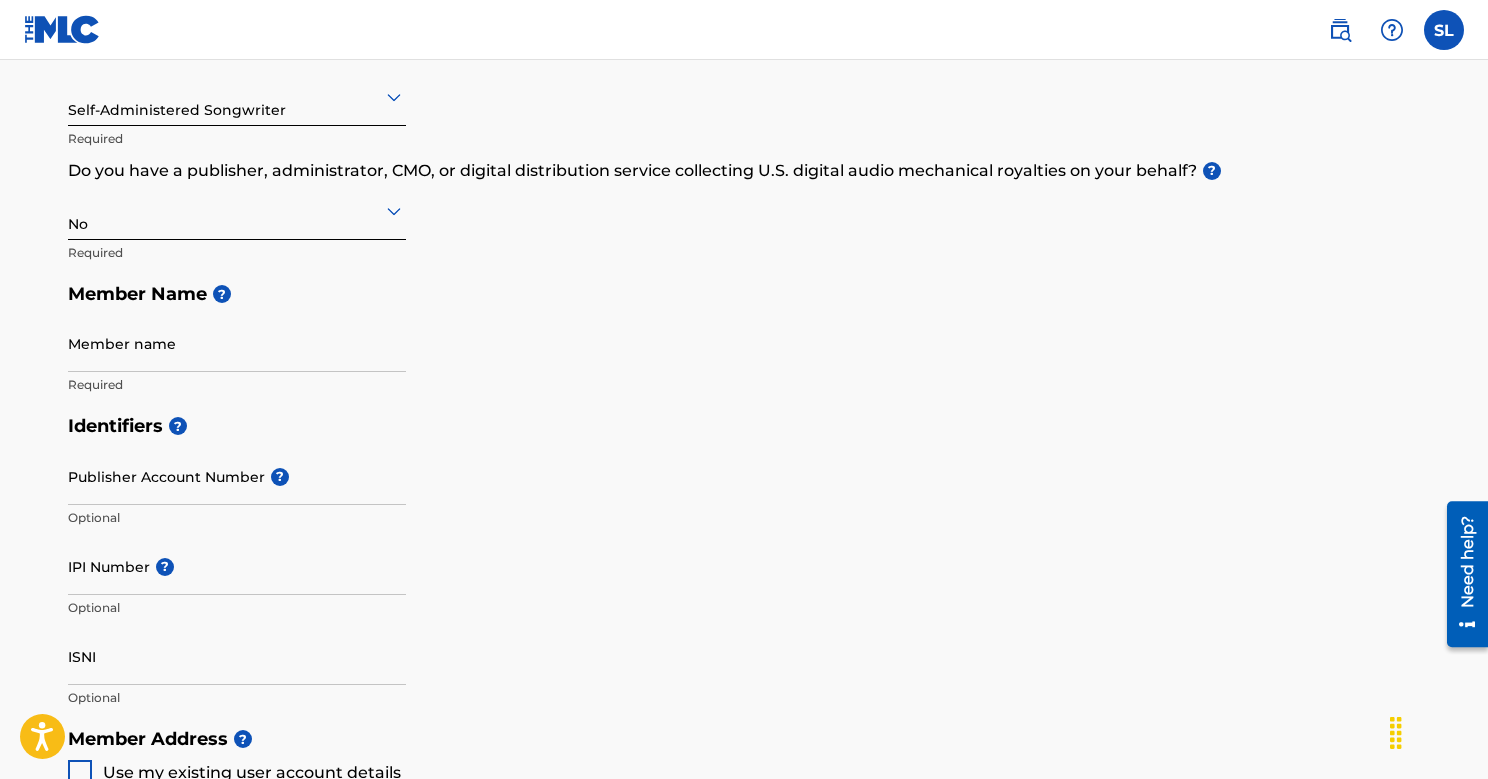 click on "Member name" at bounding box center (237, 343) 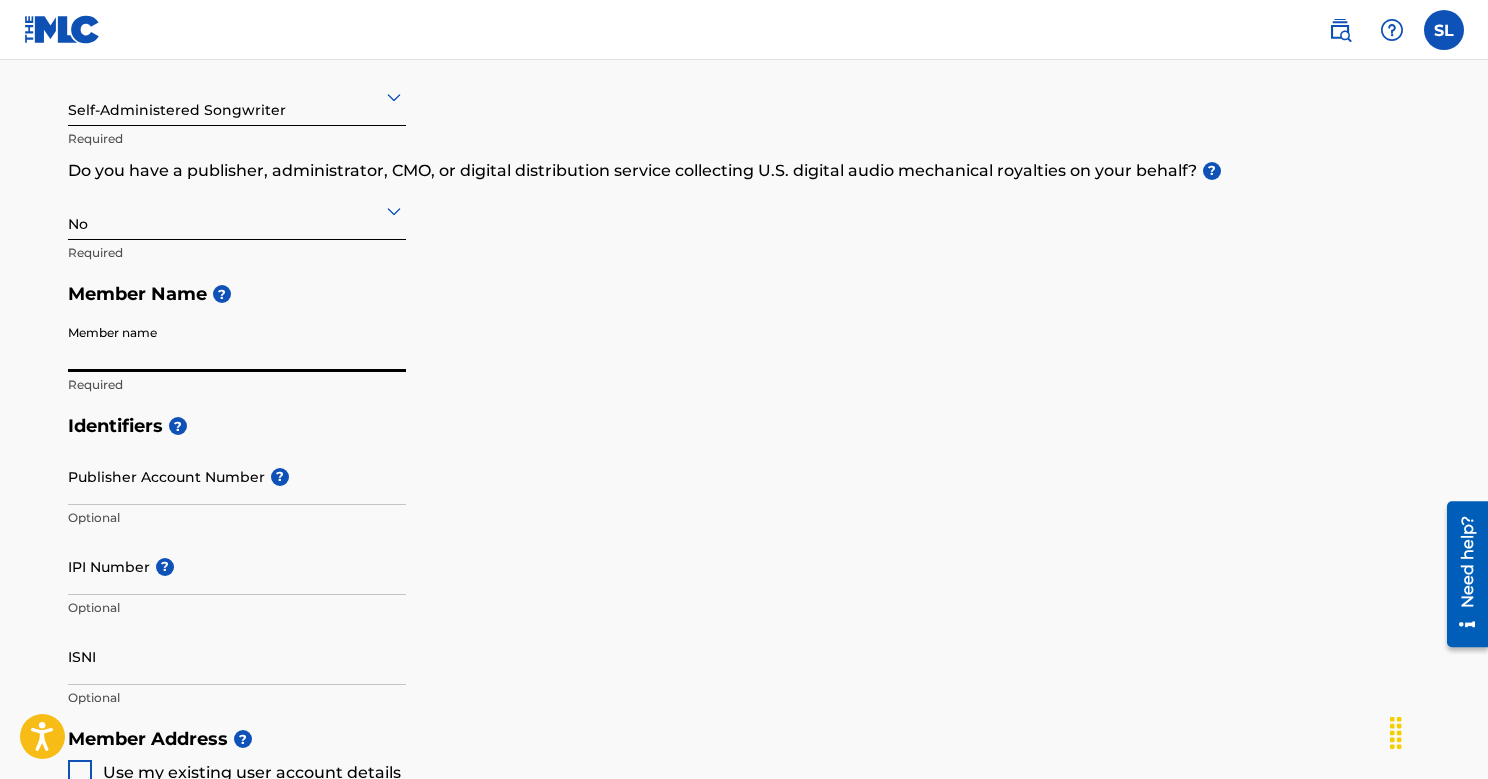 type on "[FIRST] [LAST]" 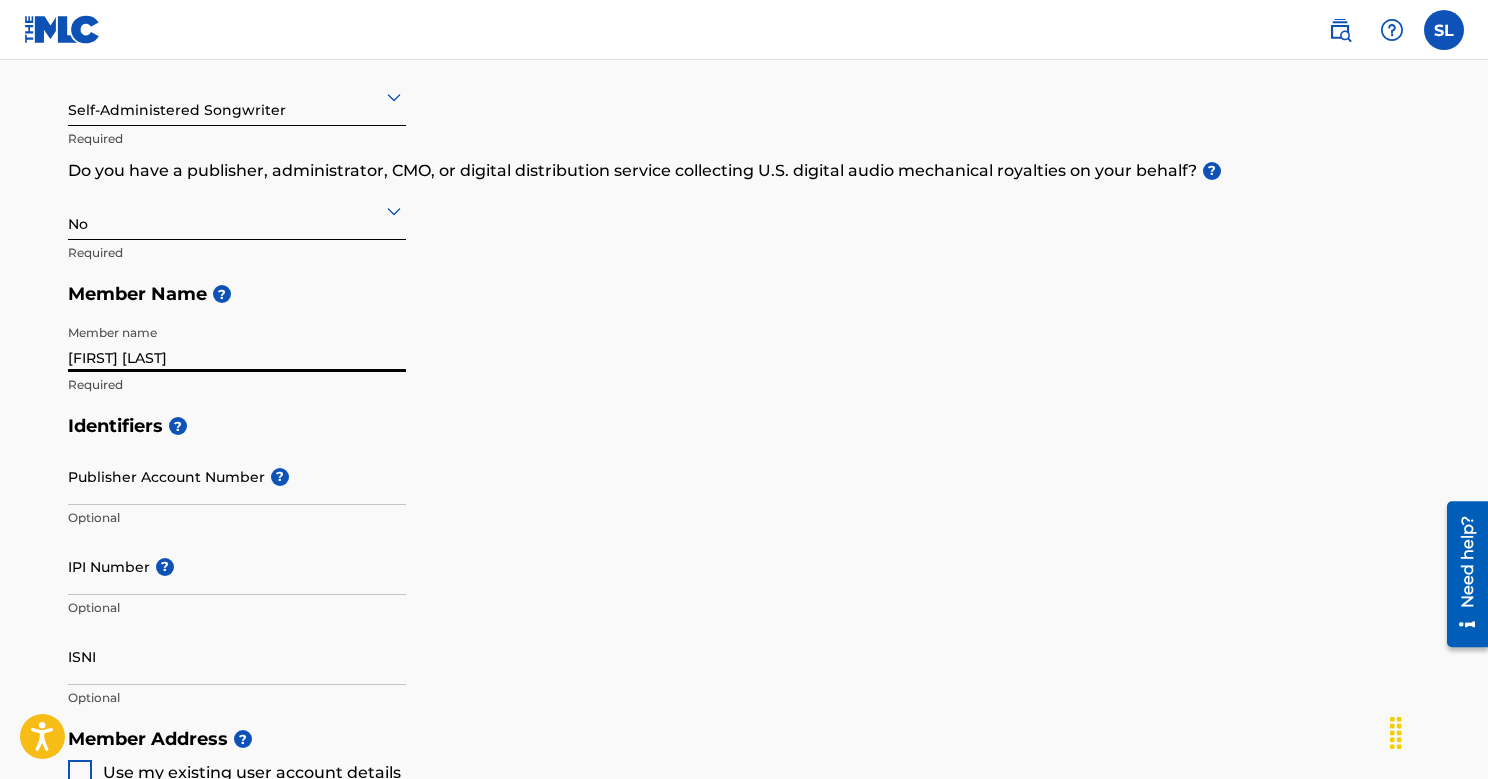 click on "Publisher Account Number ?" at bounding box center (237, 476) 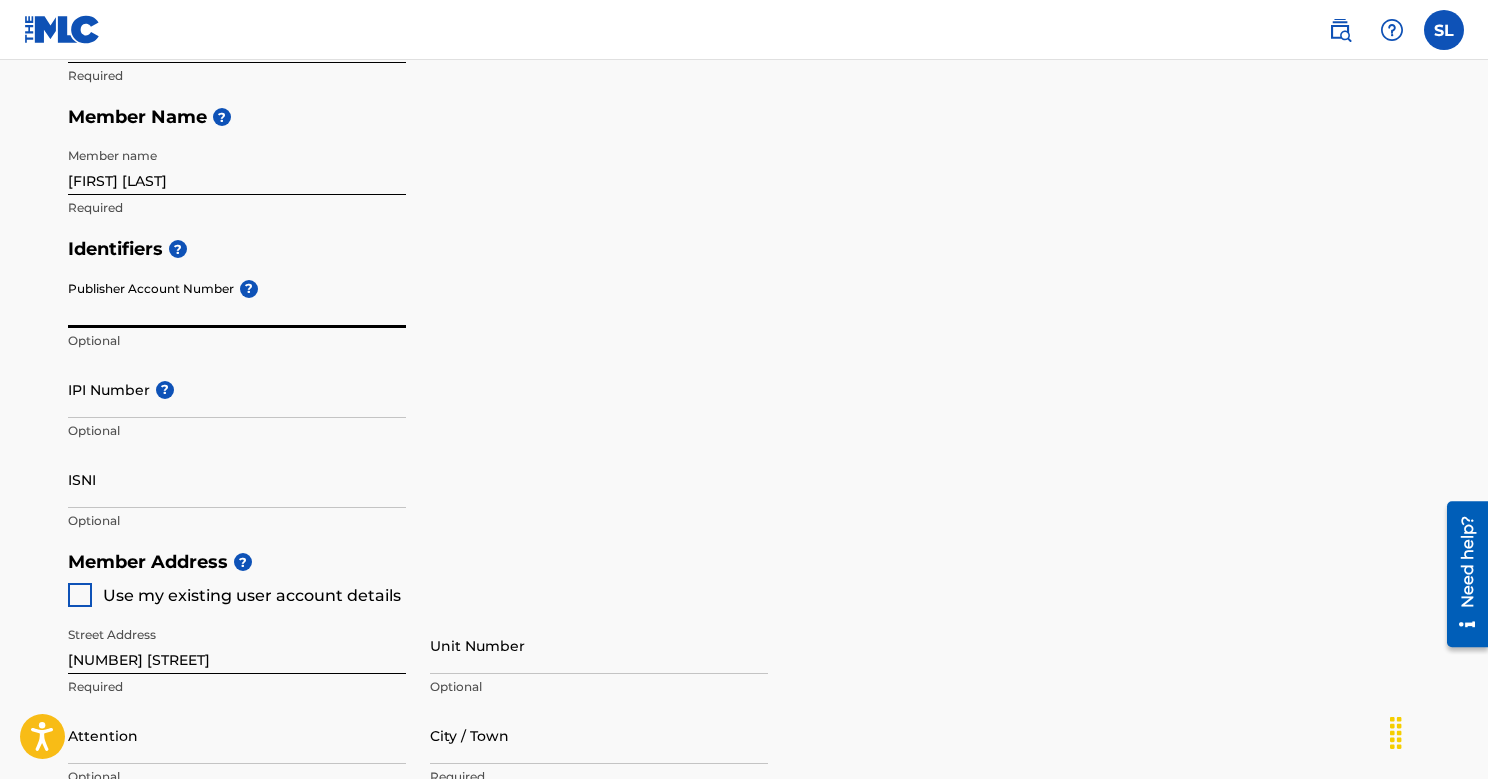 scroll, scrollTop: 488, scrollLeft: 0, axis: vertical 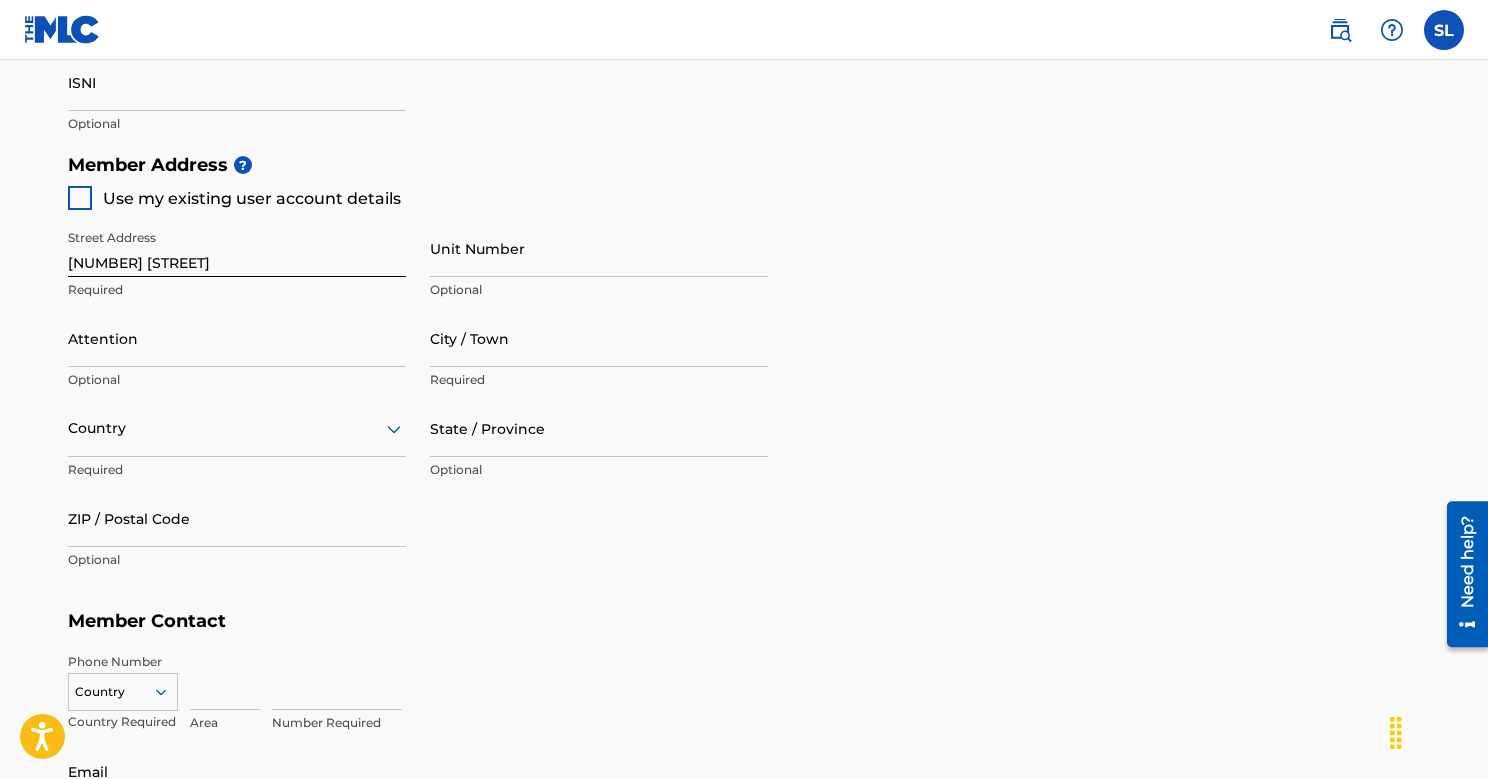 click at bounding box center [80, 198] 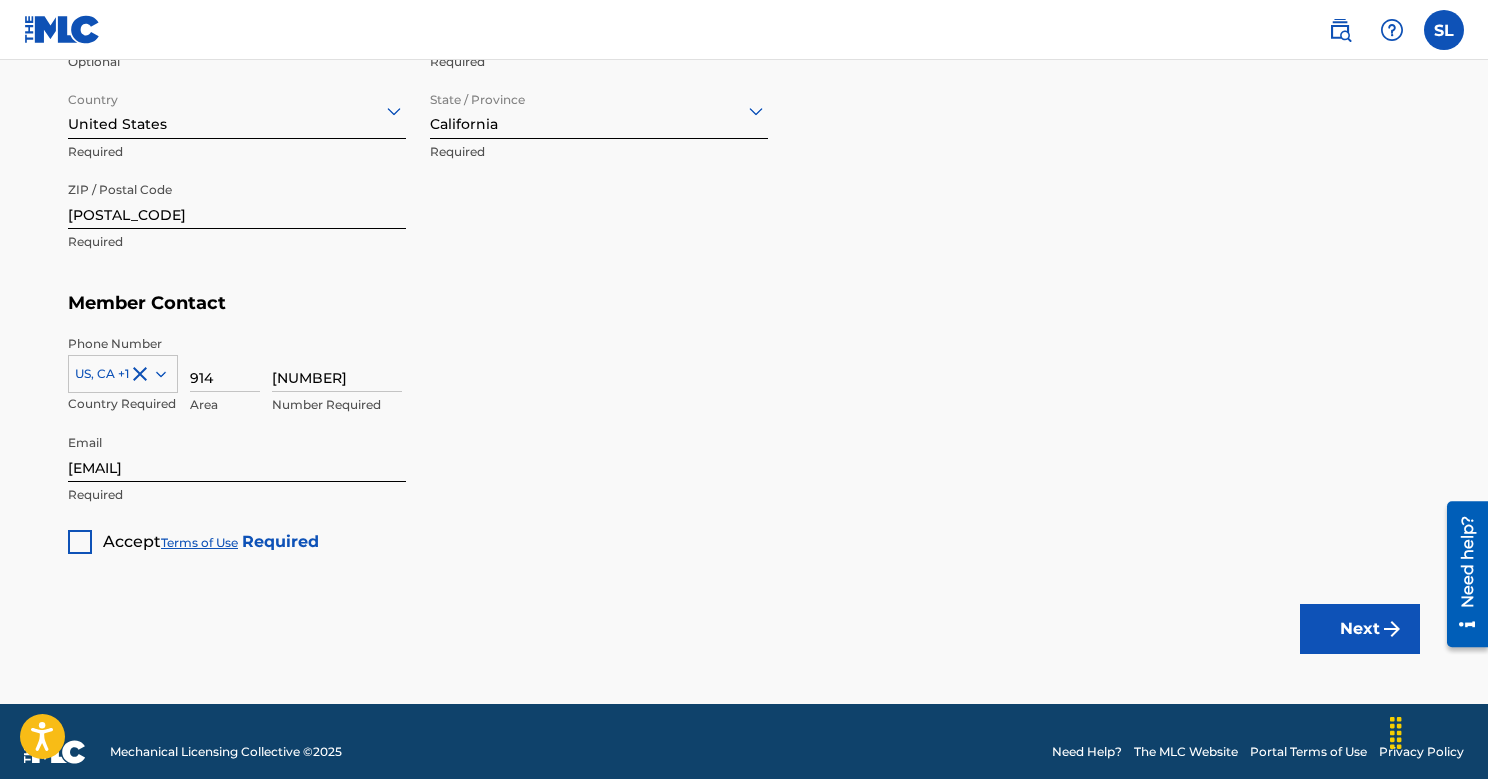 scroll, scrollTop: 1172, scrollLeft: 0, axis: vertical 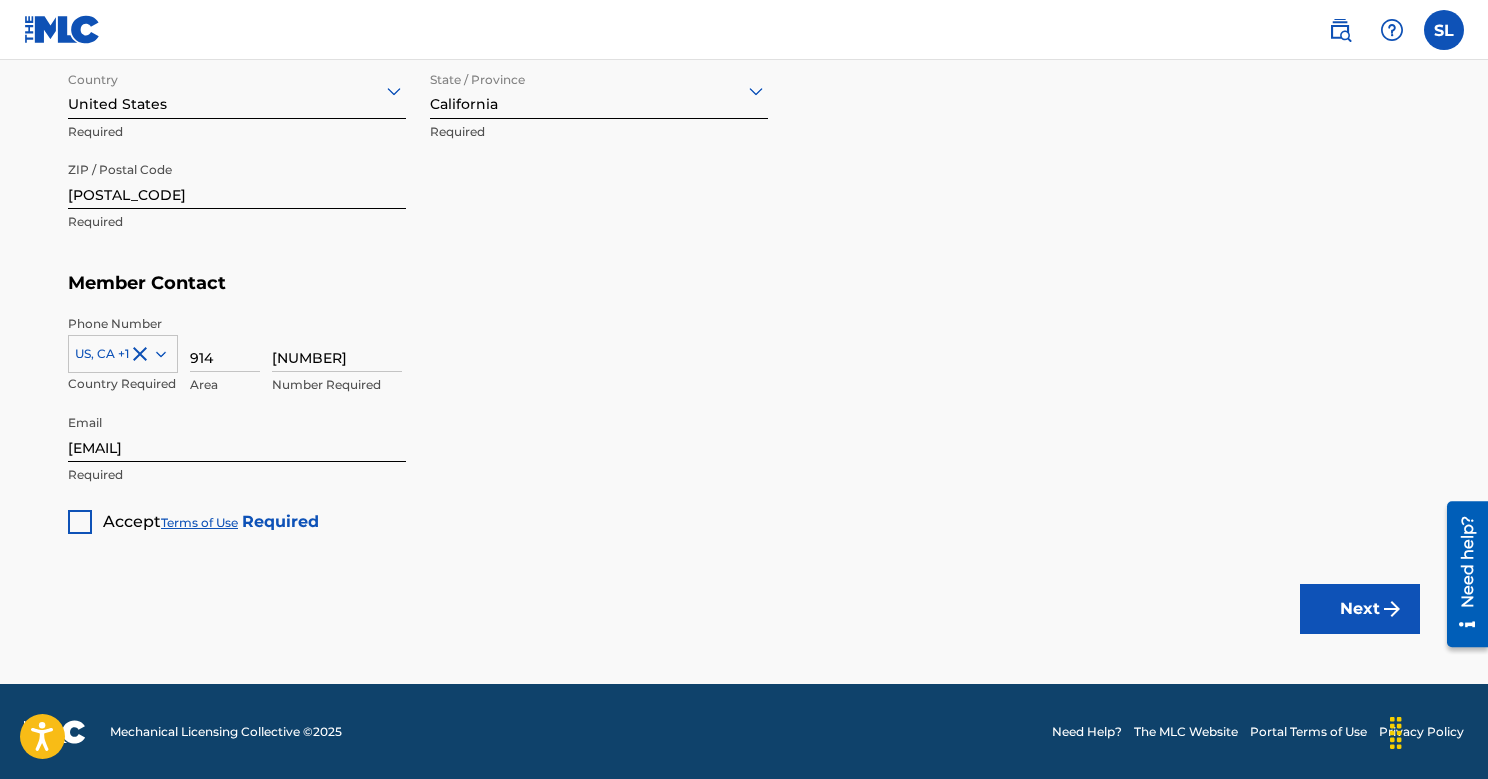 click on "Accept  Terms of Use   Required" at bounding box center (193, 514) 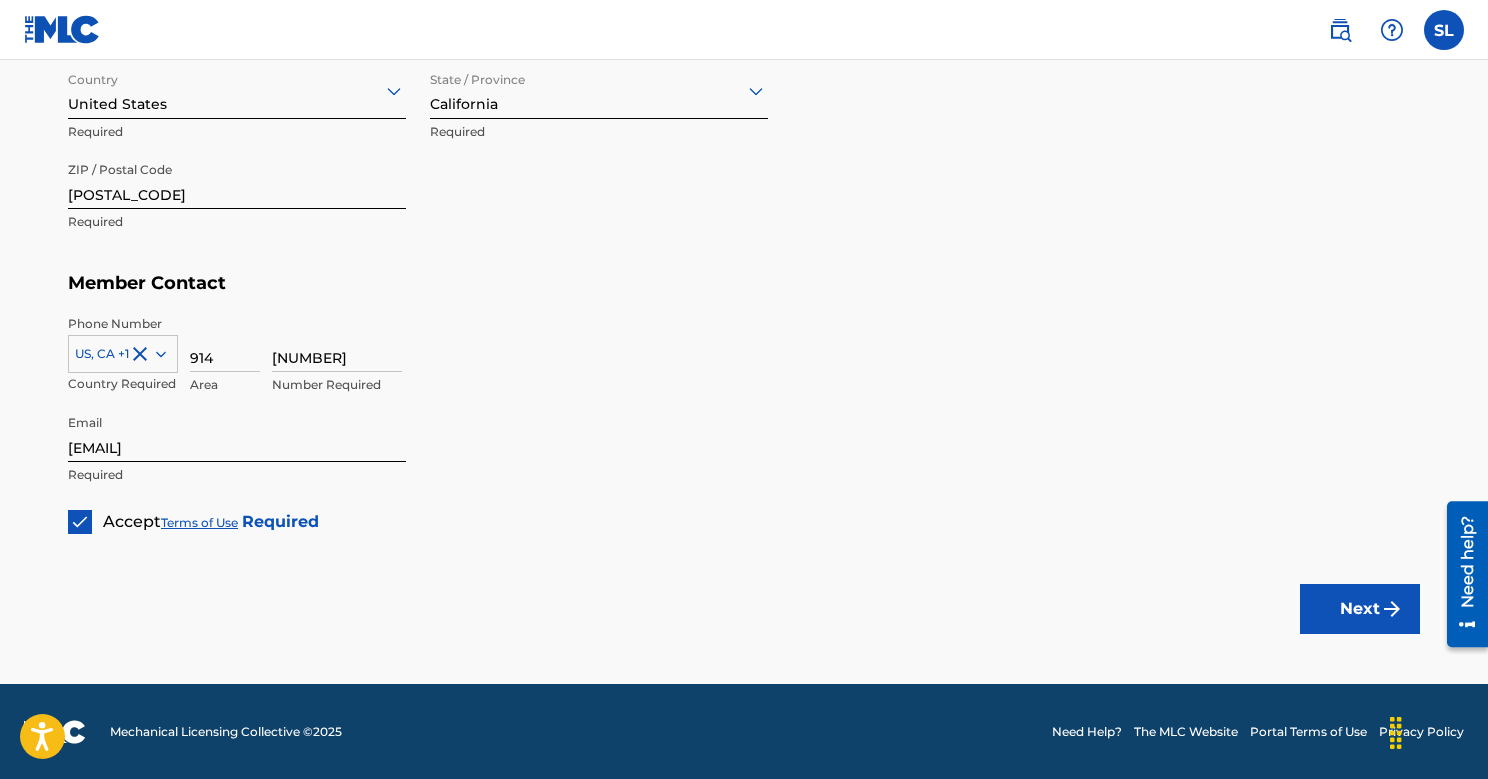 click on "Next" at bounding box center (1360, 609) 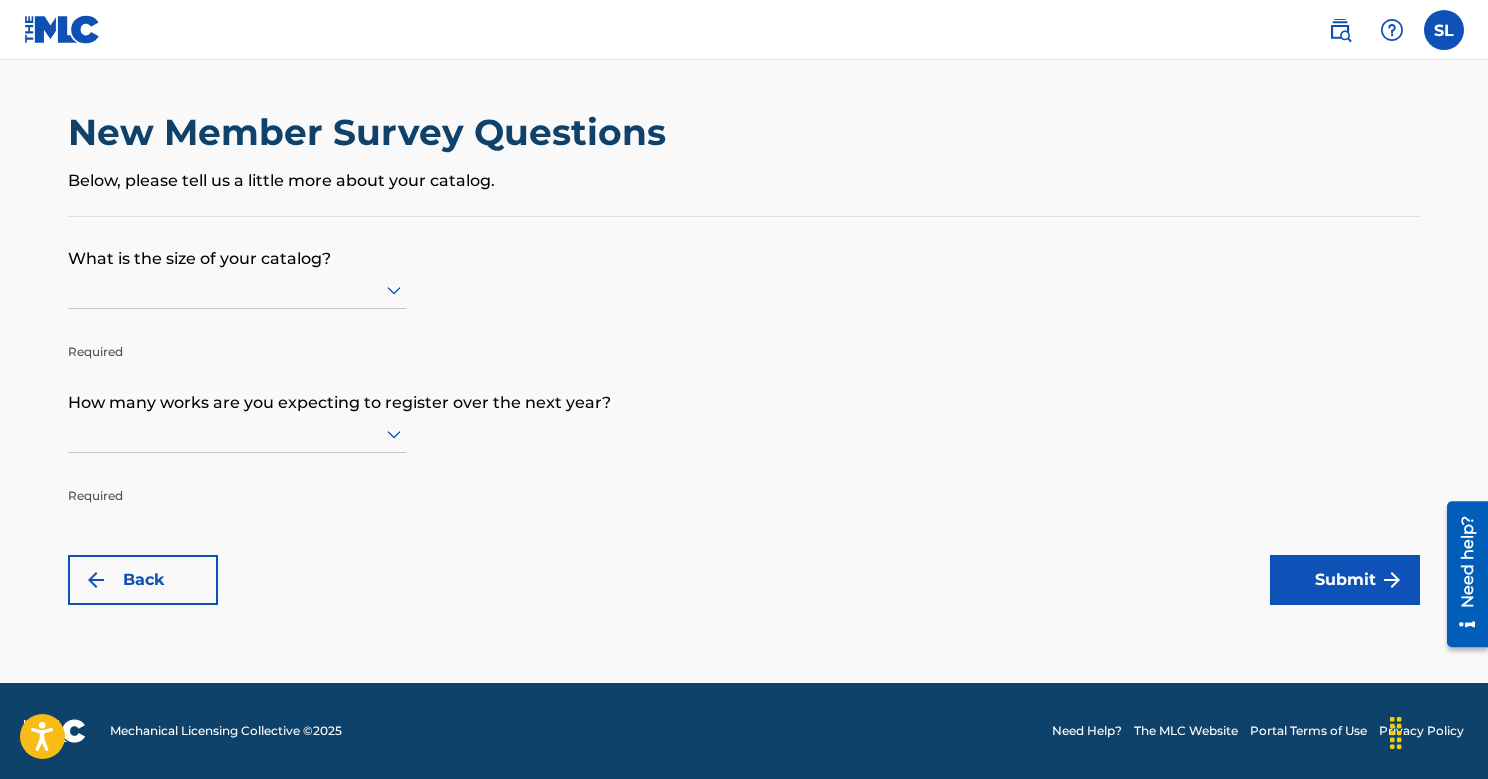 scroll, scrollTop: 0, scrollLeft: 0, axis: both 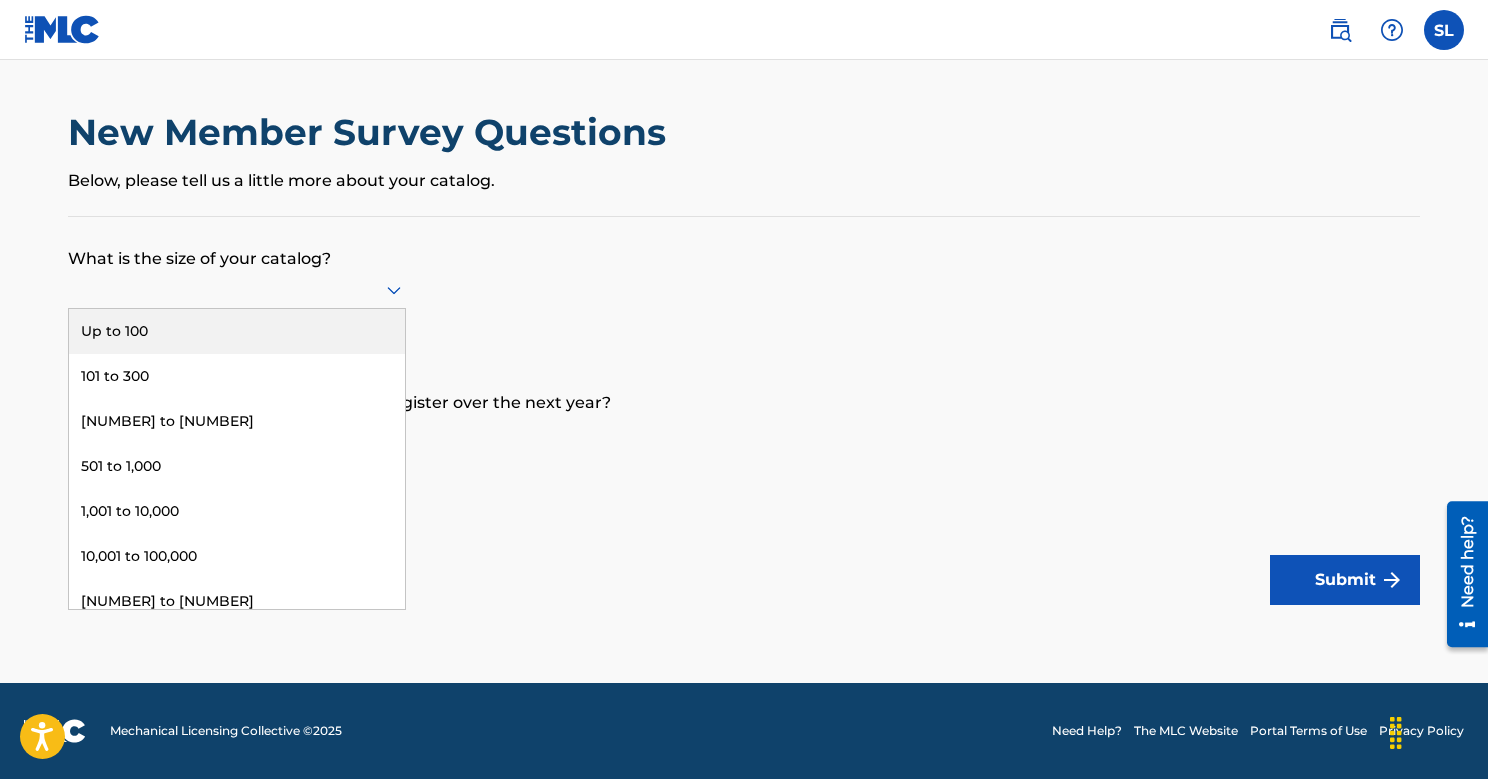 click at bounding box center [237, 290] 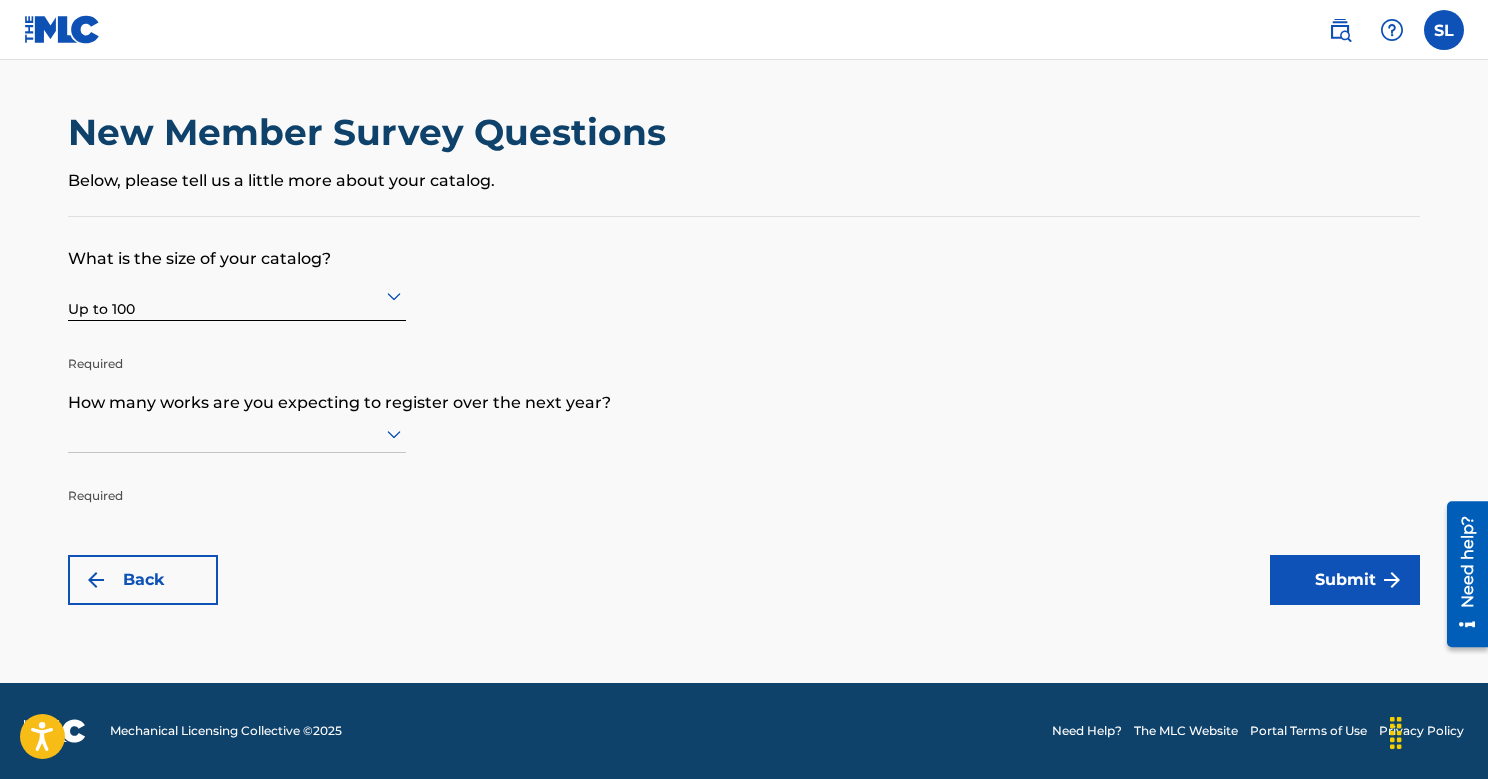 click at bounding box center [237, 434] 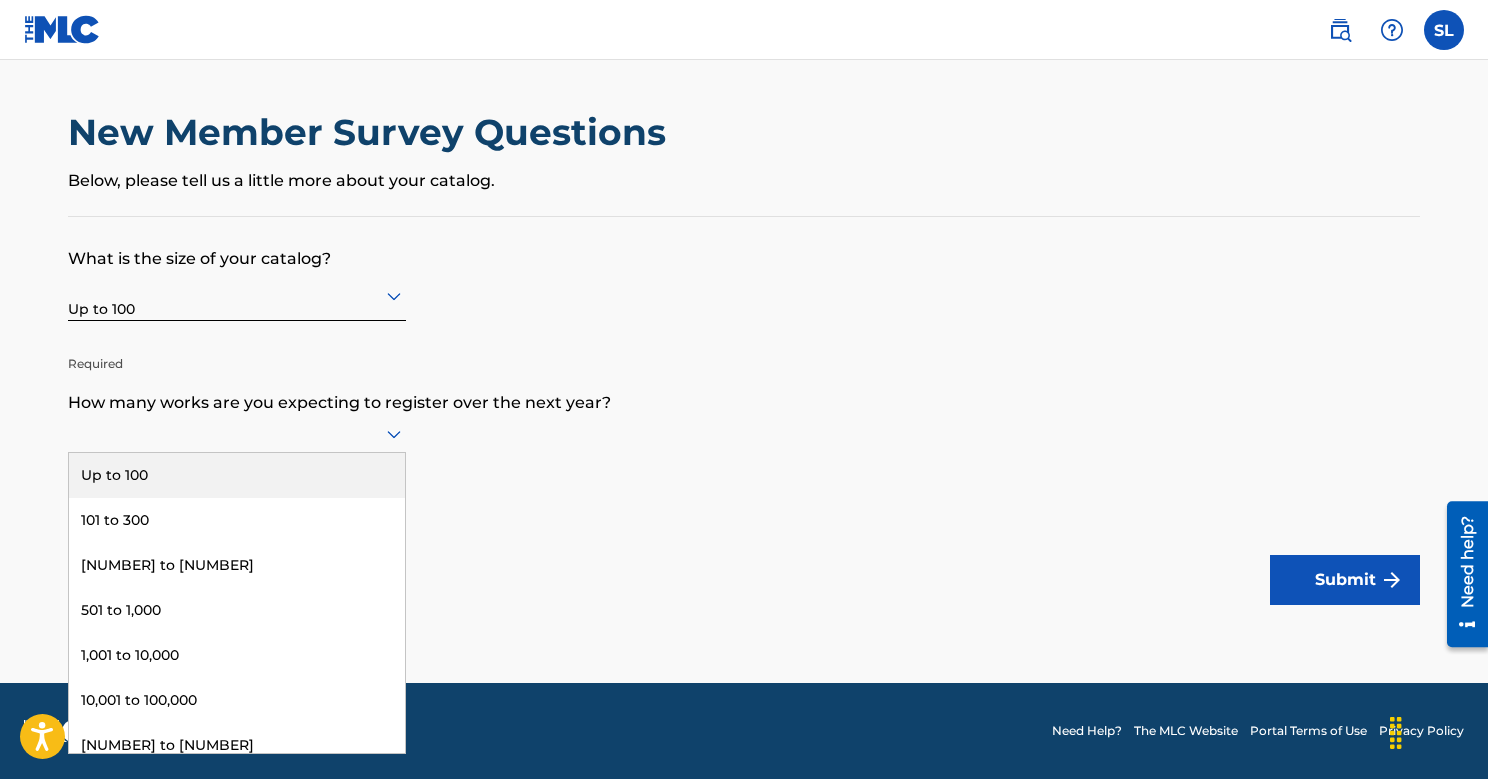 click on "Up to 100" at bounding box center [237, 475] 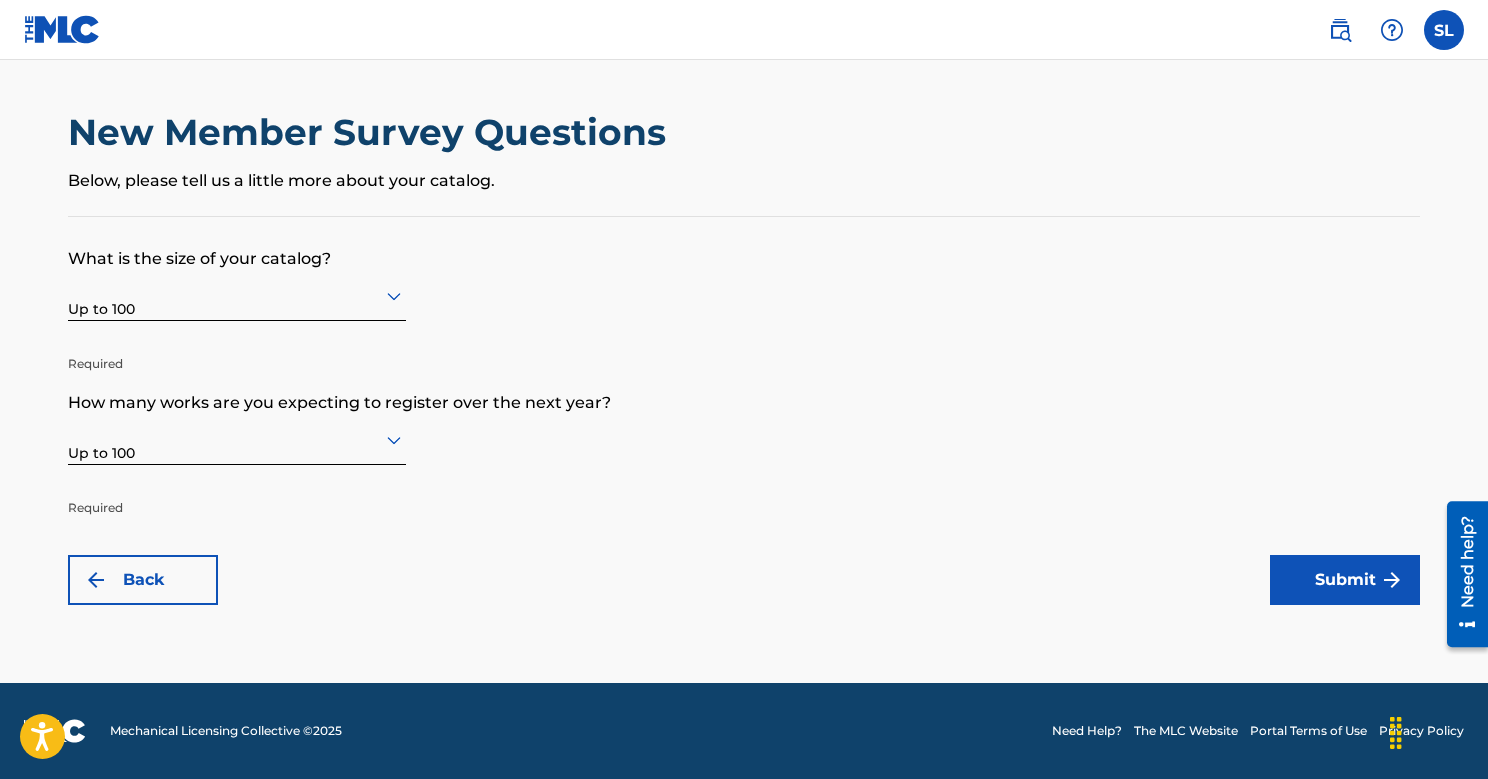 click on "Submit" at bounding box center (1345, 580) 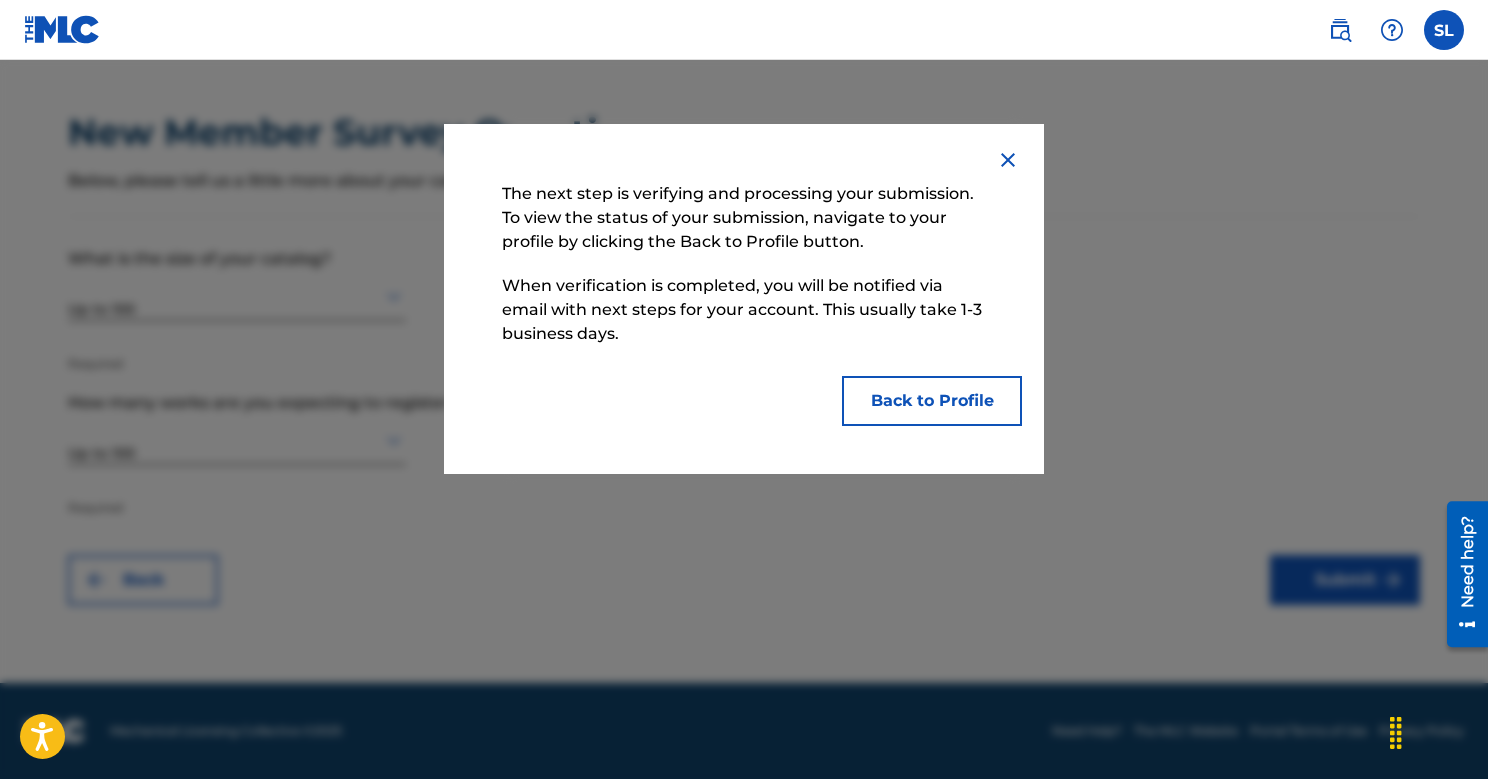click on "Back to Profile" at bounding box center (932, 401) 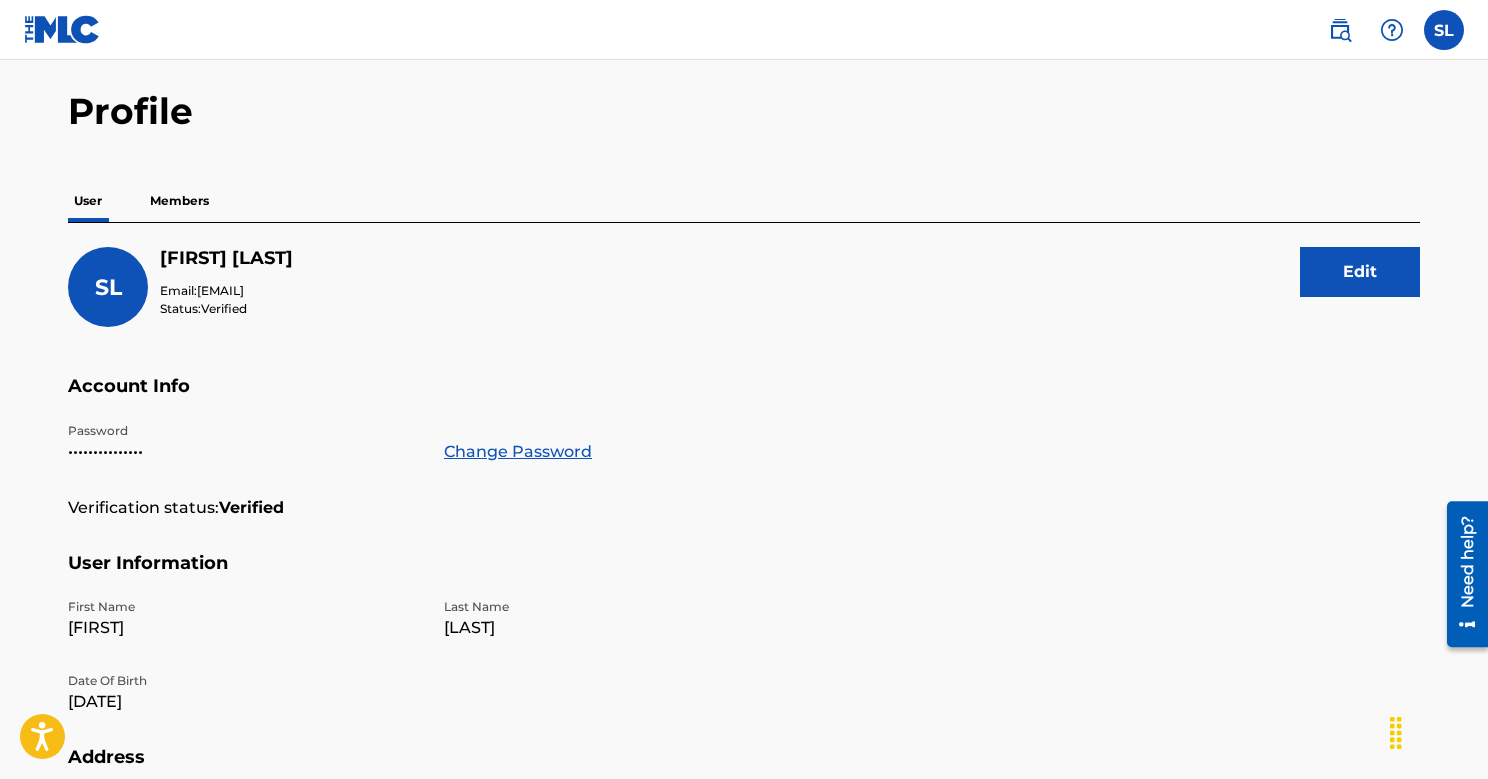 scroll, scrollTop: 0, scrollLeft: 0, axis: both 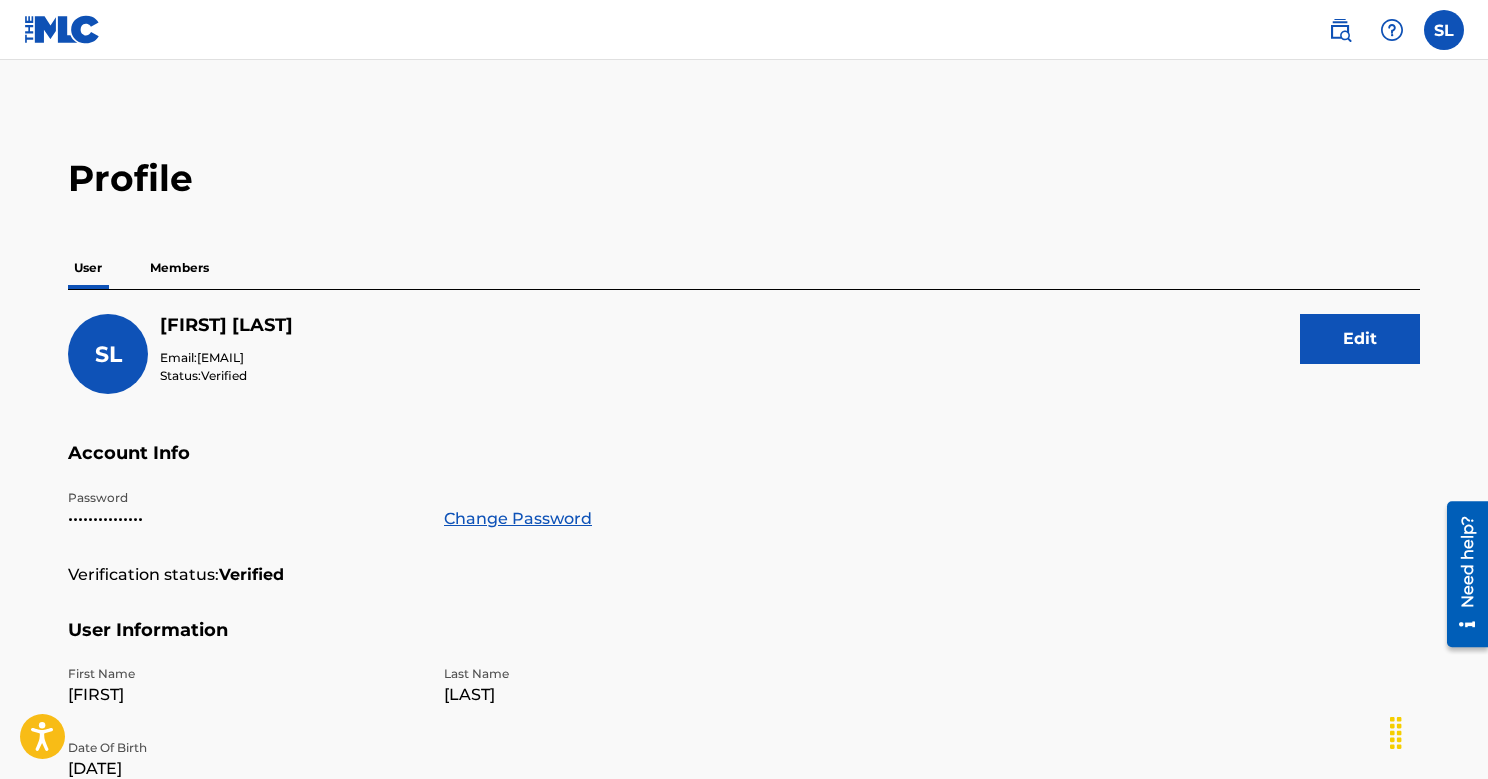 click at bounding box center (1340, 30) 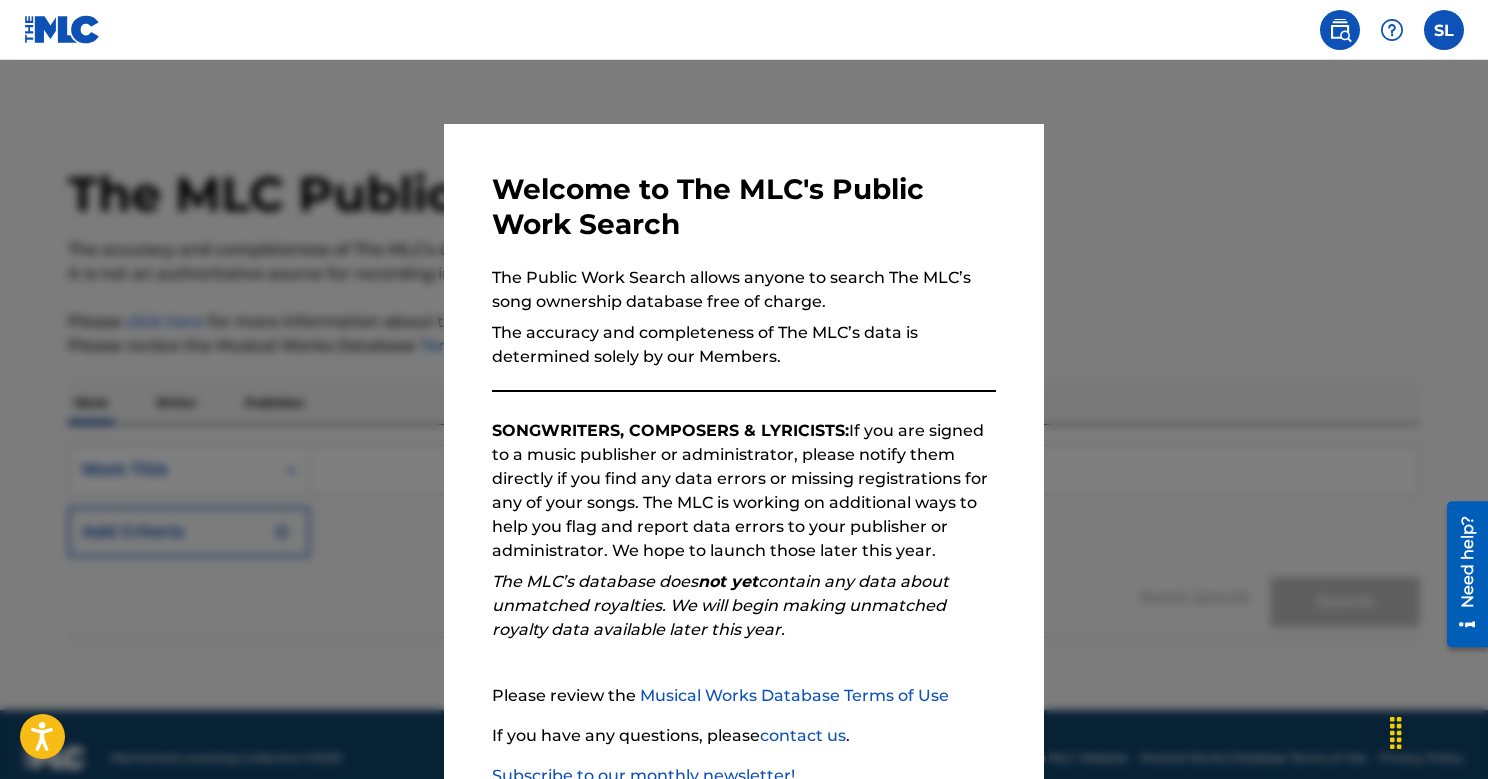 click at bounding box center (744, 449) 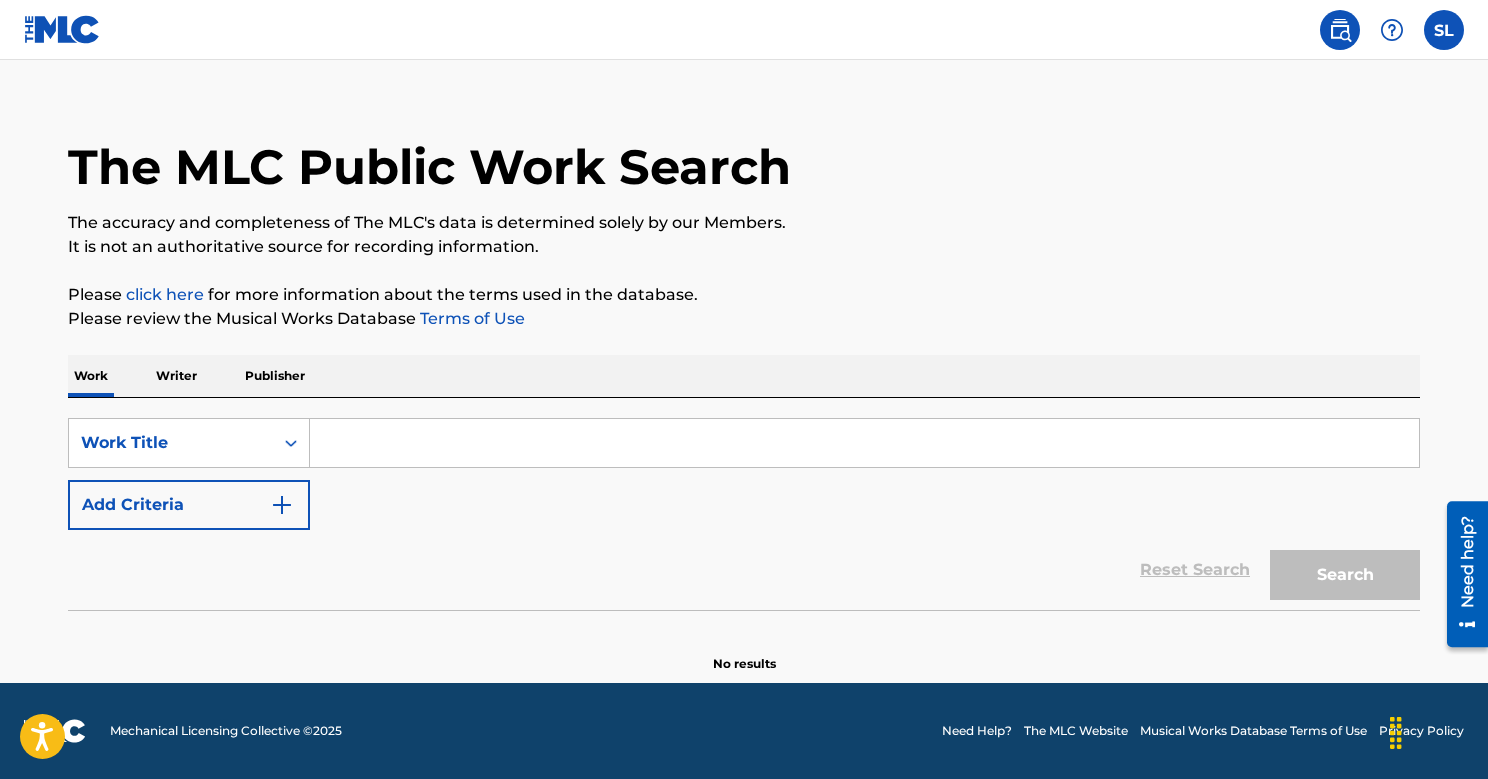 scroll, scrollTop: 0, scrollLeft: 0, axis: both 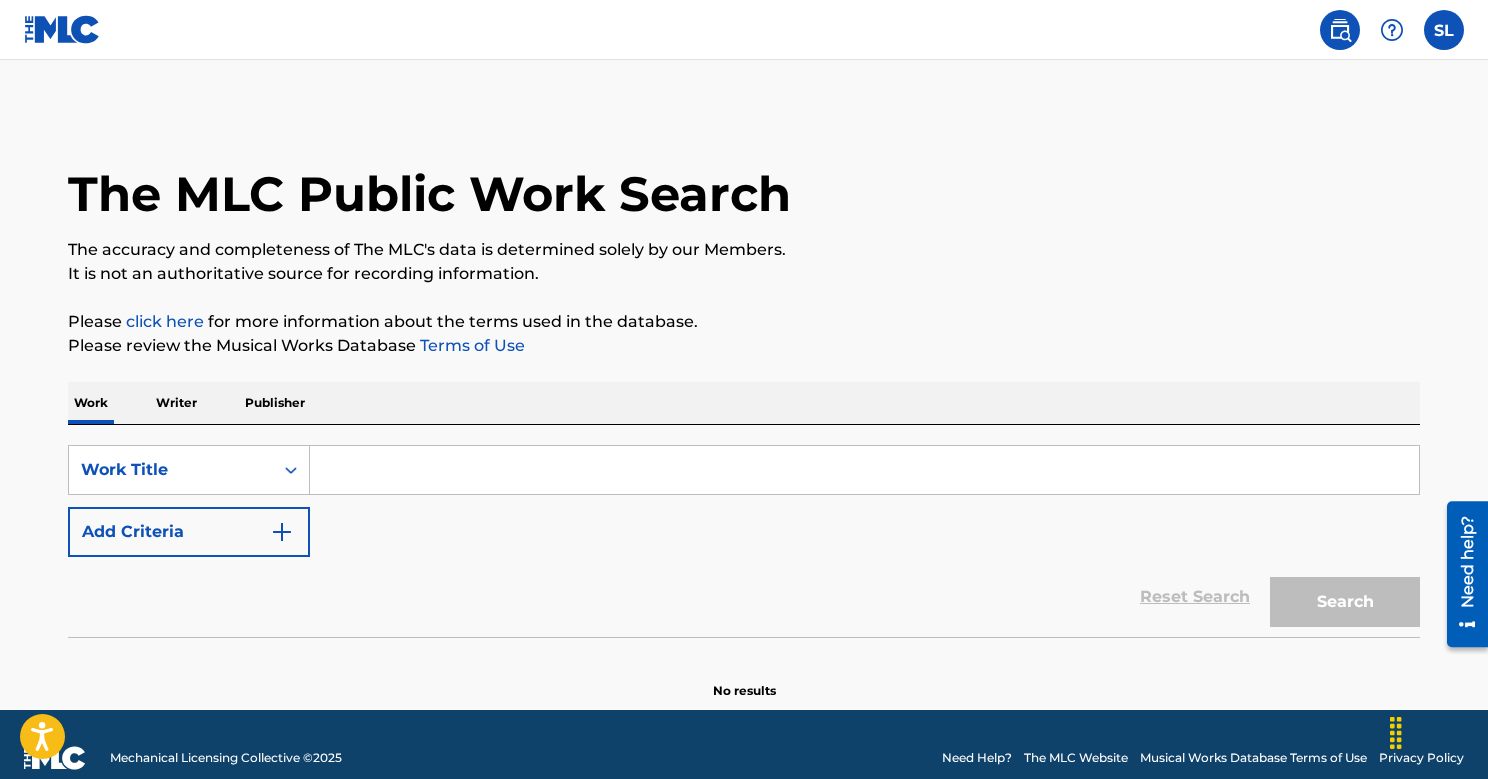 click at bounding box center [1392, 30] 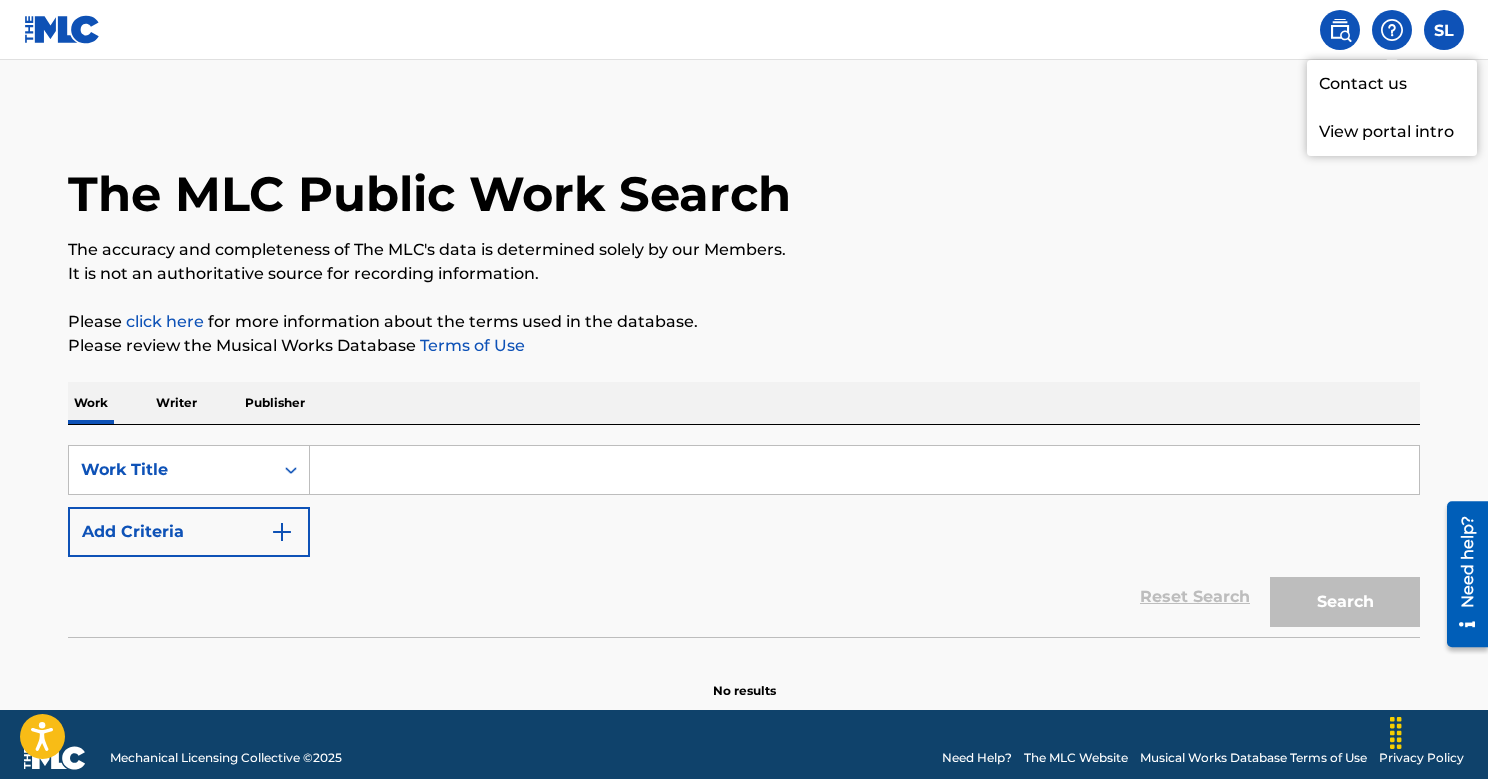 click at bounding box center (1444, 30) 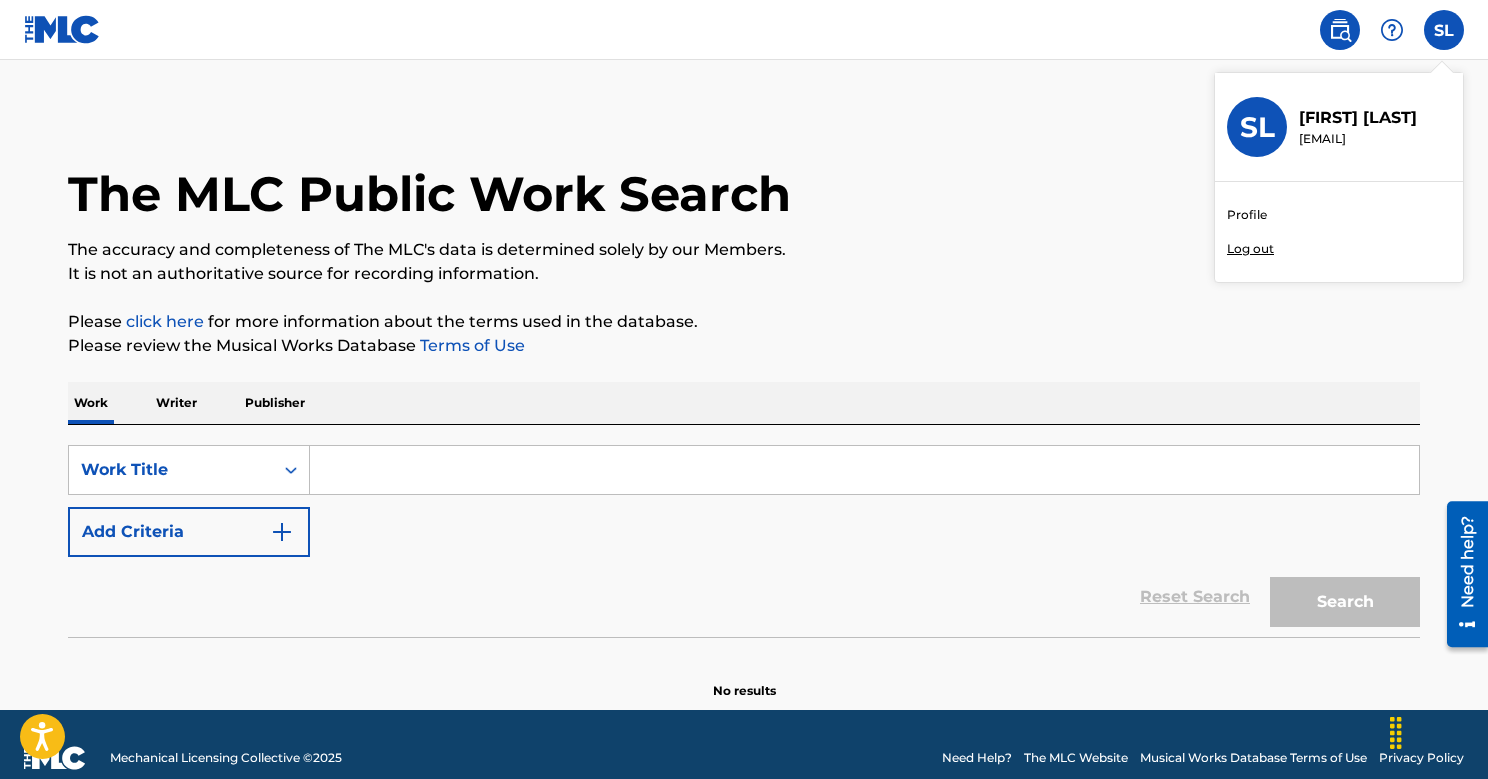 click at bounding box center (1392, 30) 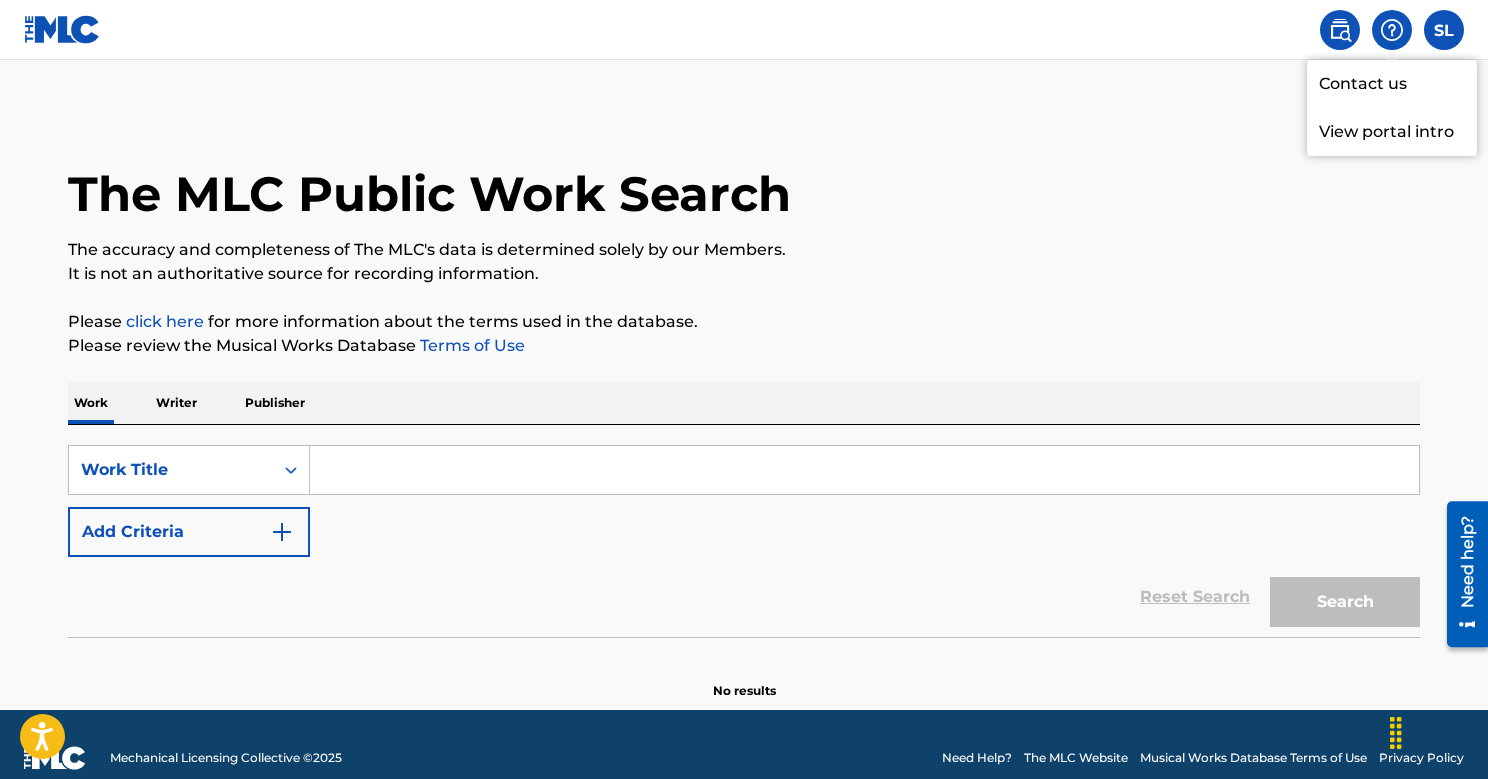 click on "View portal intro" at bounding box center (1392, 132) 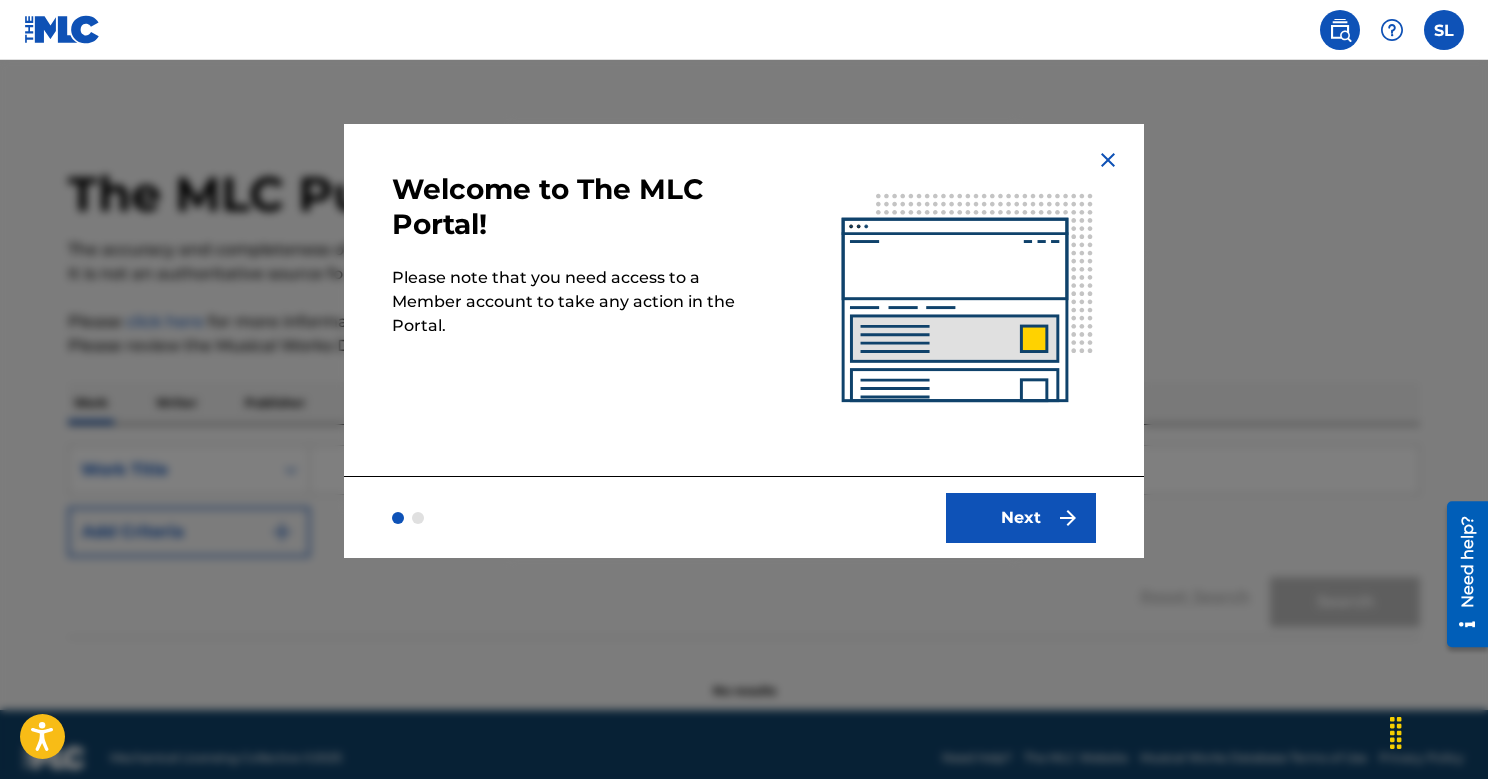click at bounding box center (418, 518) 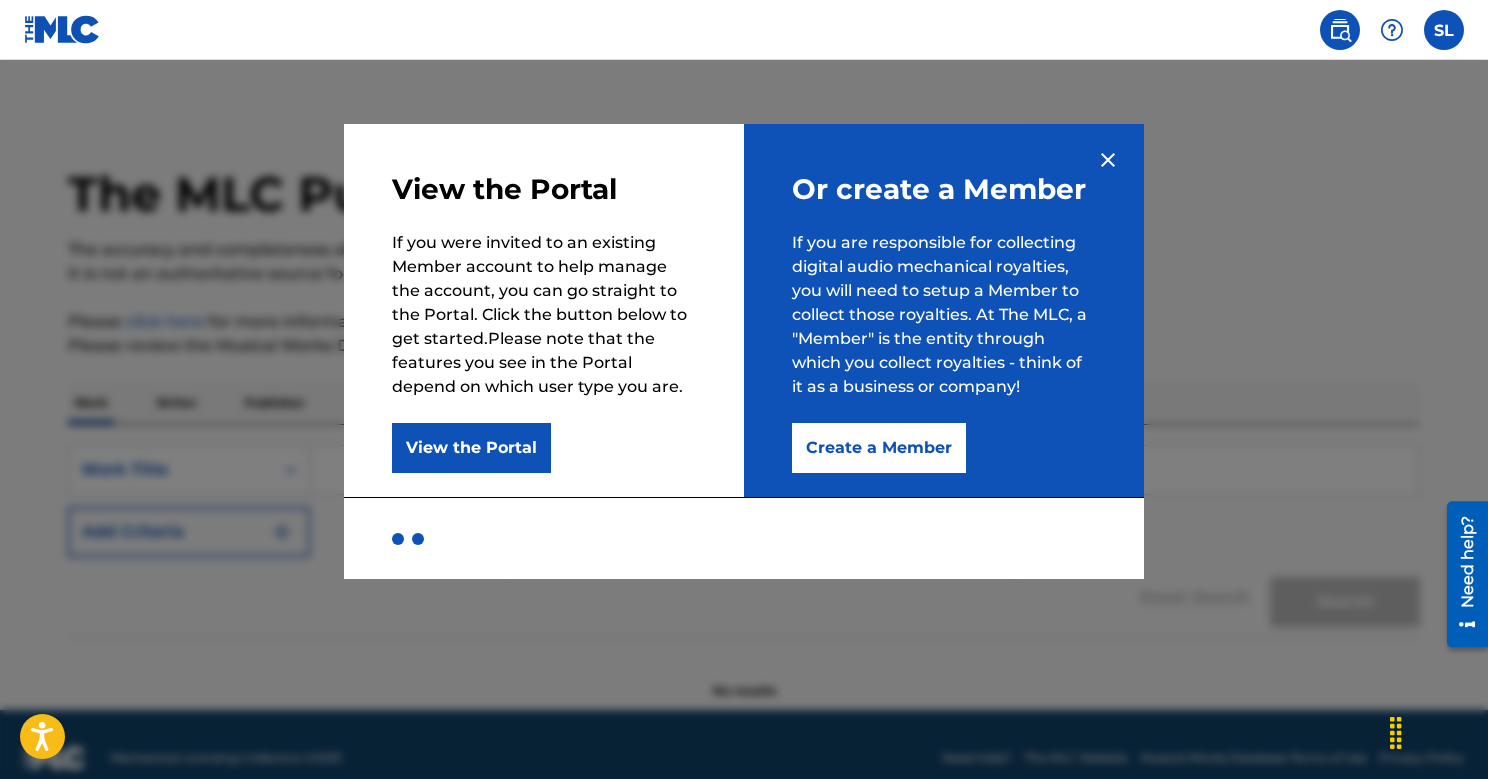 click on "Or create a Member If you are responsible for collecting digital audio mechanical royalties, you will need to setup a Member to collect those royalties. At The MLC, a "Member" is the entity through which you collect royalties - think of it as a business or company! Create a Member" at bounding box center (944, 310) 